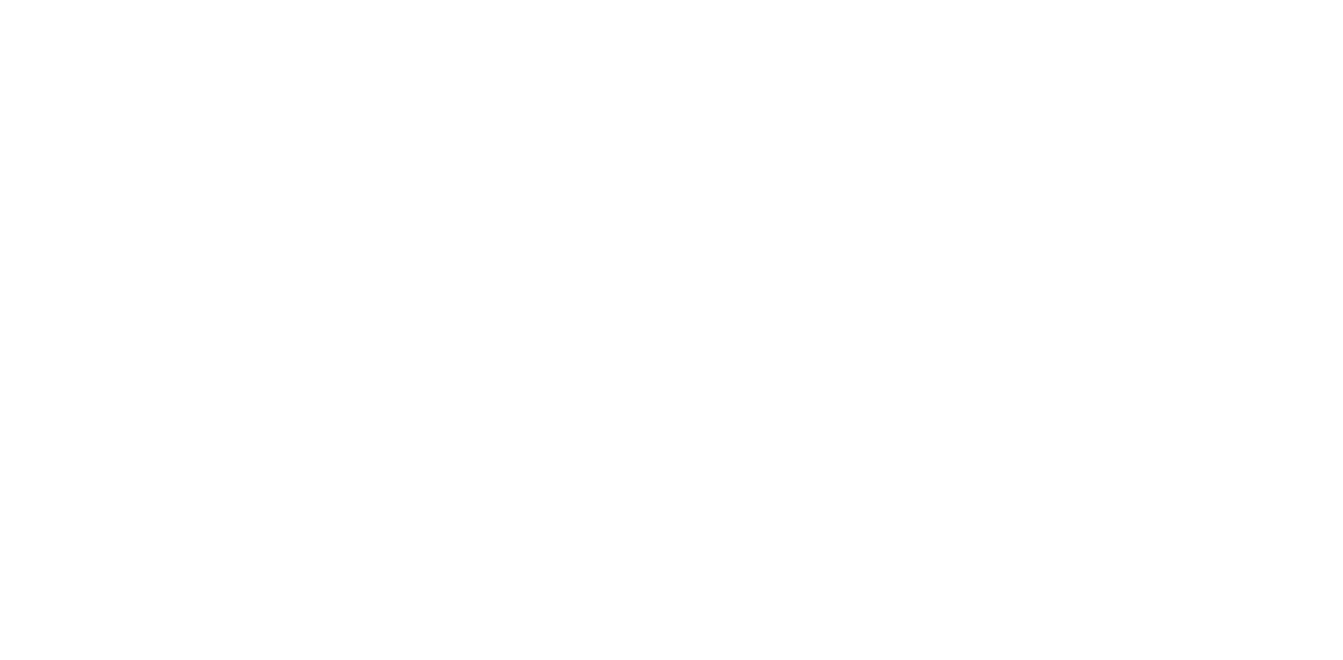 scroll, scrollTop: 0, scrollLeft: 0, axis: both 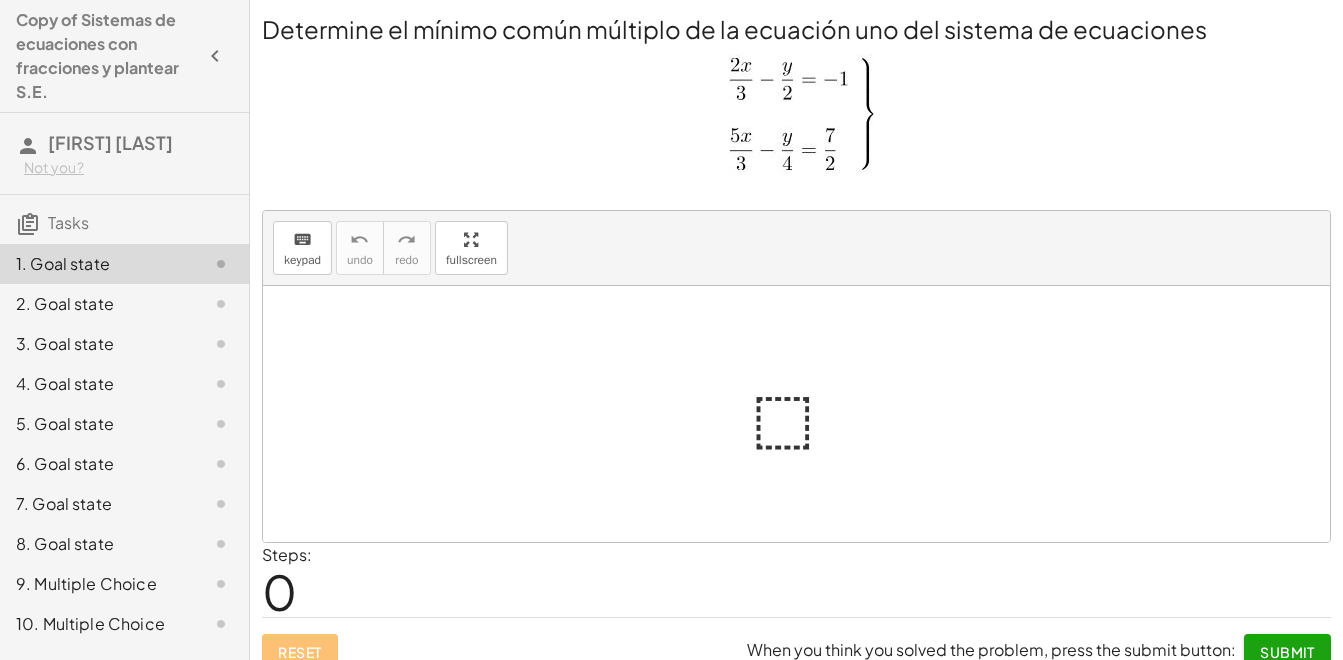click at bounding box center (804, 414) 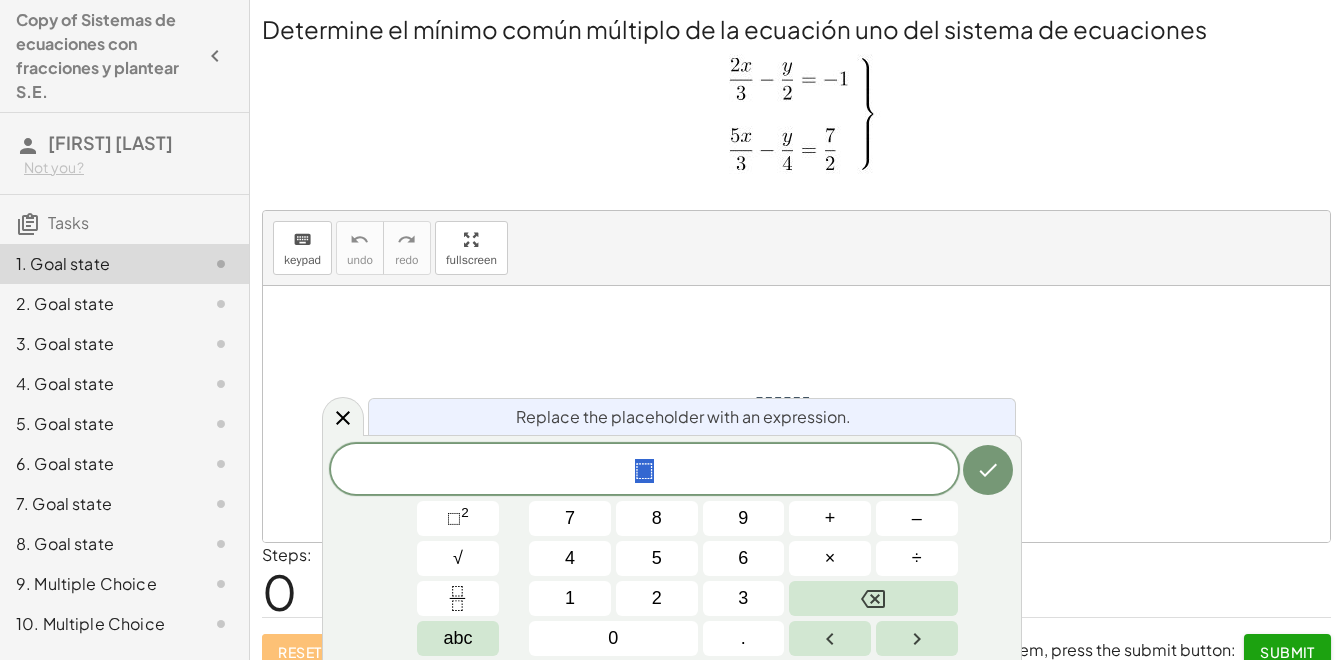 click on "Replace the placeholder with an expression." at bounding box center [692, 416] 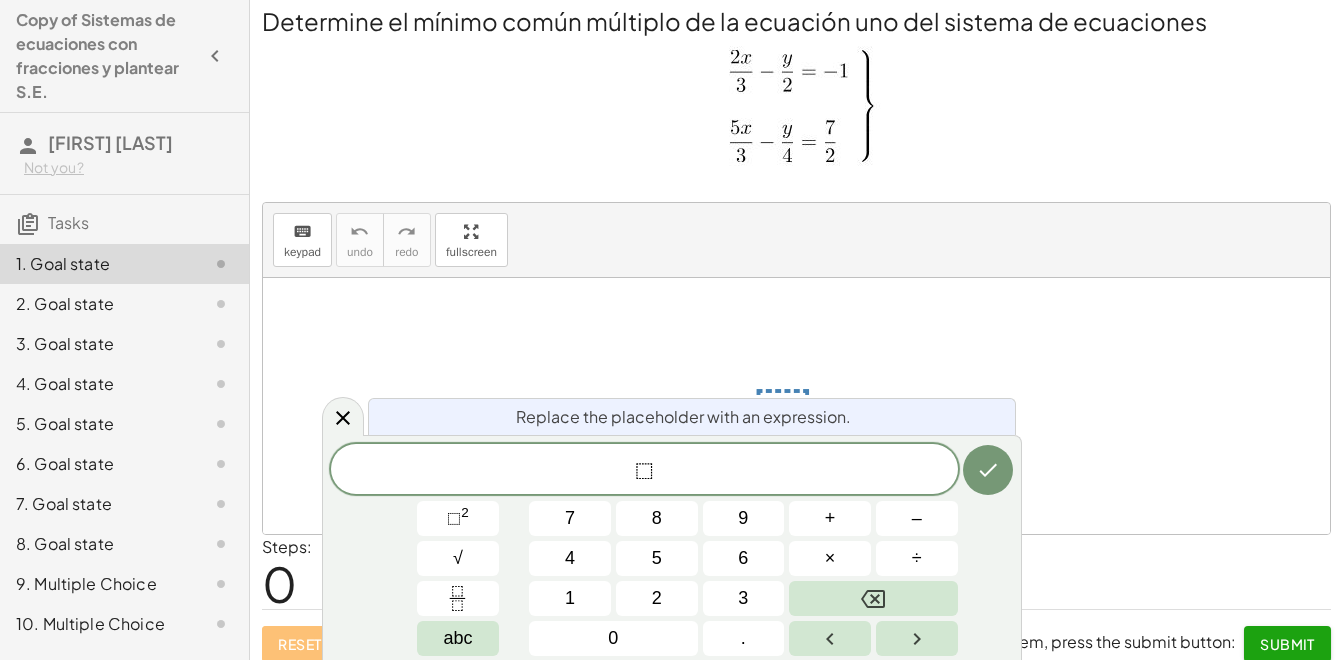 scroll, scrollTop: 22, scrollLeft: 0, axis: vertical 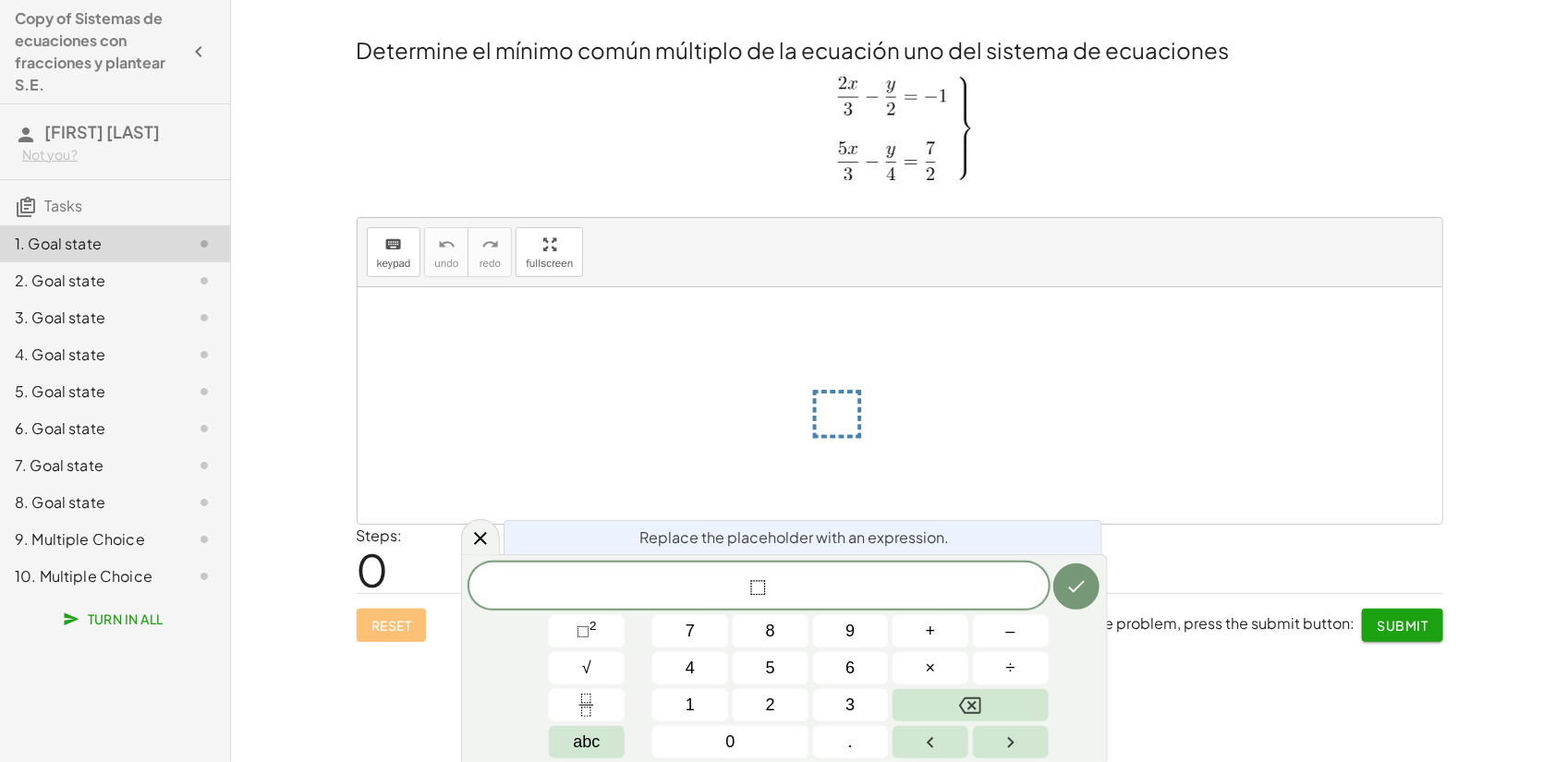click on "⬚" at bounding box center (759, 587) 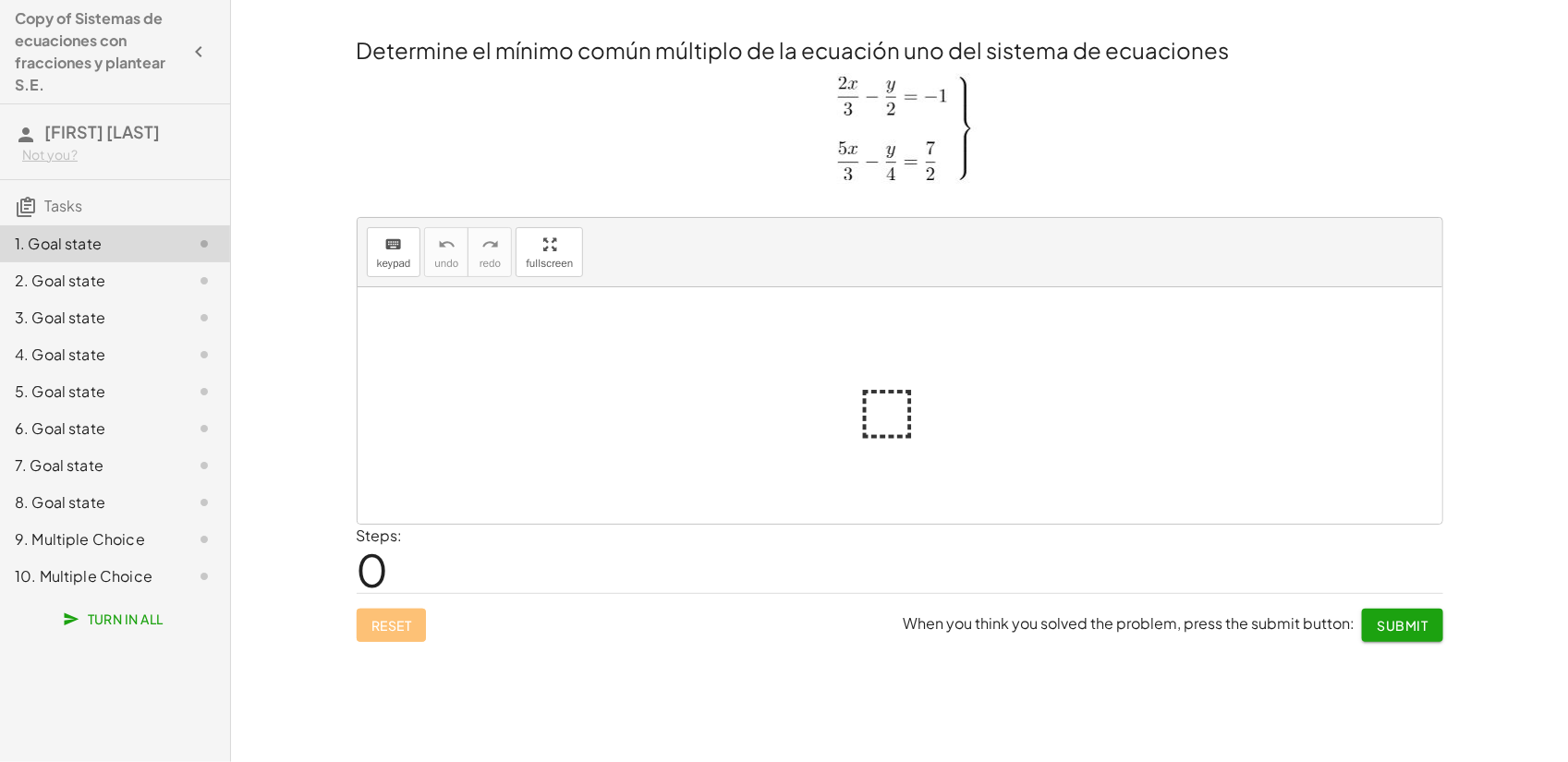 click at bounding box center [907, 405] 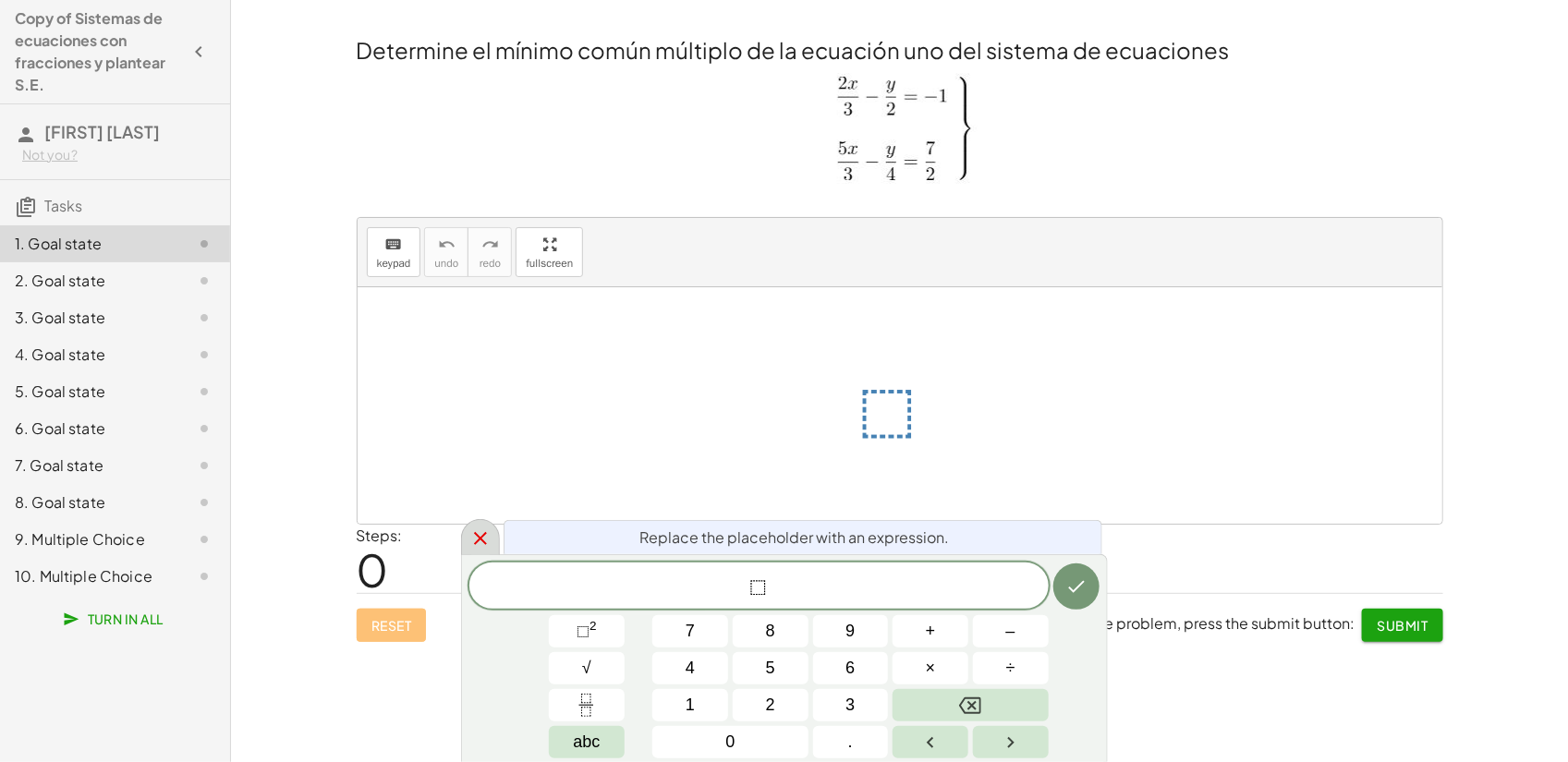click at bounding box center [480, 537] 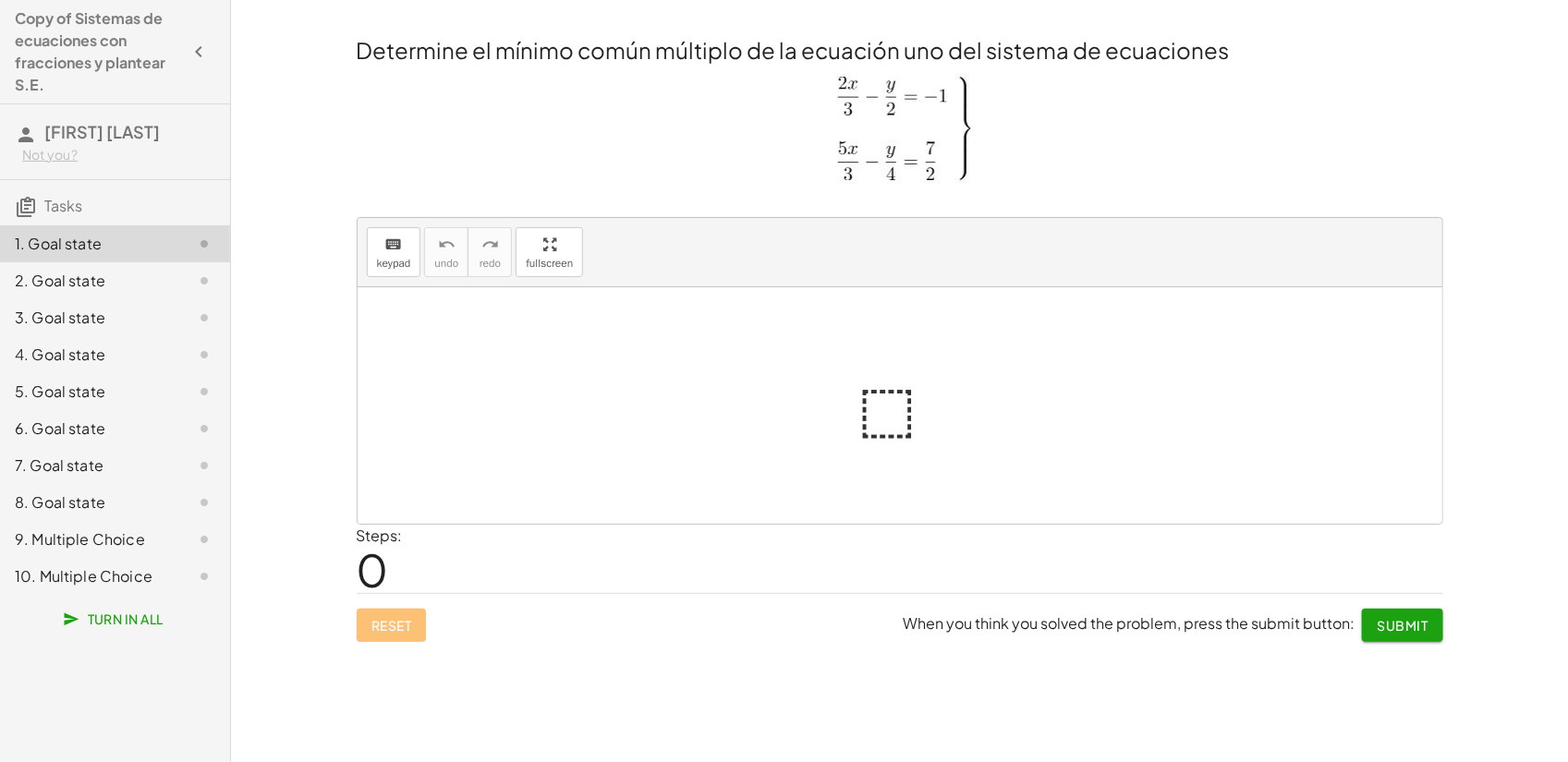 click on "2. Goal state" 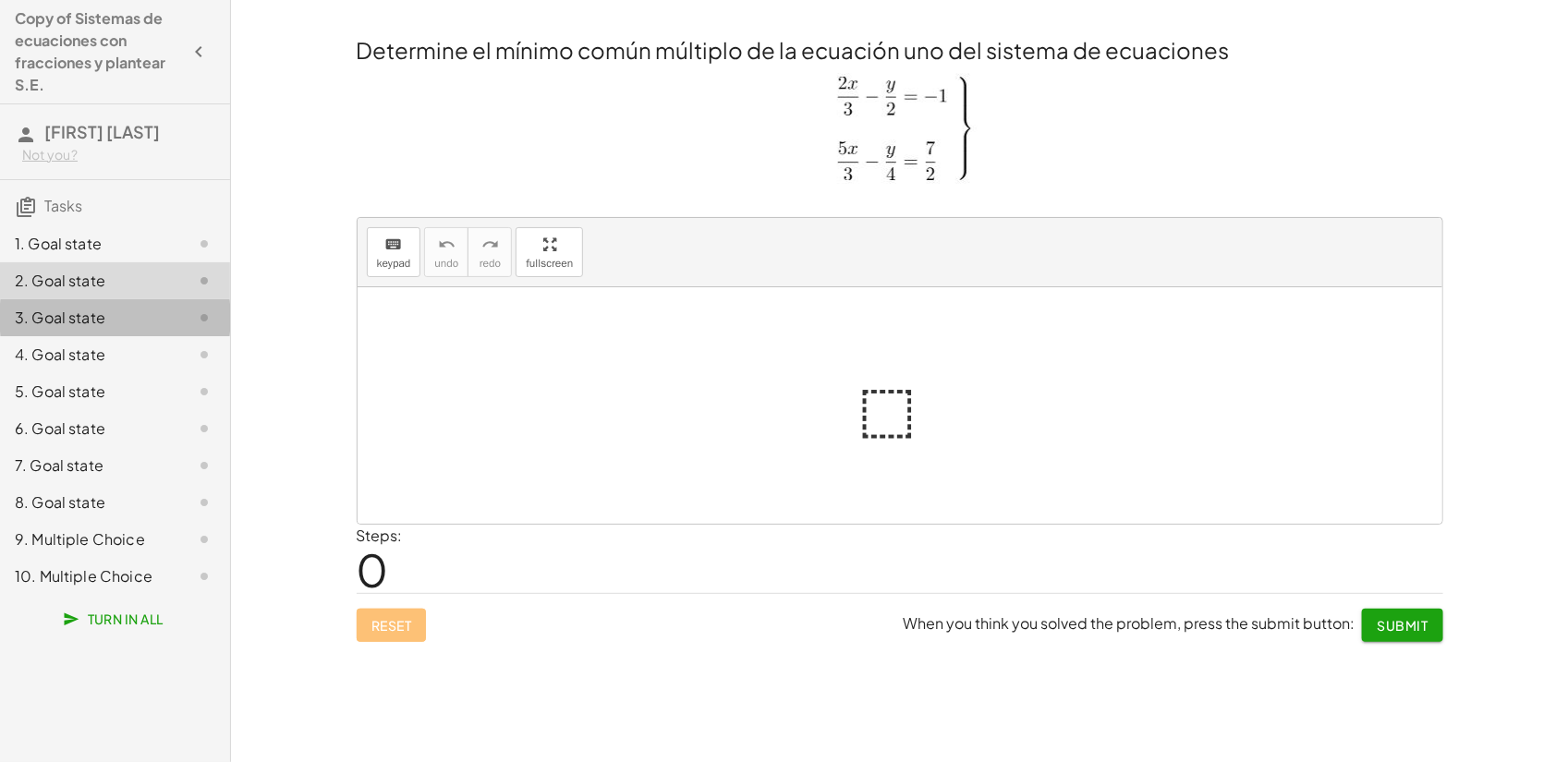 click on "3. Goal state" 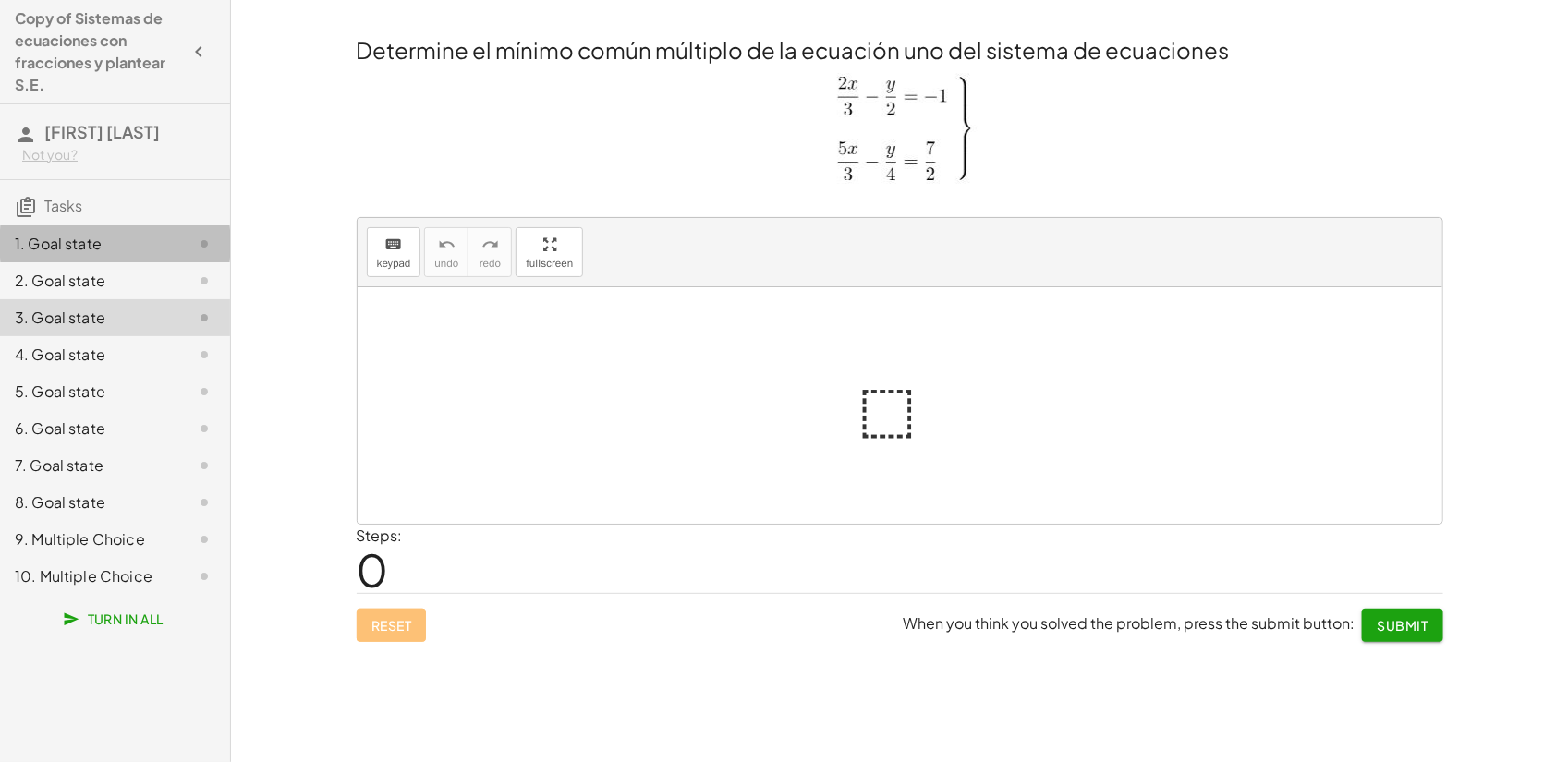 click on "1. Goal state" 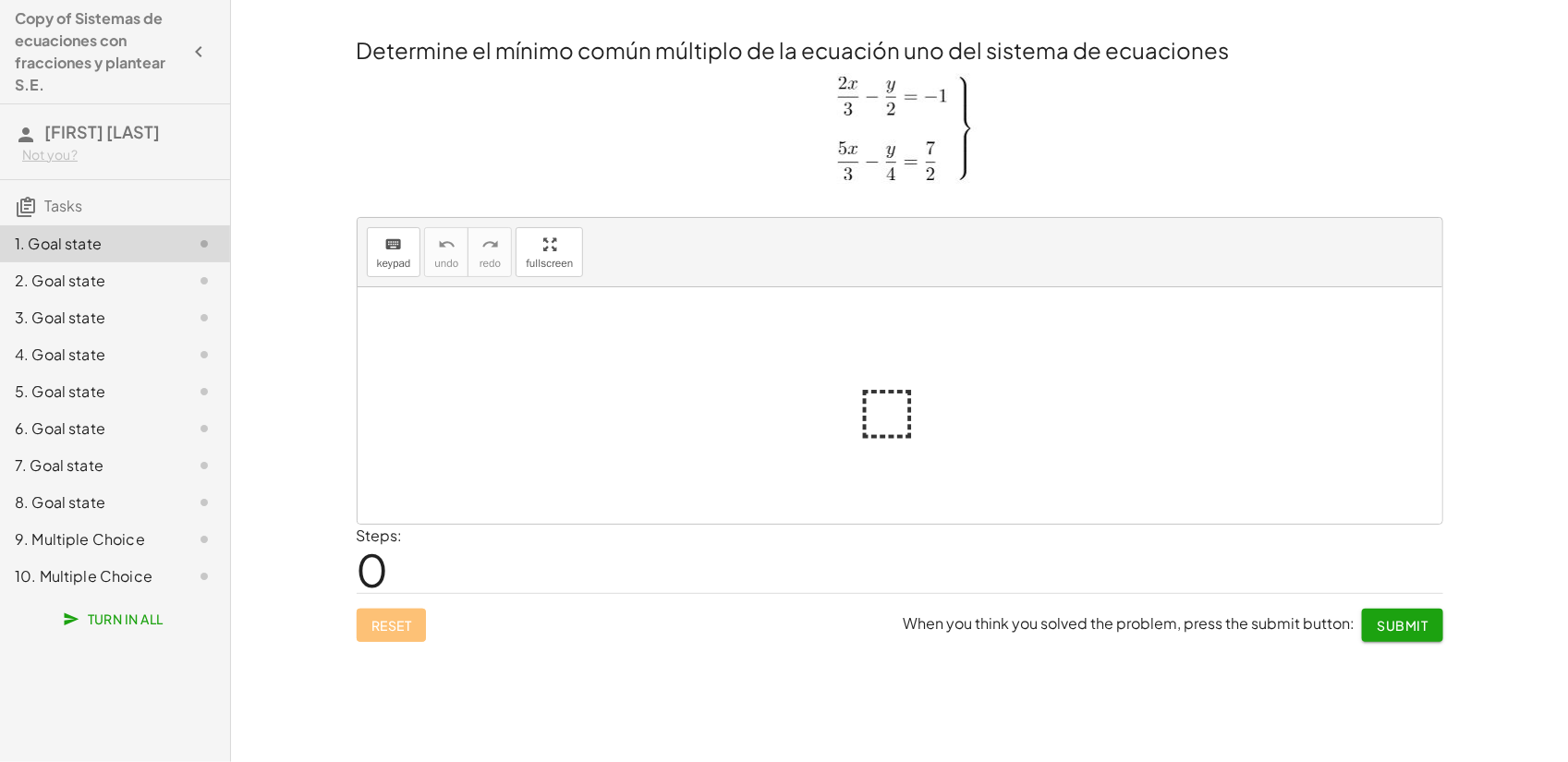 click on "2. Goal state" 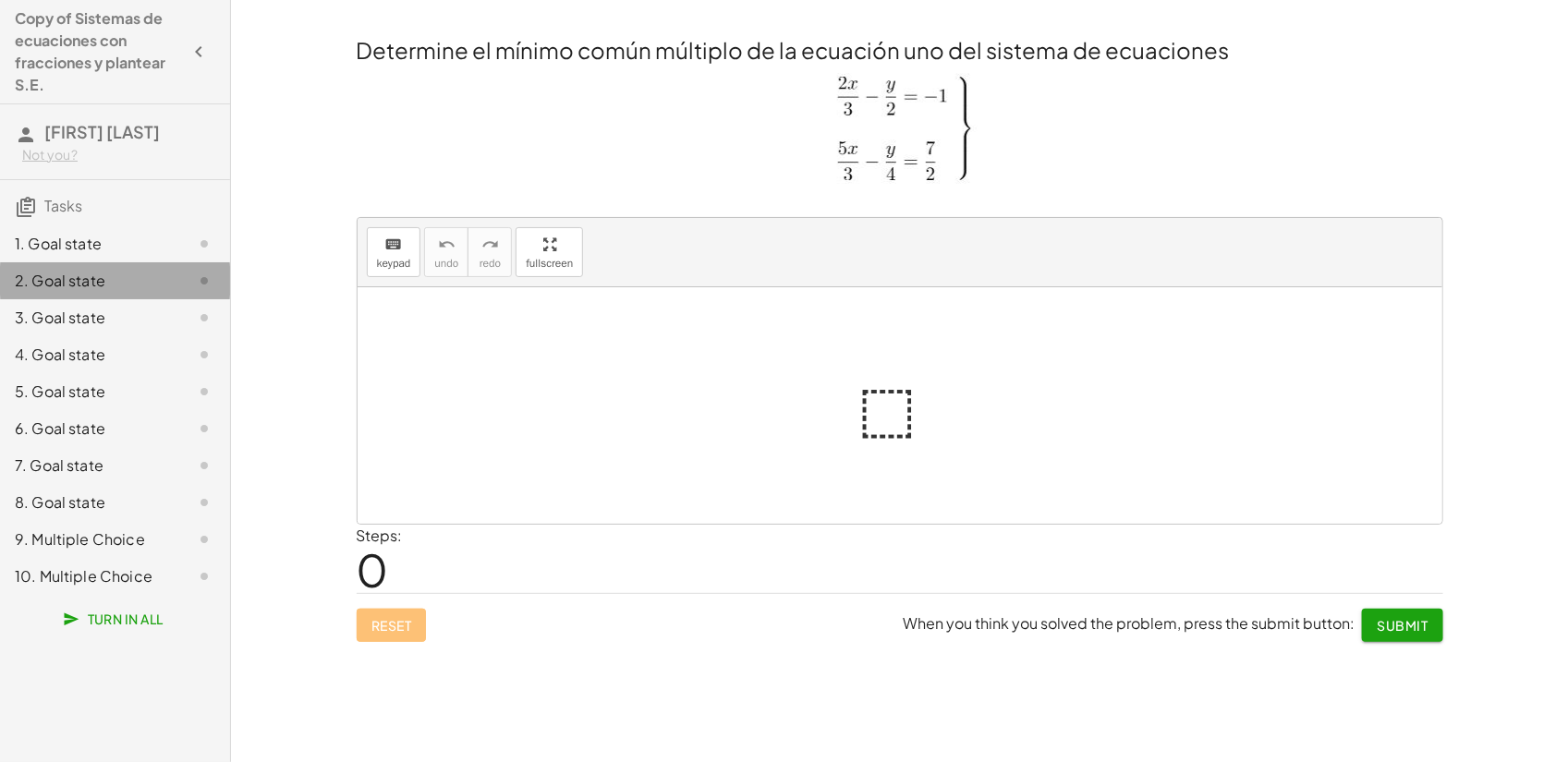 click on "3. Goal state" 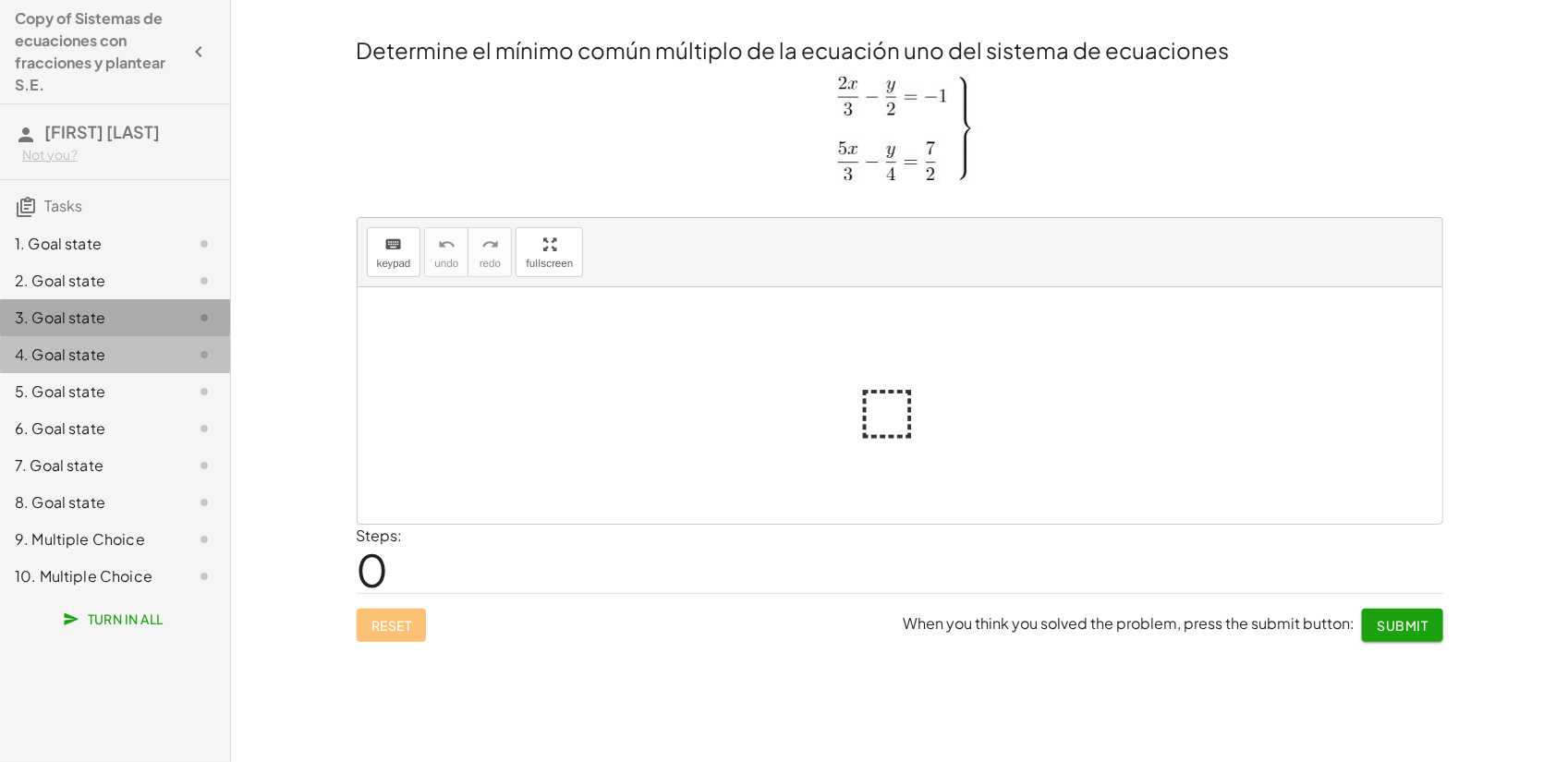 click on "4. Goal state" 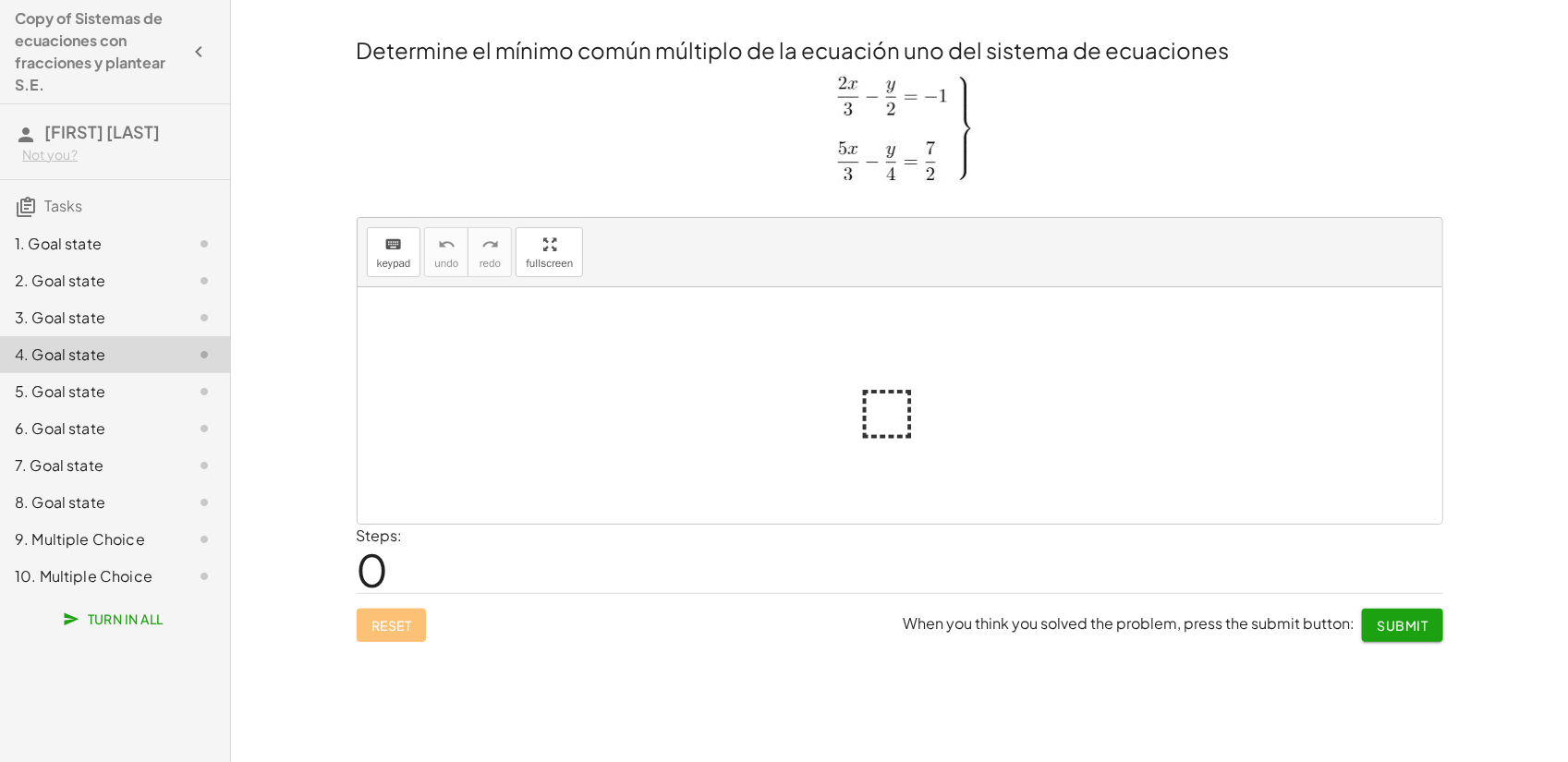 click on "5. Goal state" 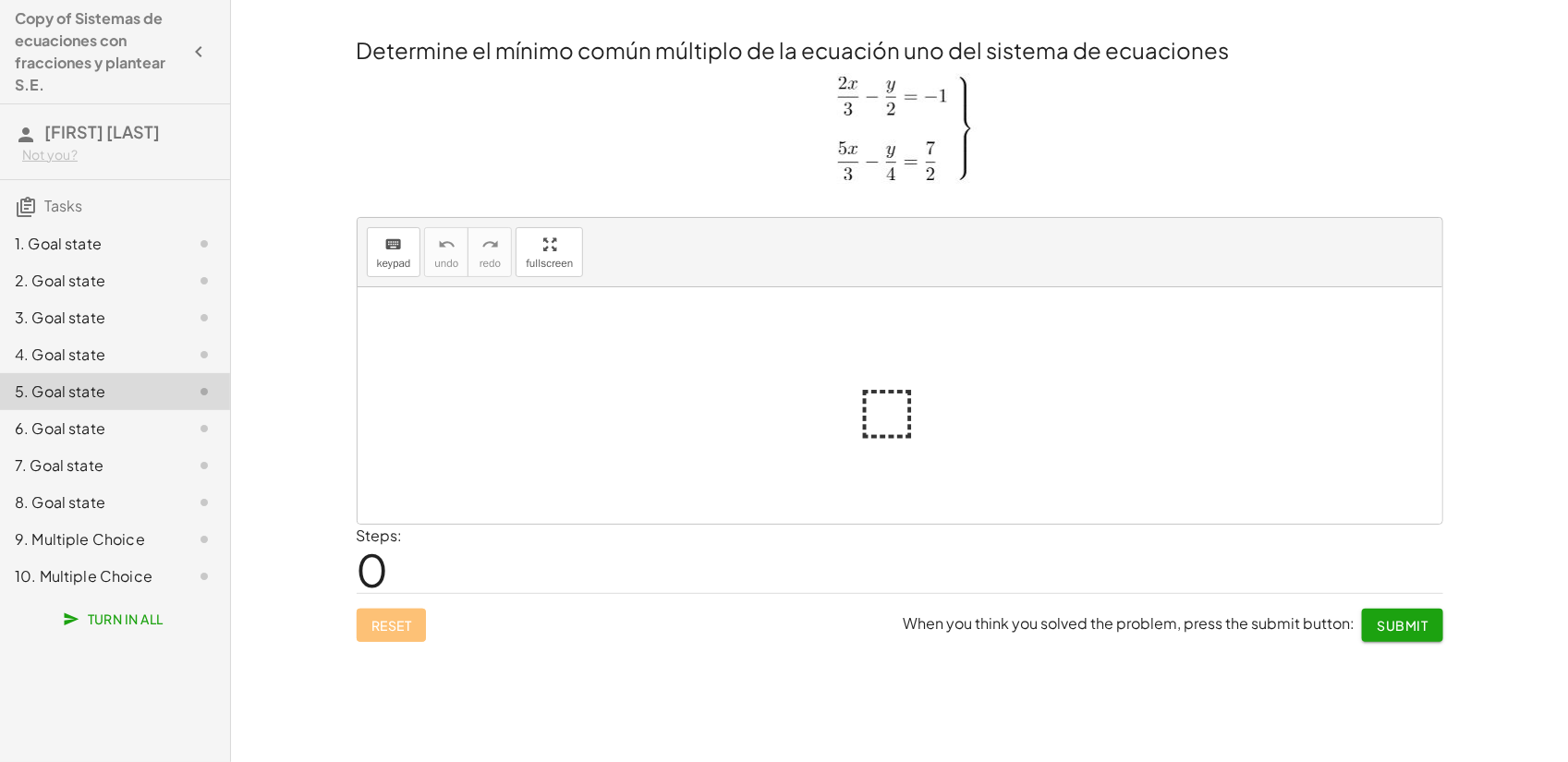 click on "6. Goal state" 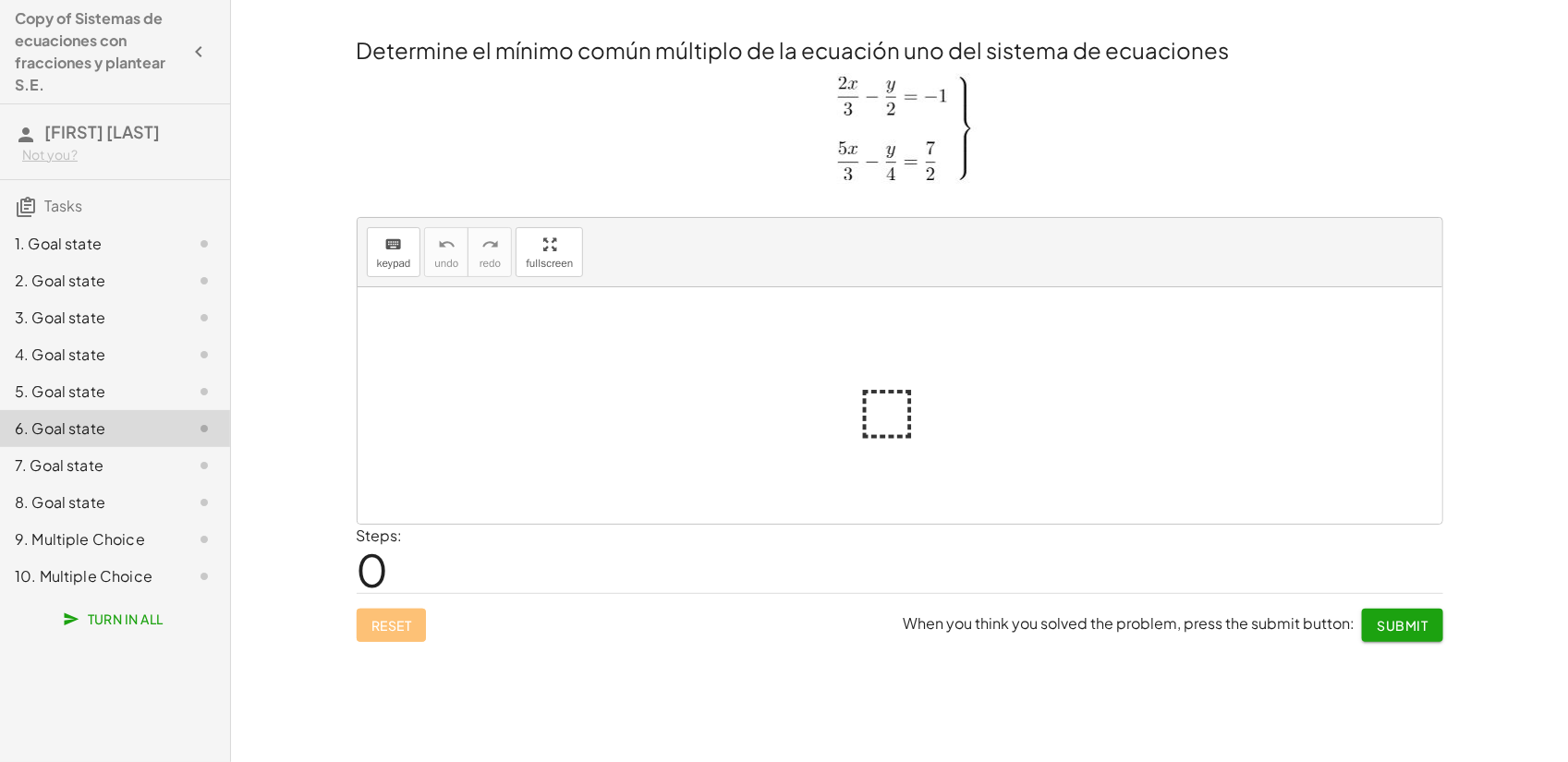 click on "7. Goal state" 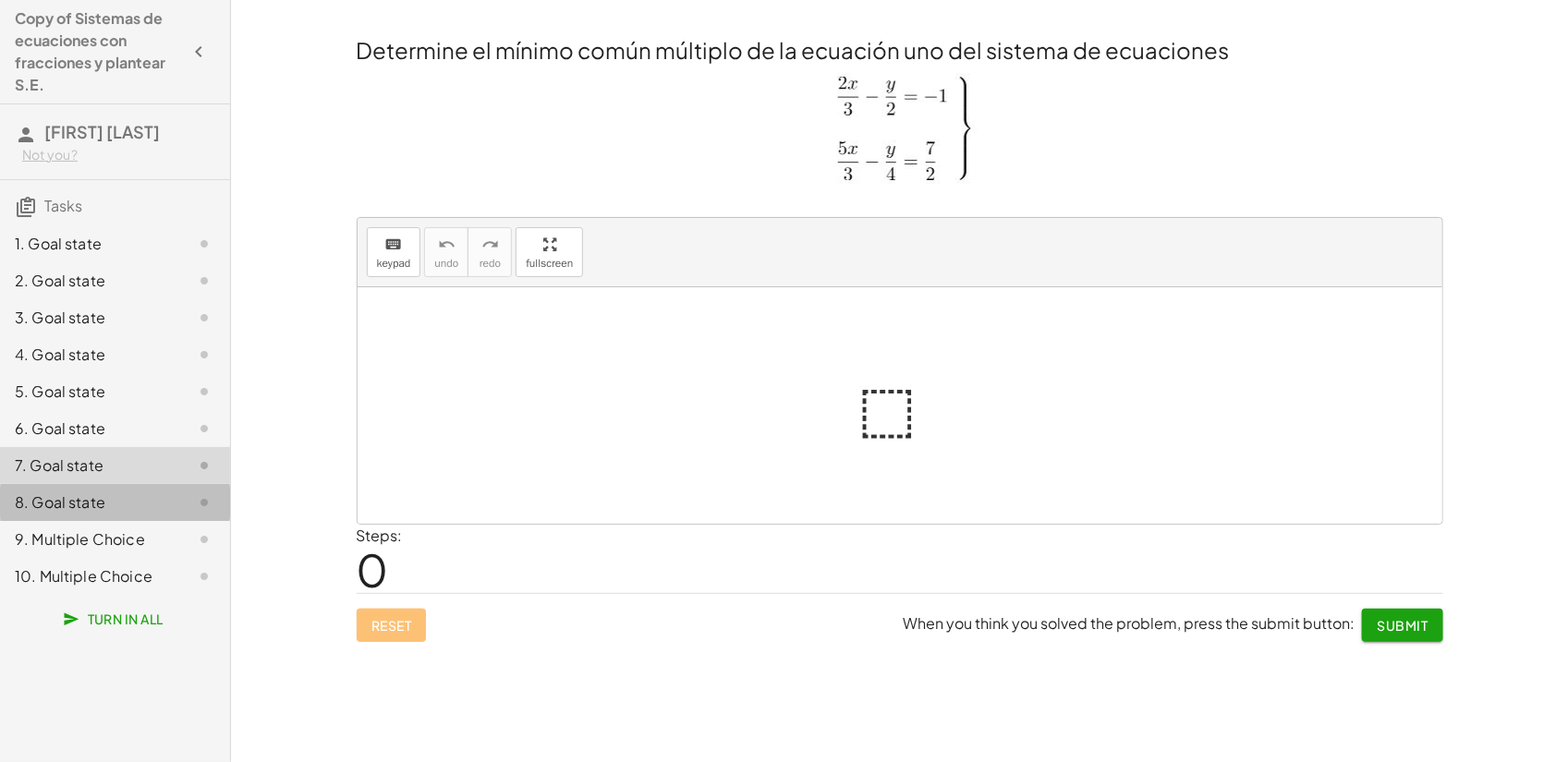 click on "8. Goal state" 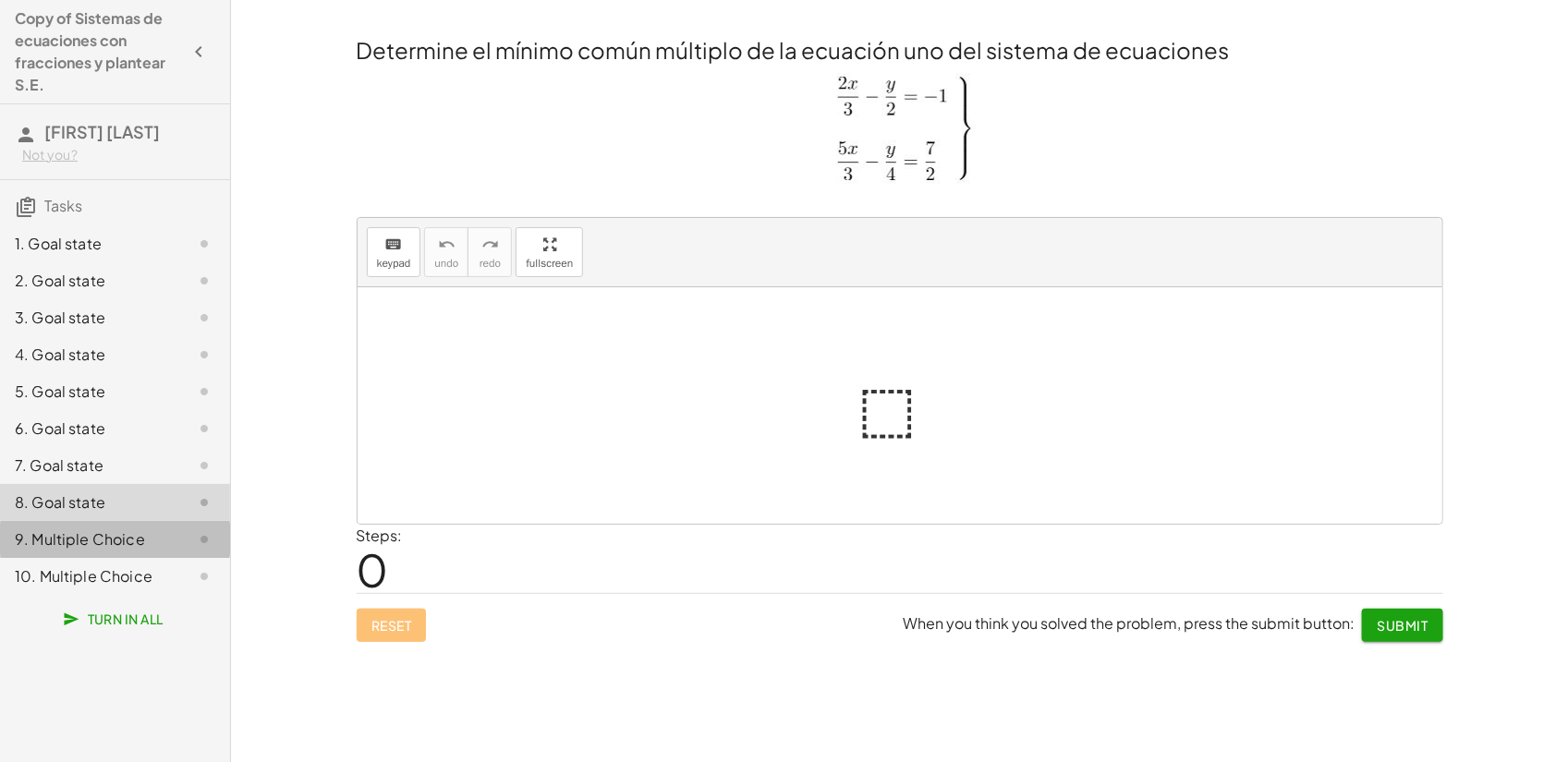 click on "9. Multiple Choice" 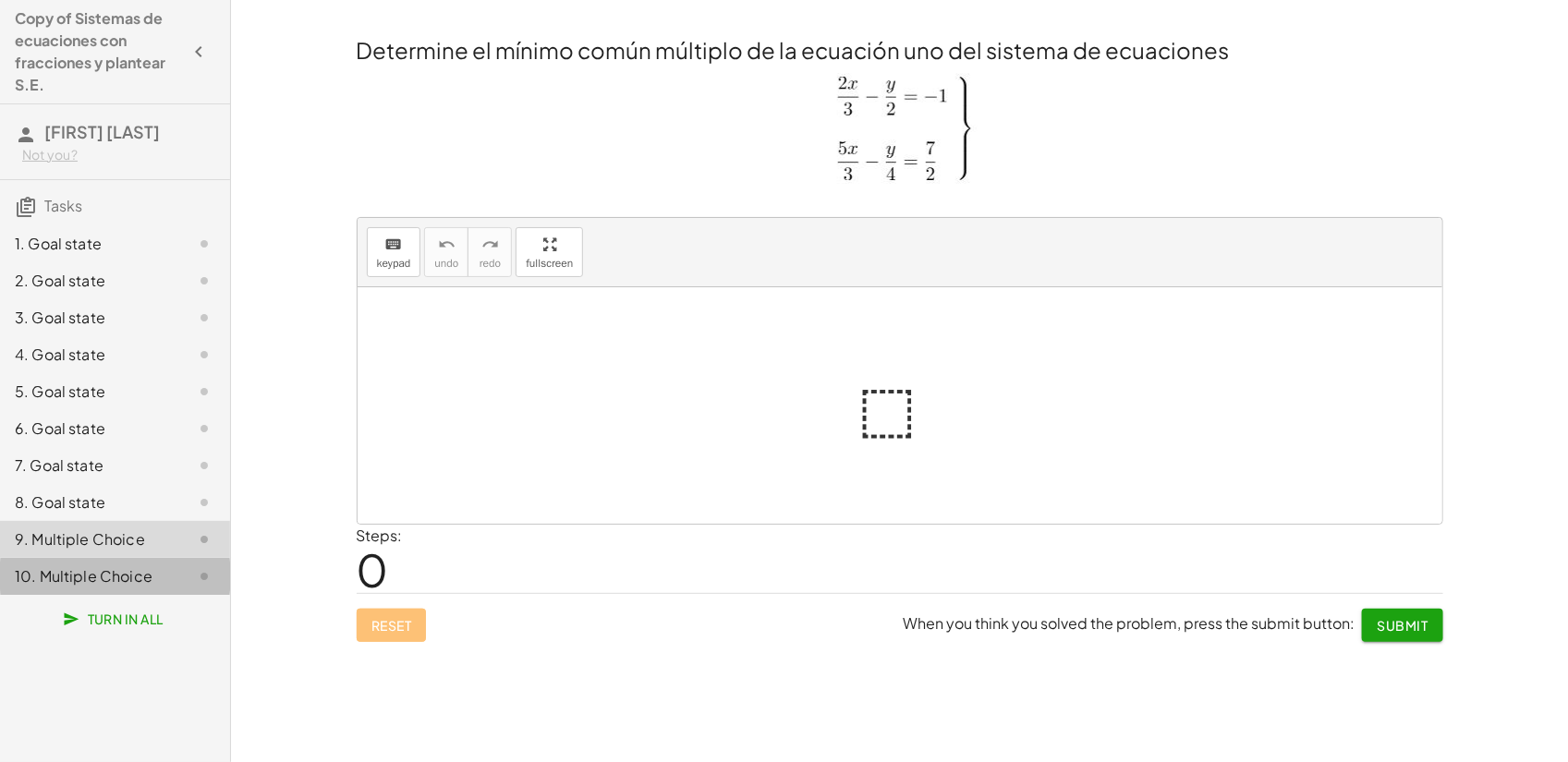 click on "10. Multiple Choice" 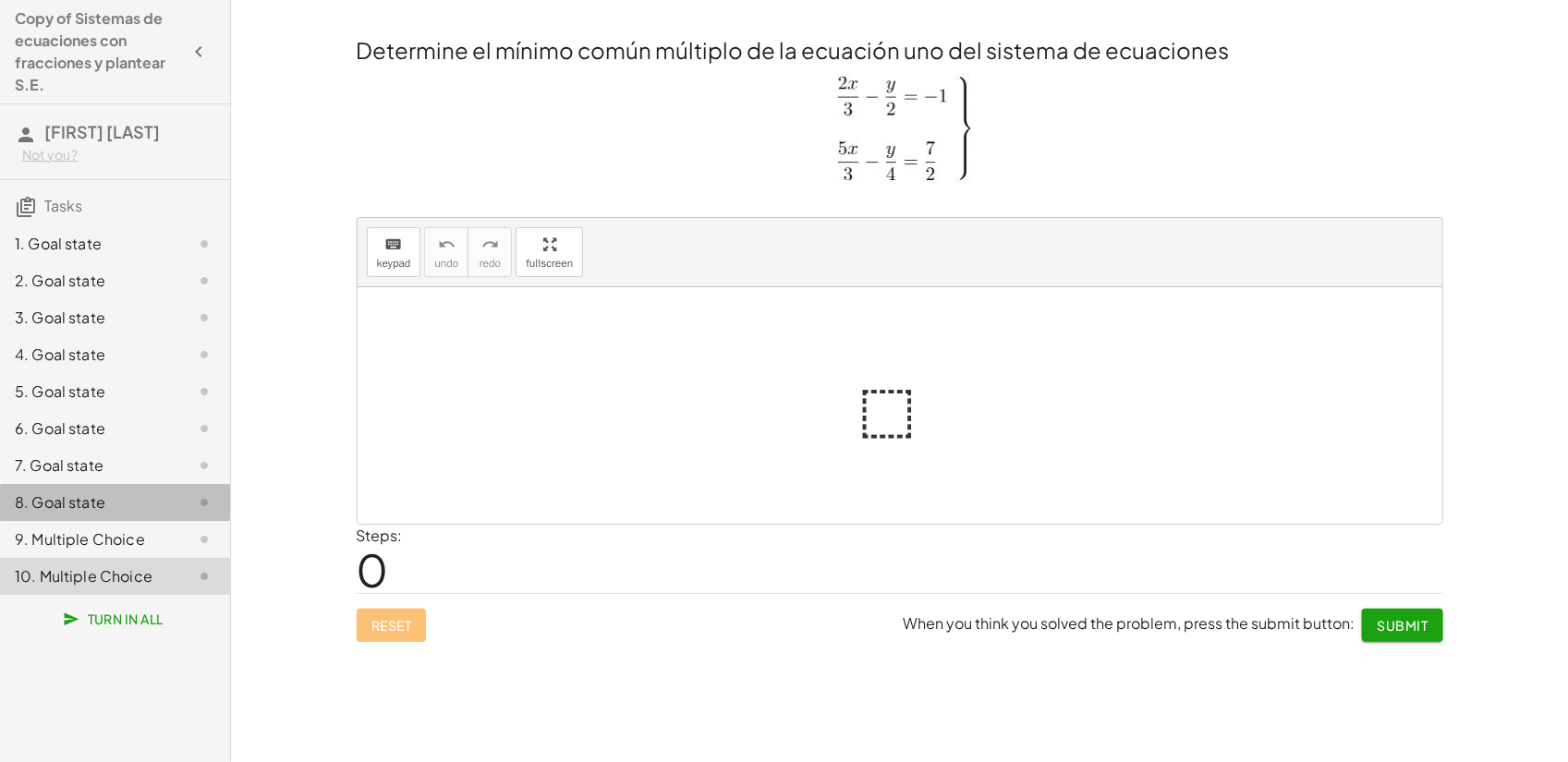 click on "8. Goal state" 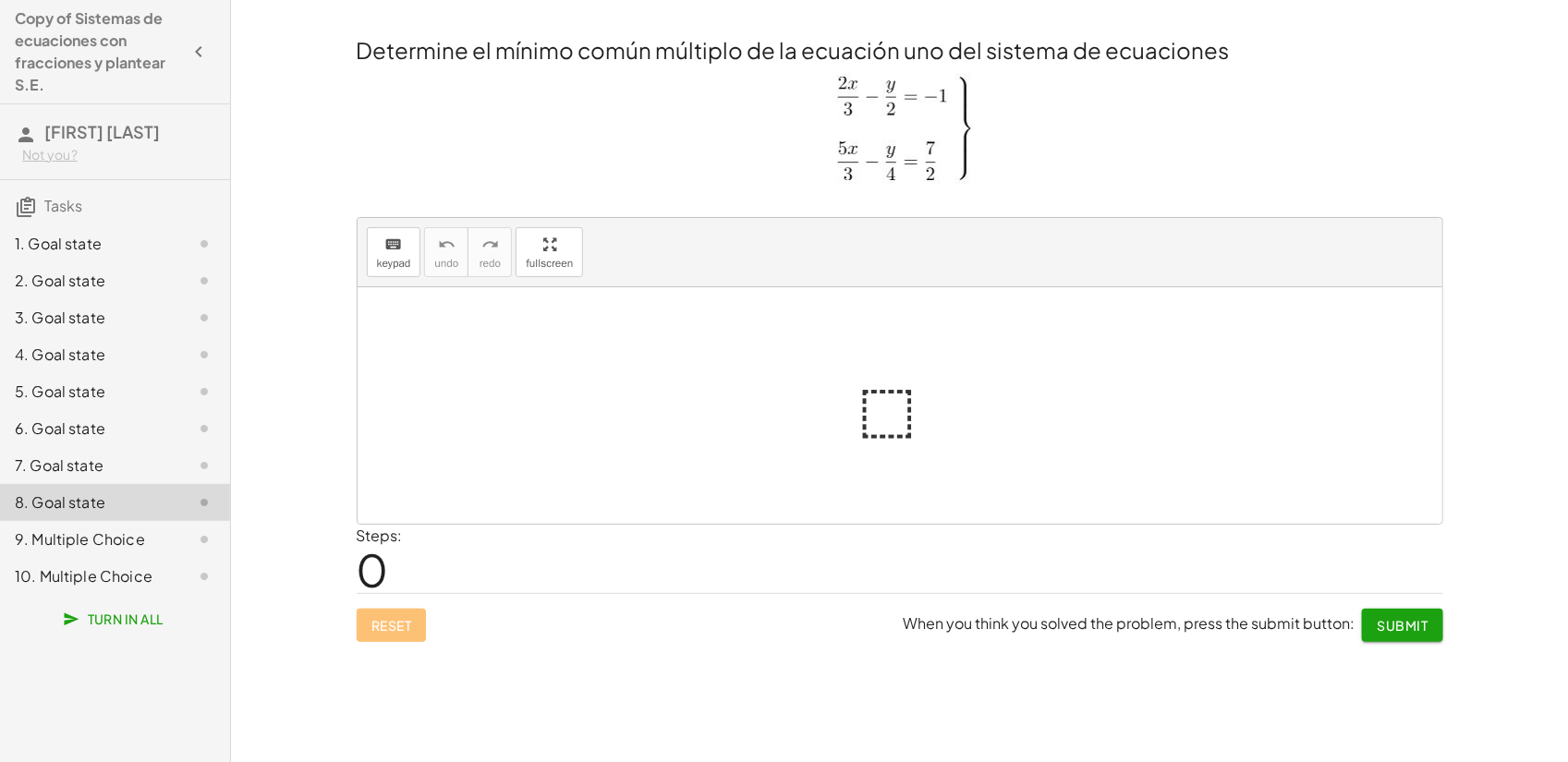 click on "3. Goal state" 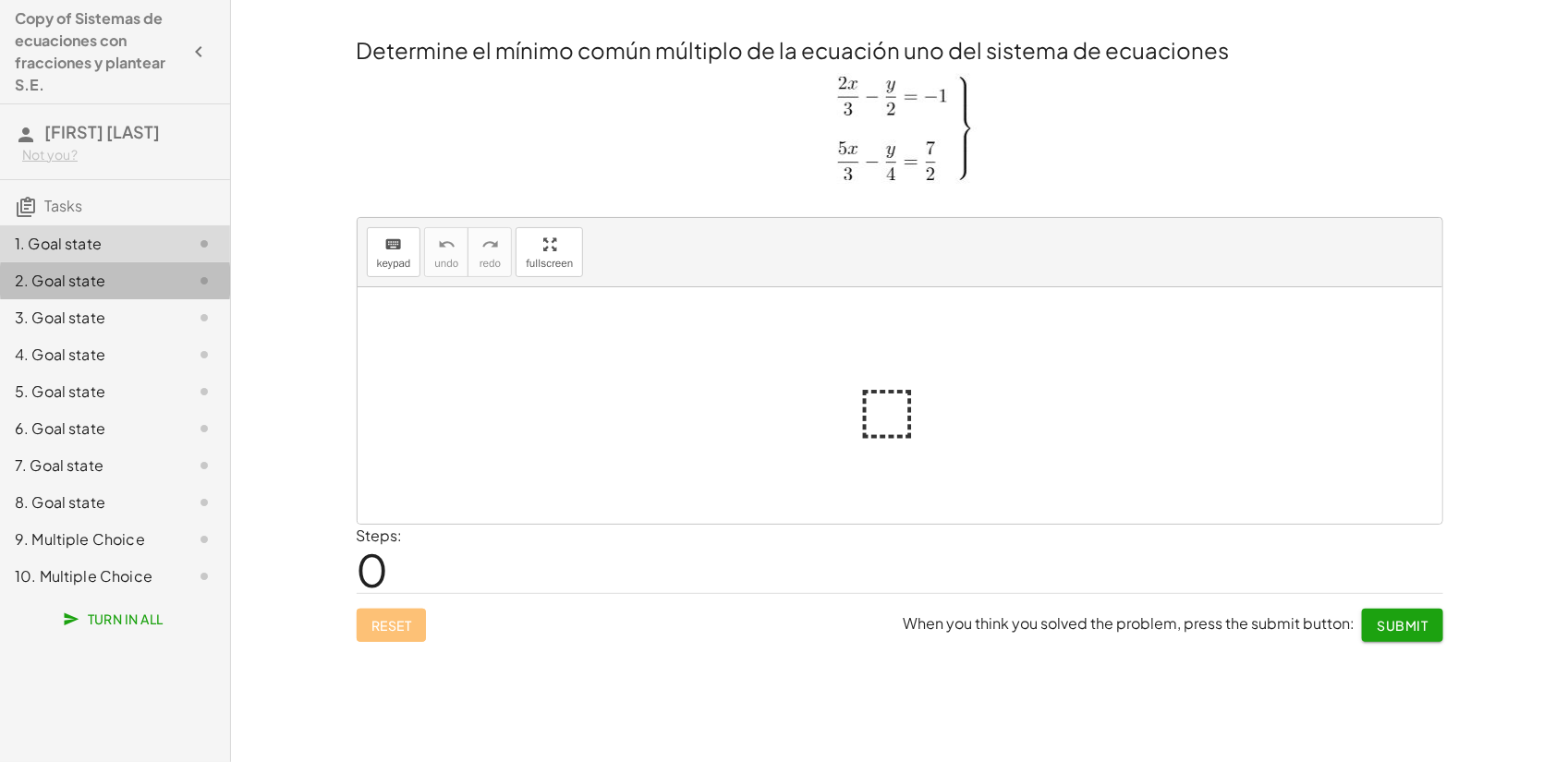 click on "2. Goal state" 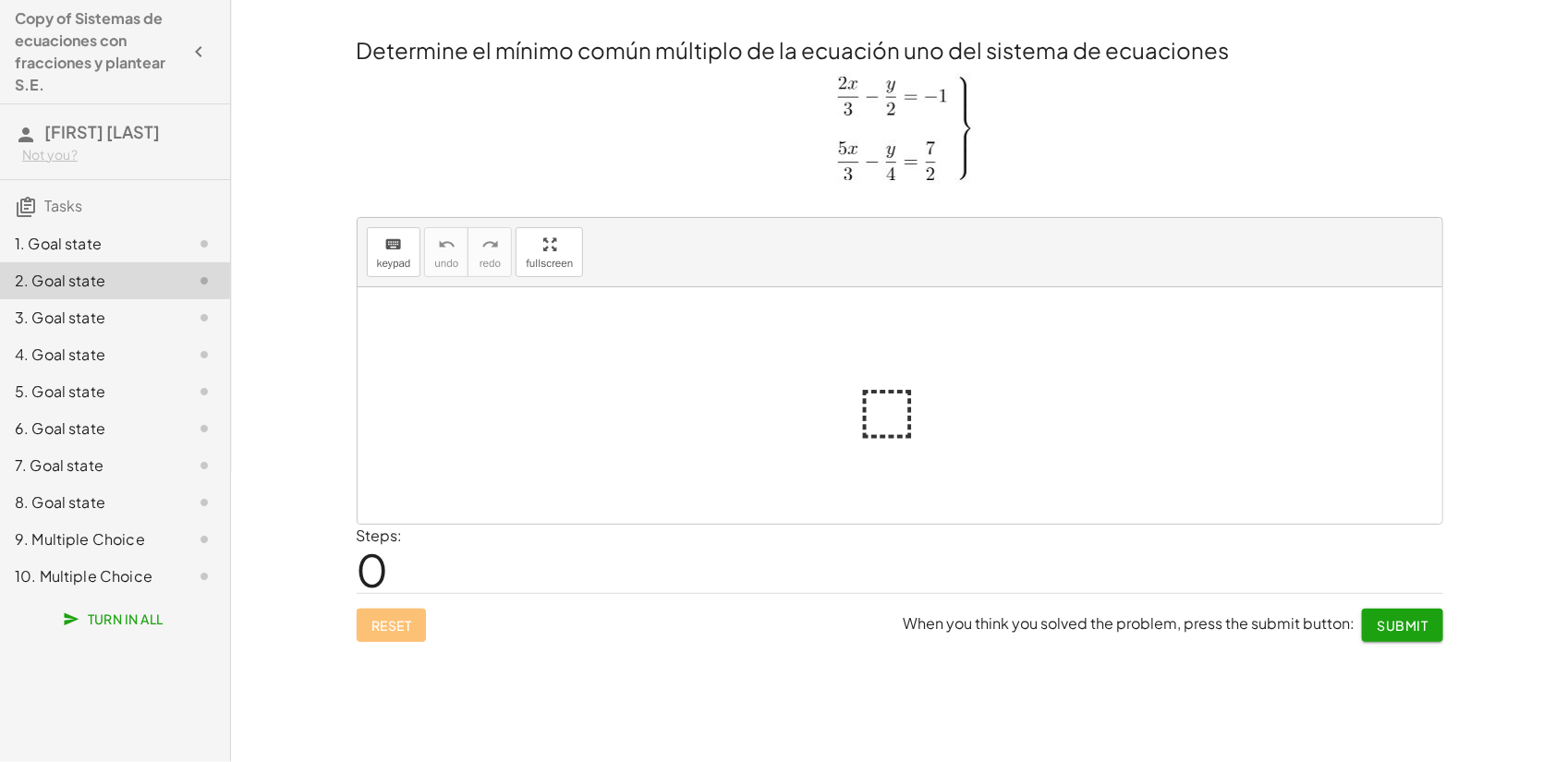 click on "4. Goal state" 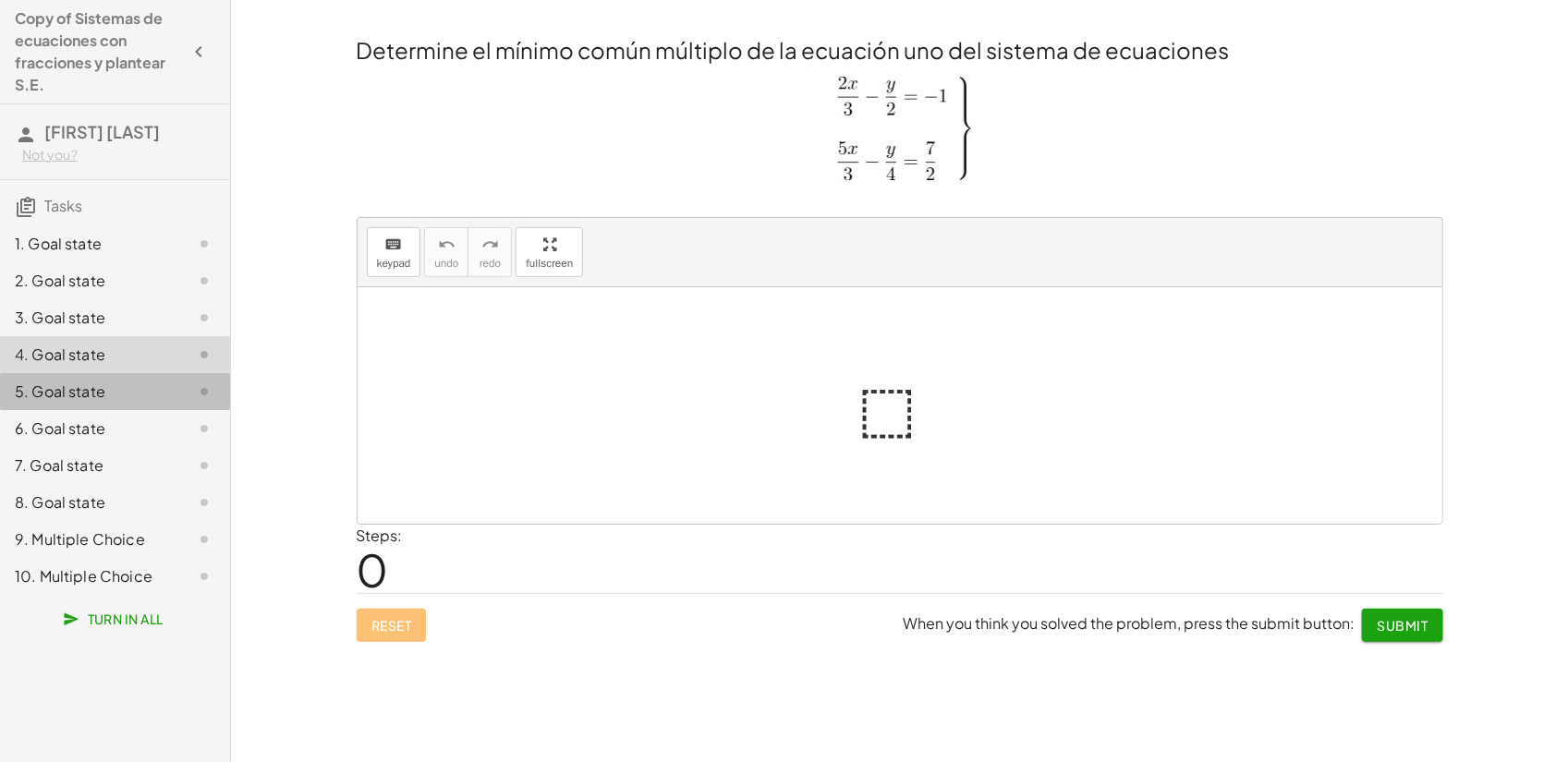 click on "5. Goal state" 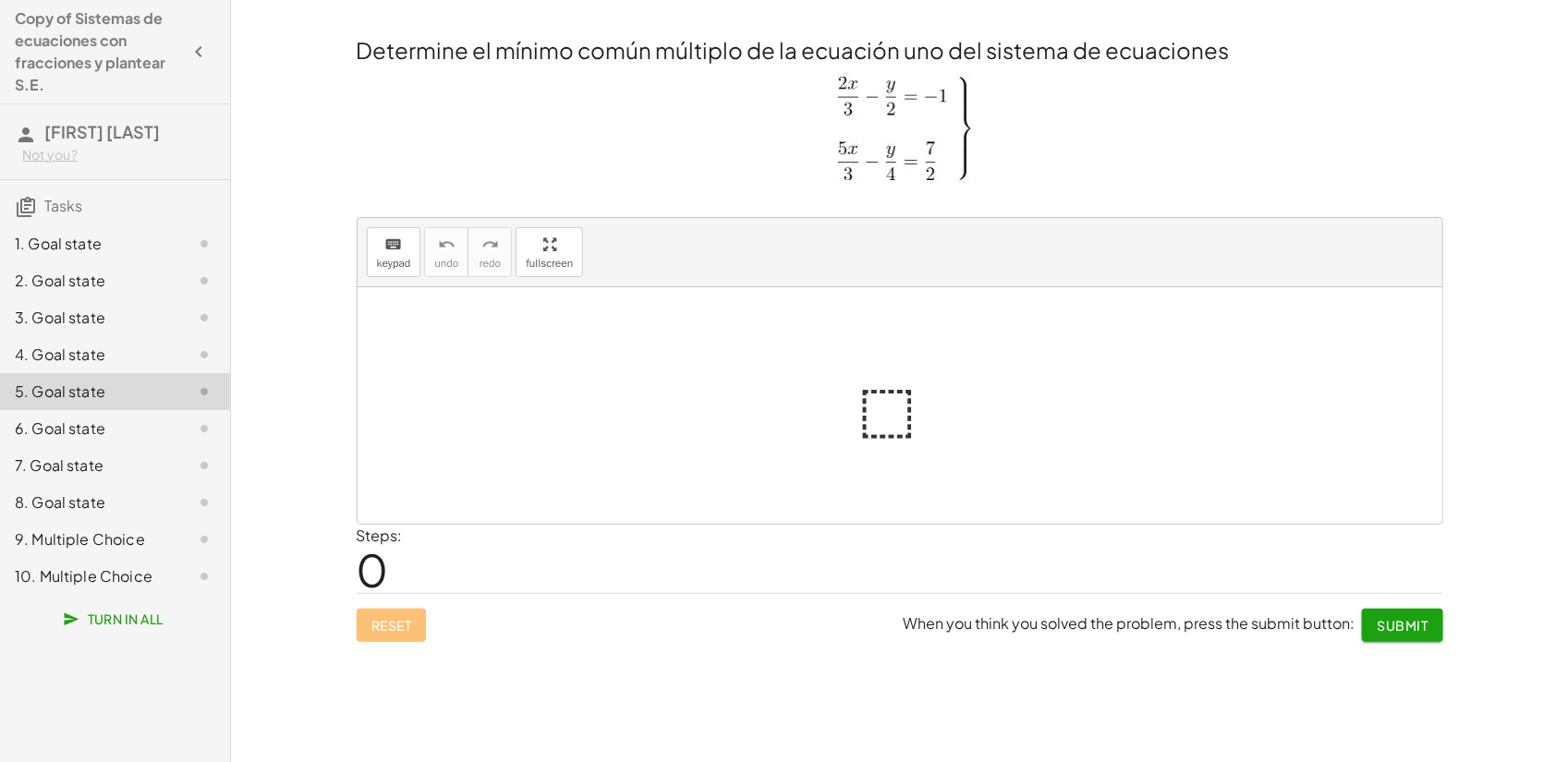 click on "7. Goal state" 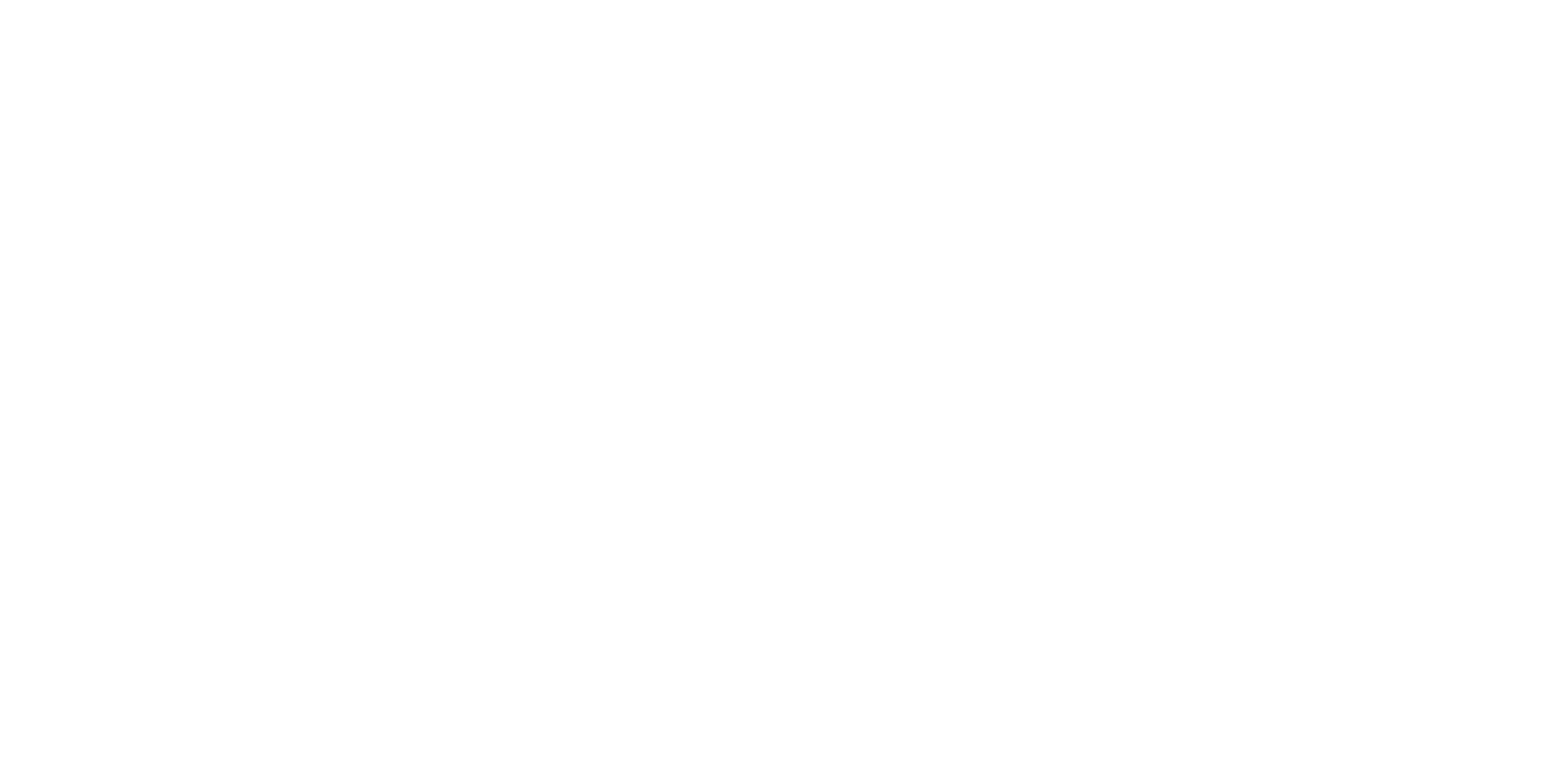 scroll, scrollTop: 0, scrollLeft: 0, axis: both 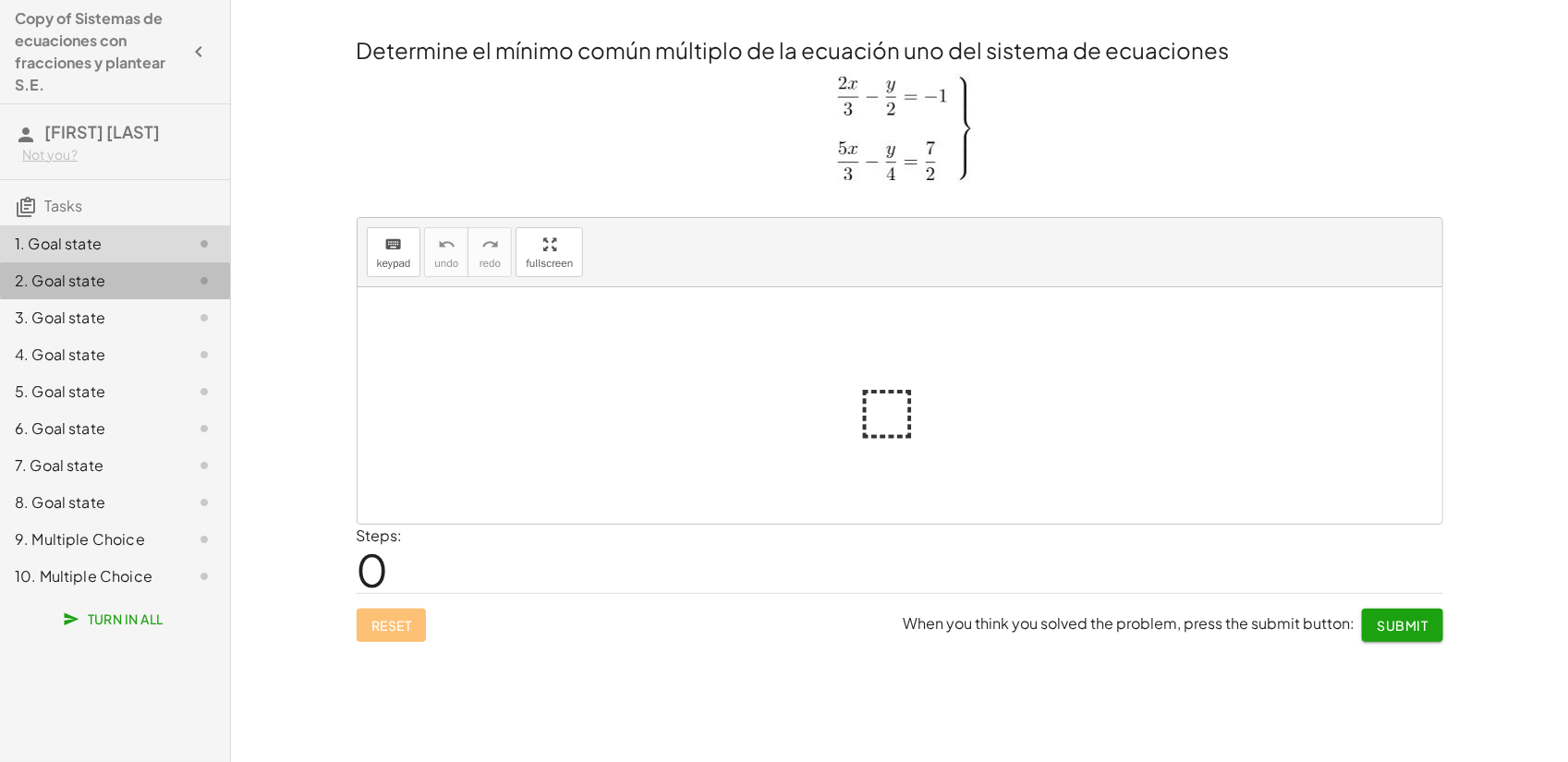 click on "2. Goal state" 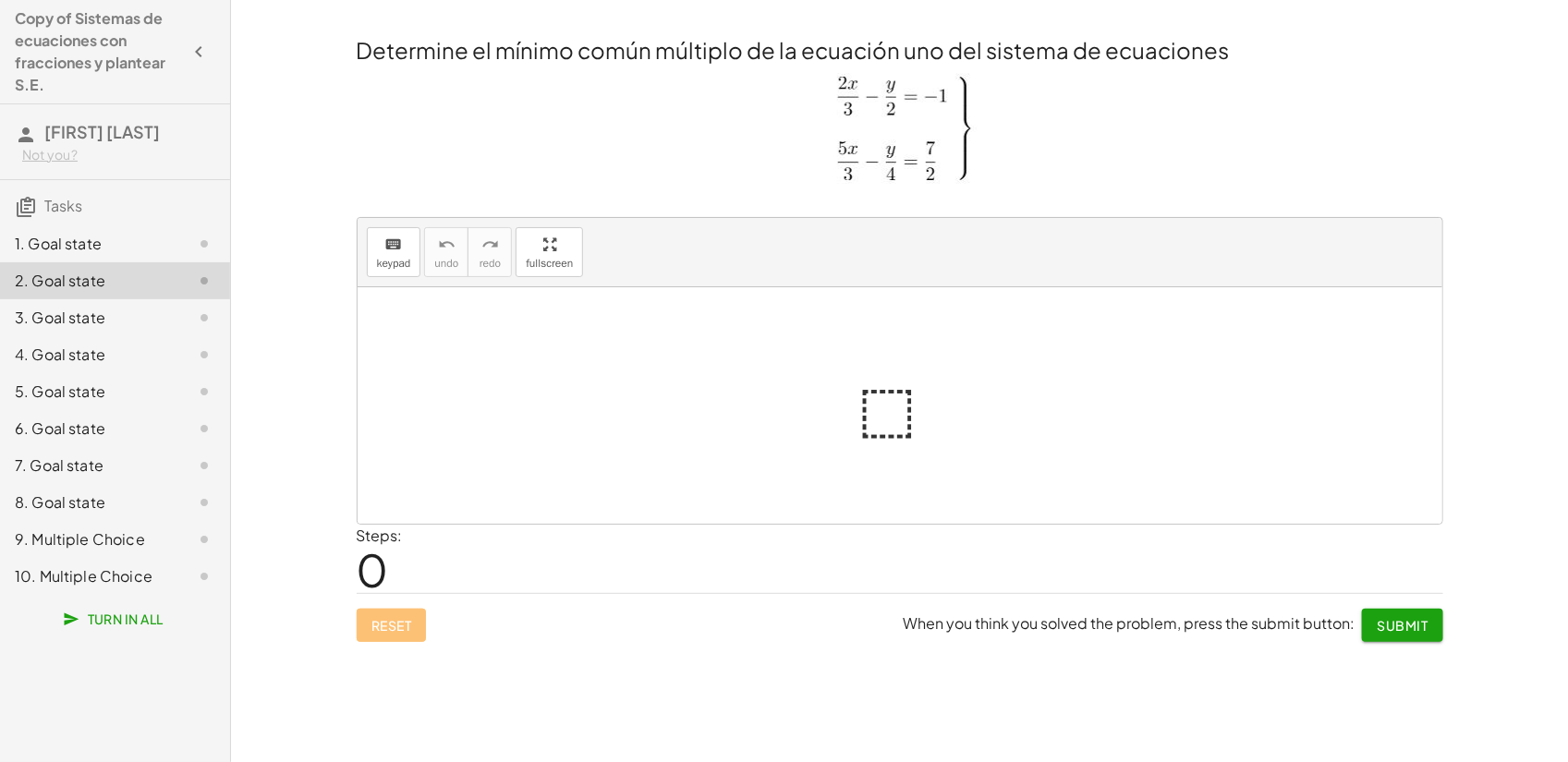 click on "3. Goal state" 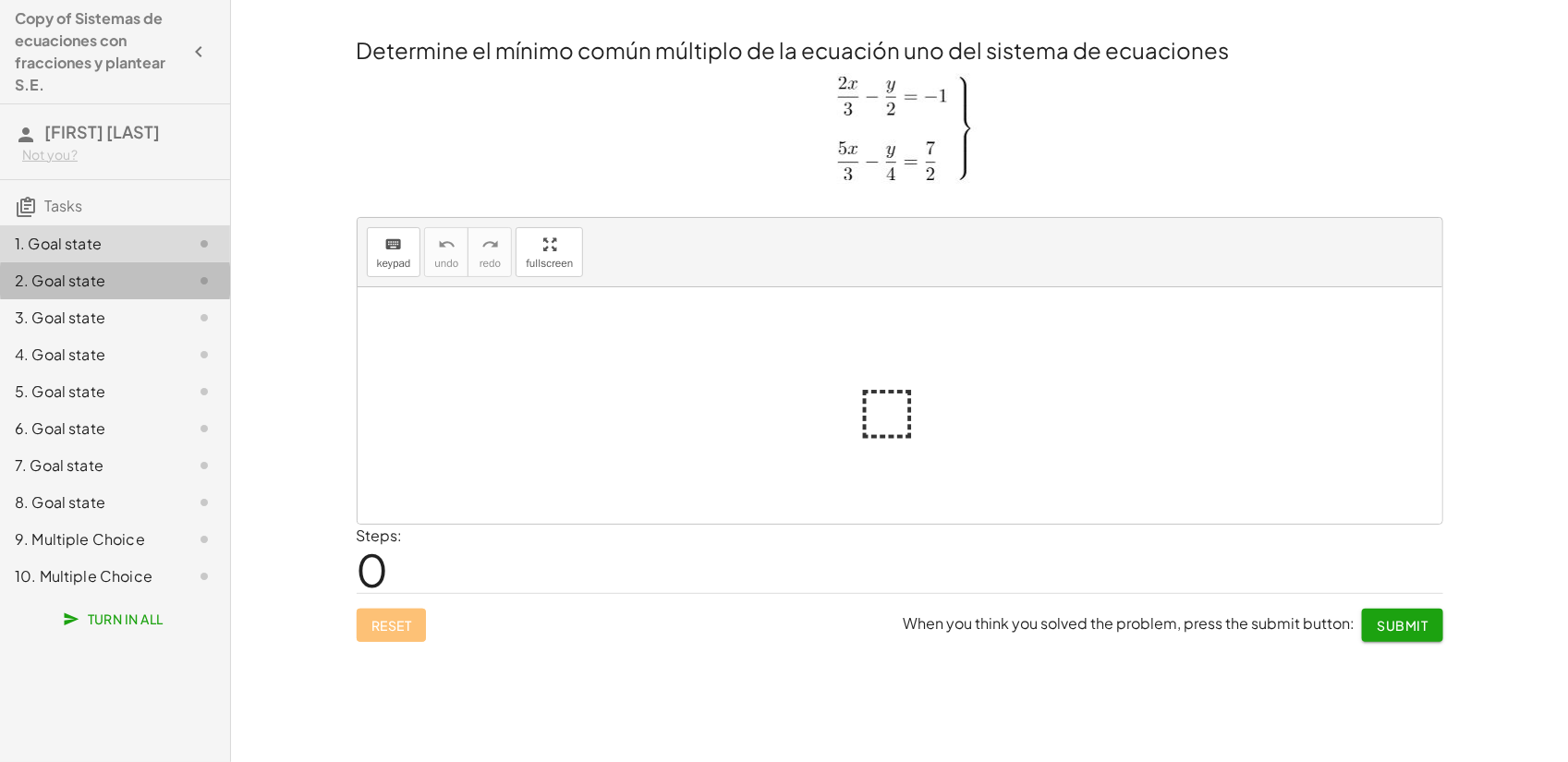click on "2. Goal state" 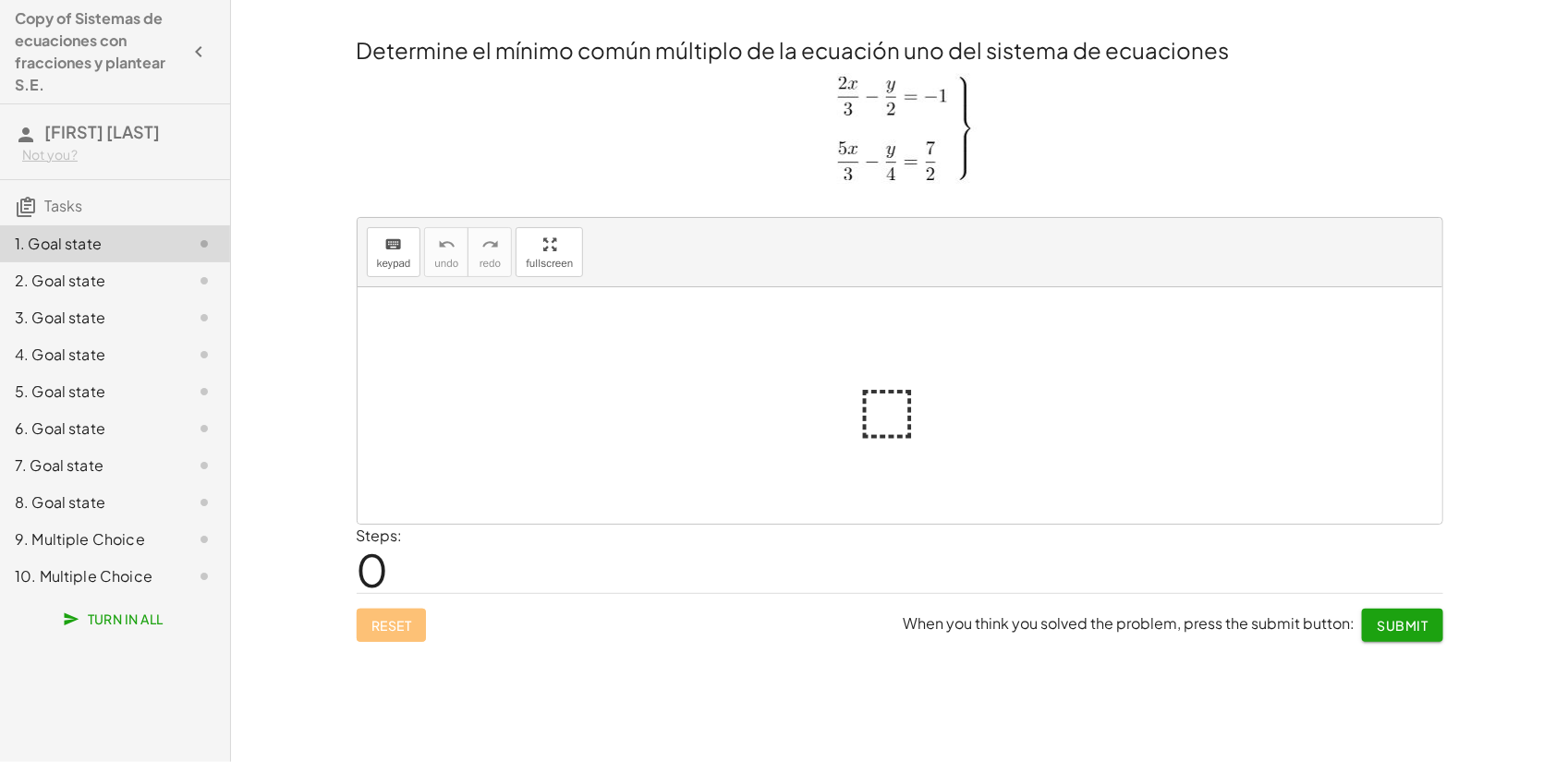 click on "Submit" at bounding box center [1402, 625] 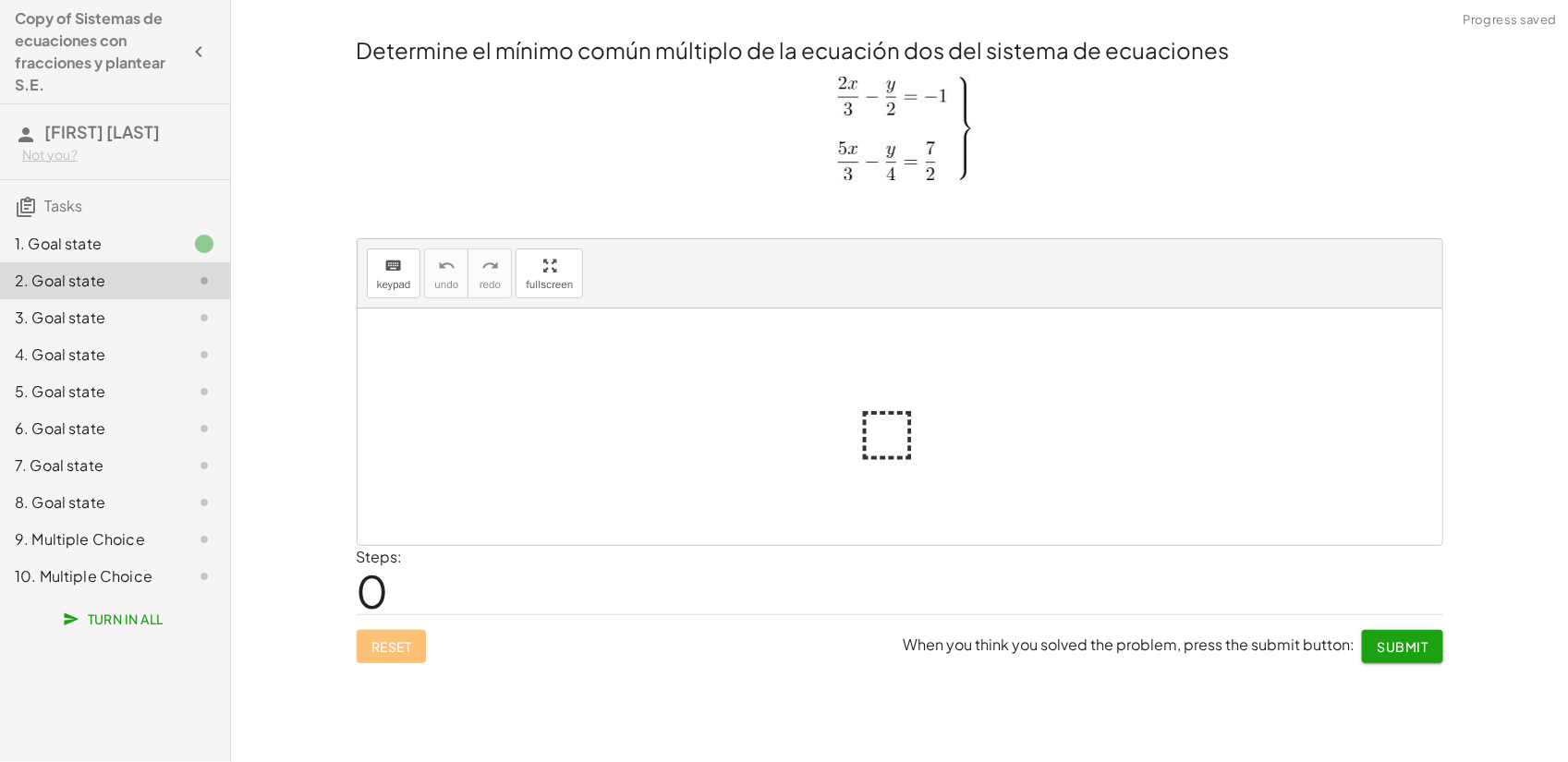 click on "1. Goal state" 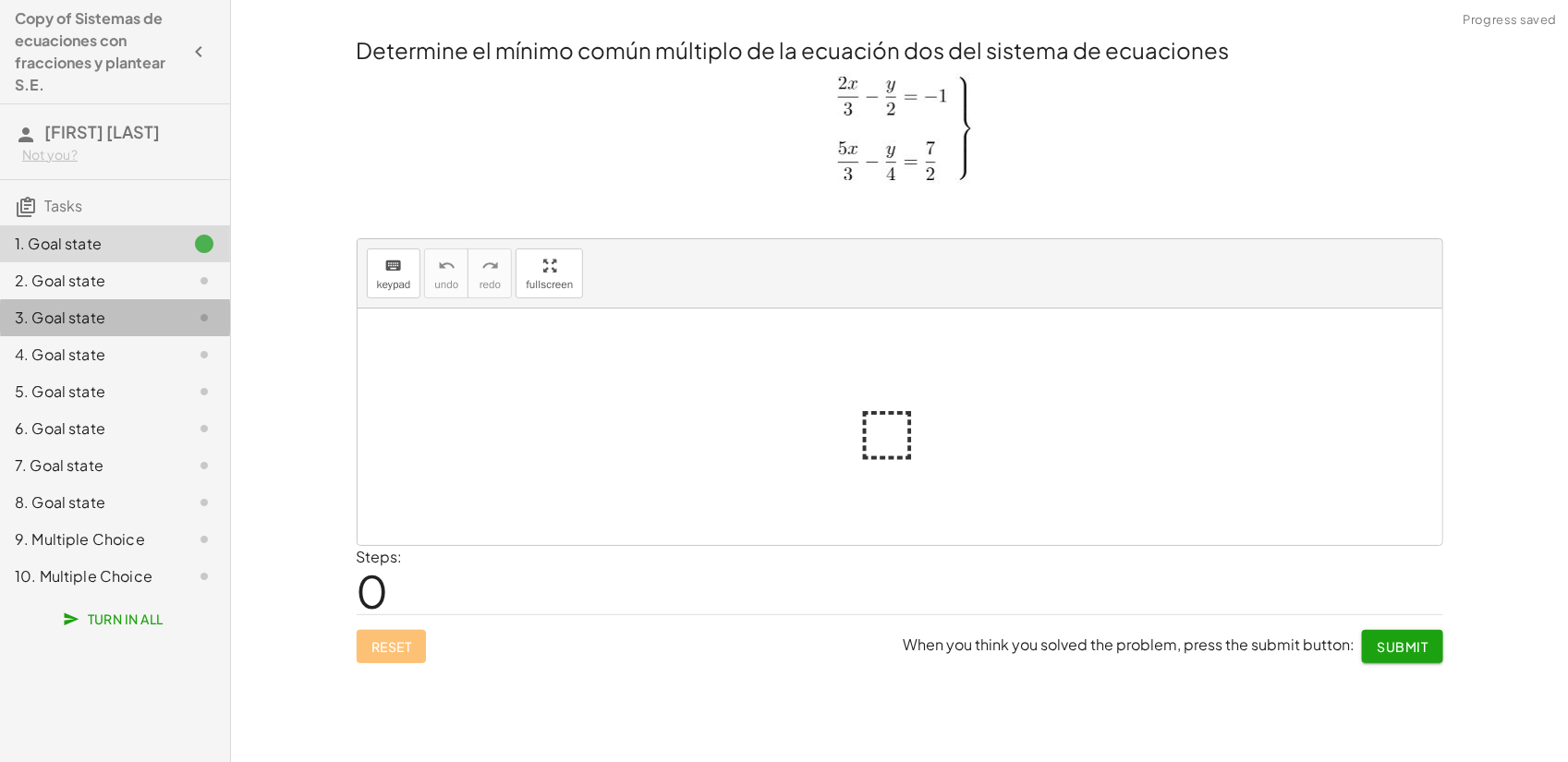 click on "3. Goal state" 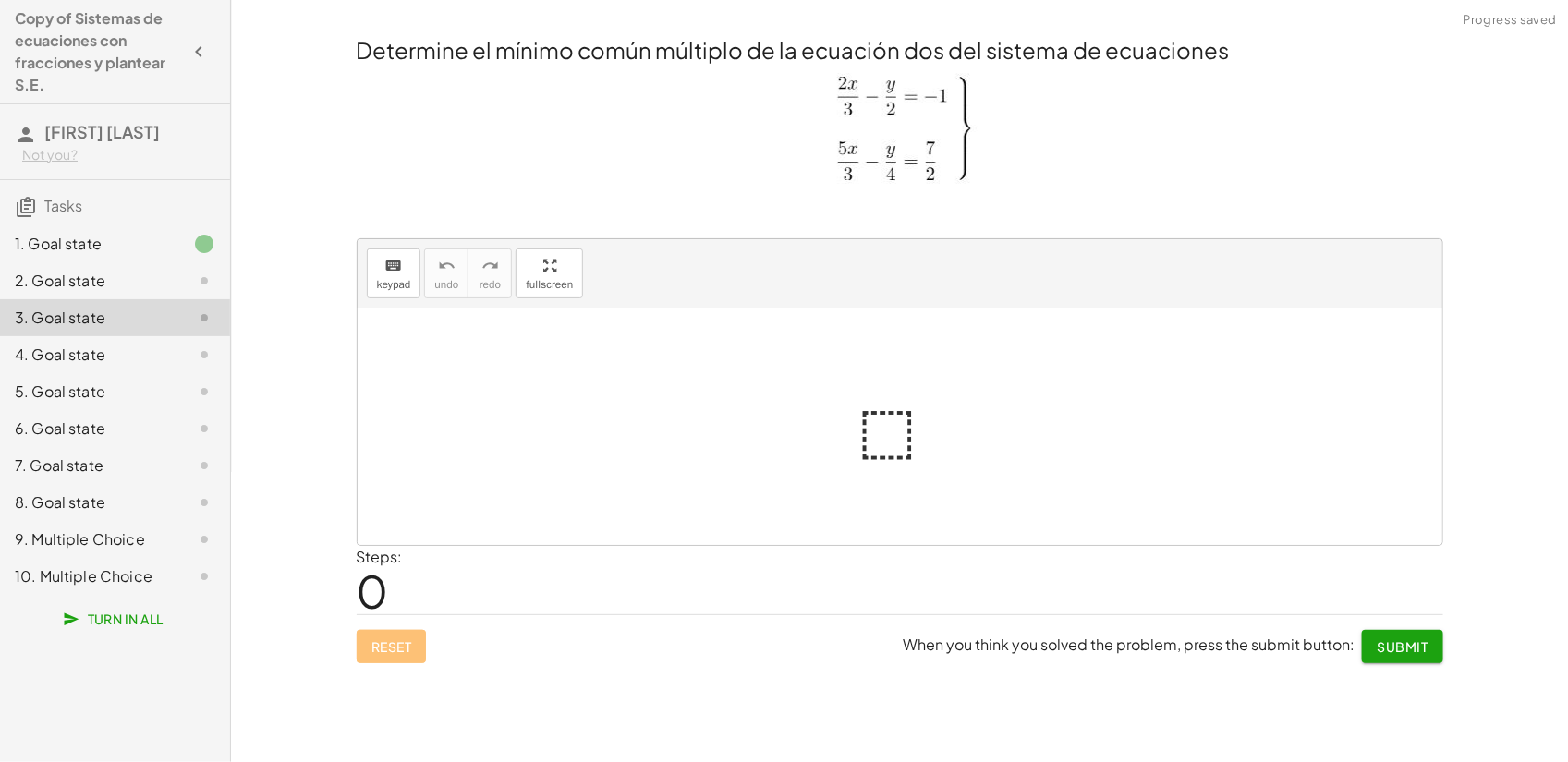 click on "Tasks" 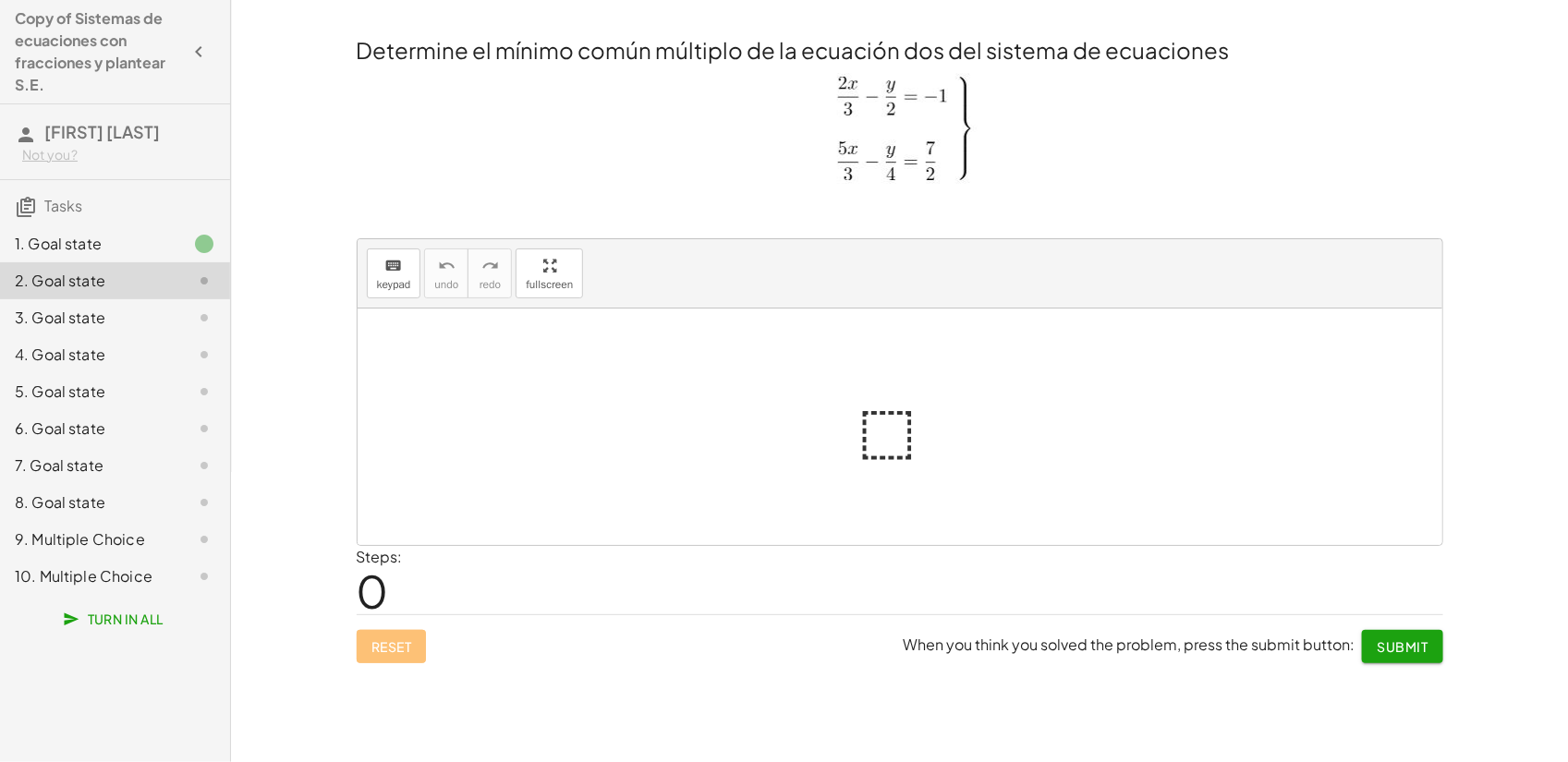 click on "1. Goal state" 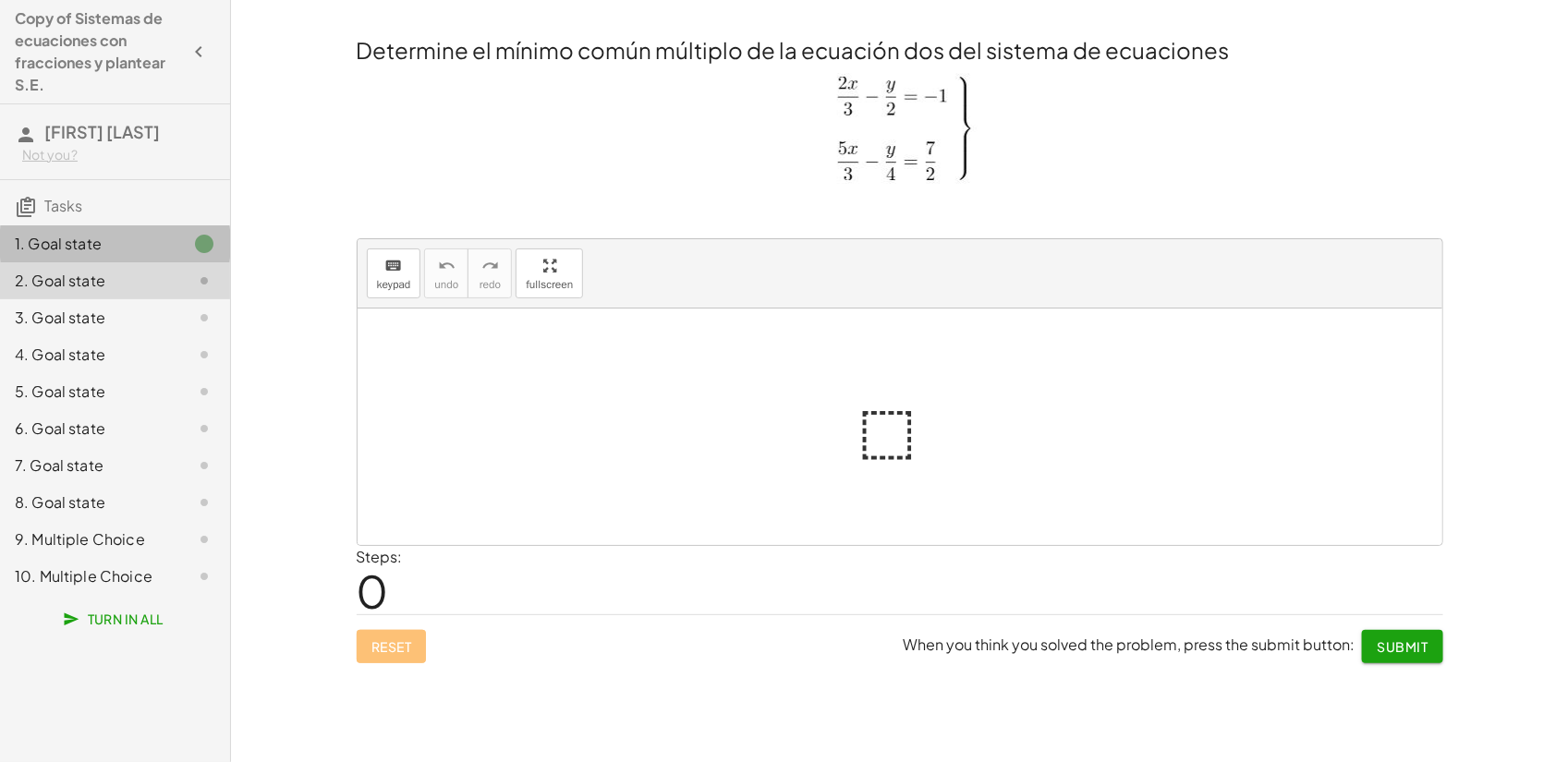 click on "1. Goal state" 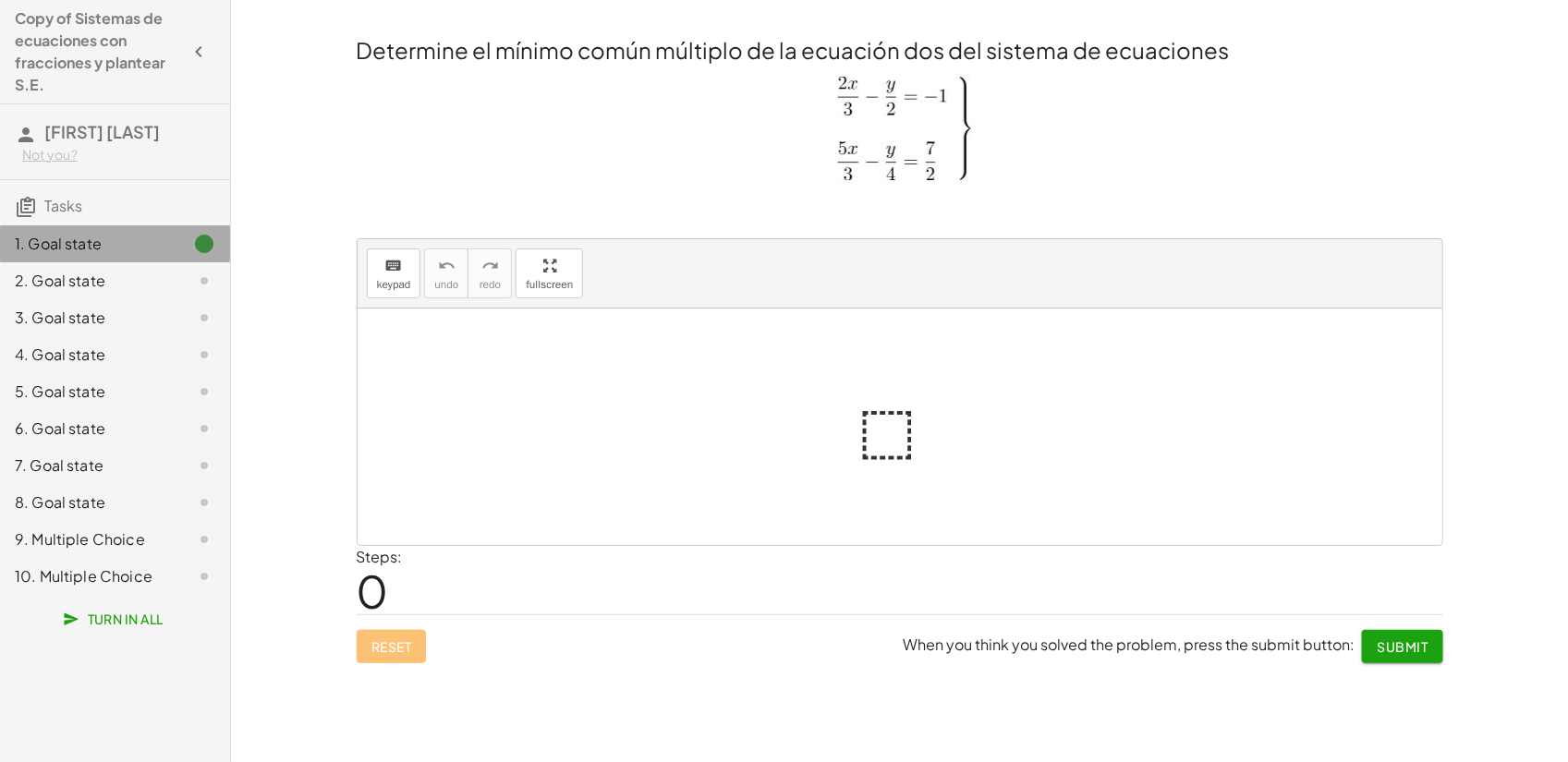 click on "1. Goal state" 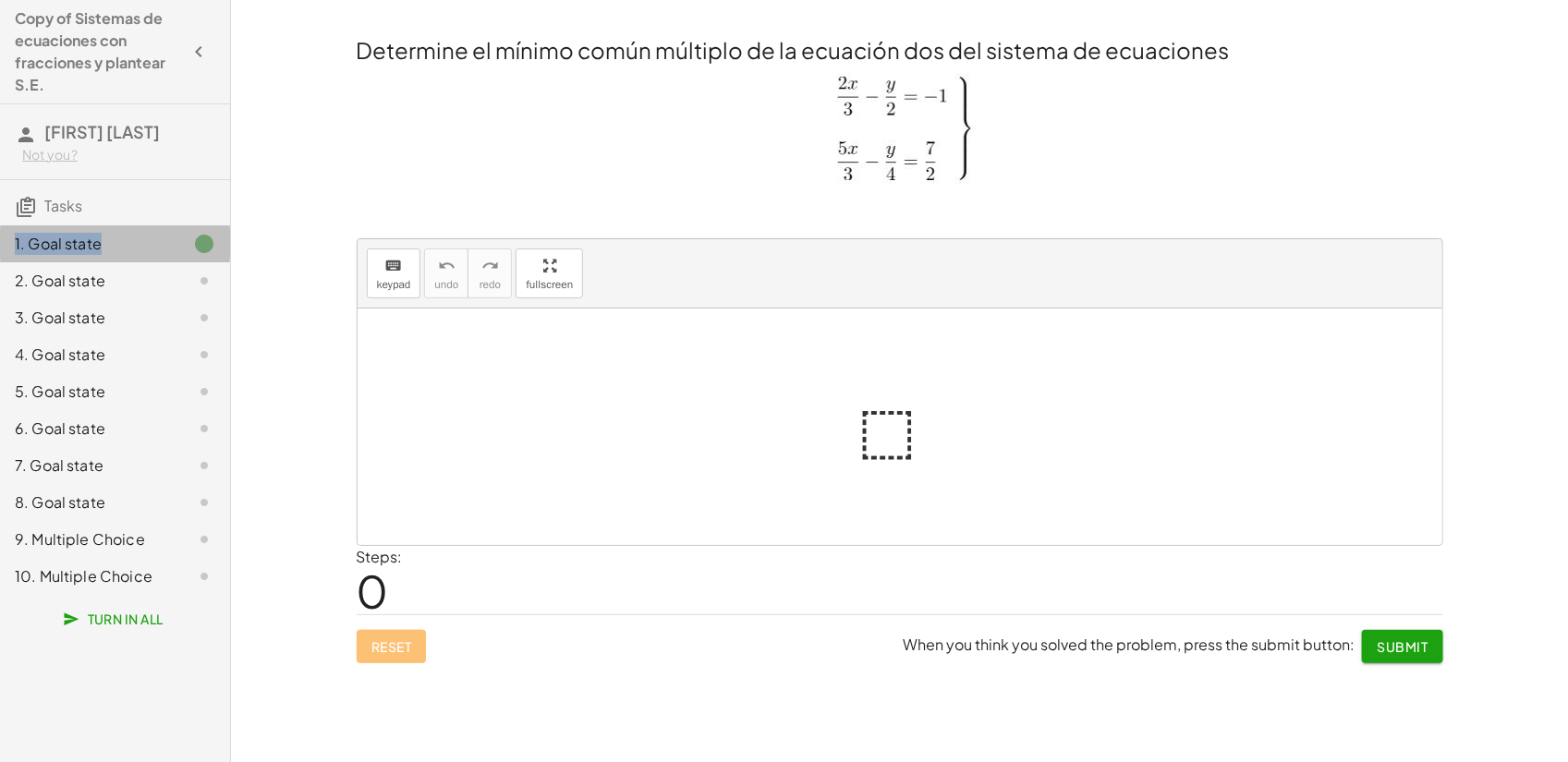 click on "1. Goal state" 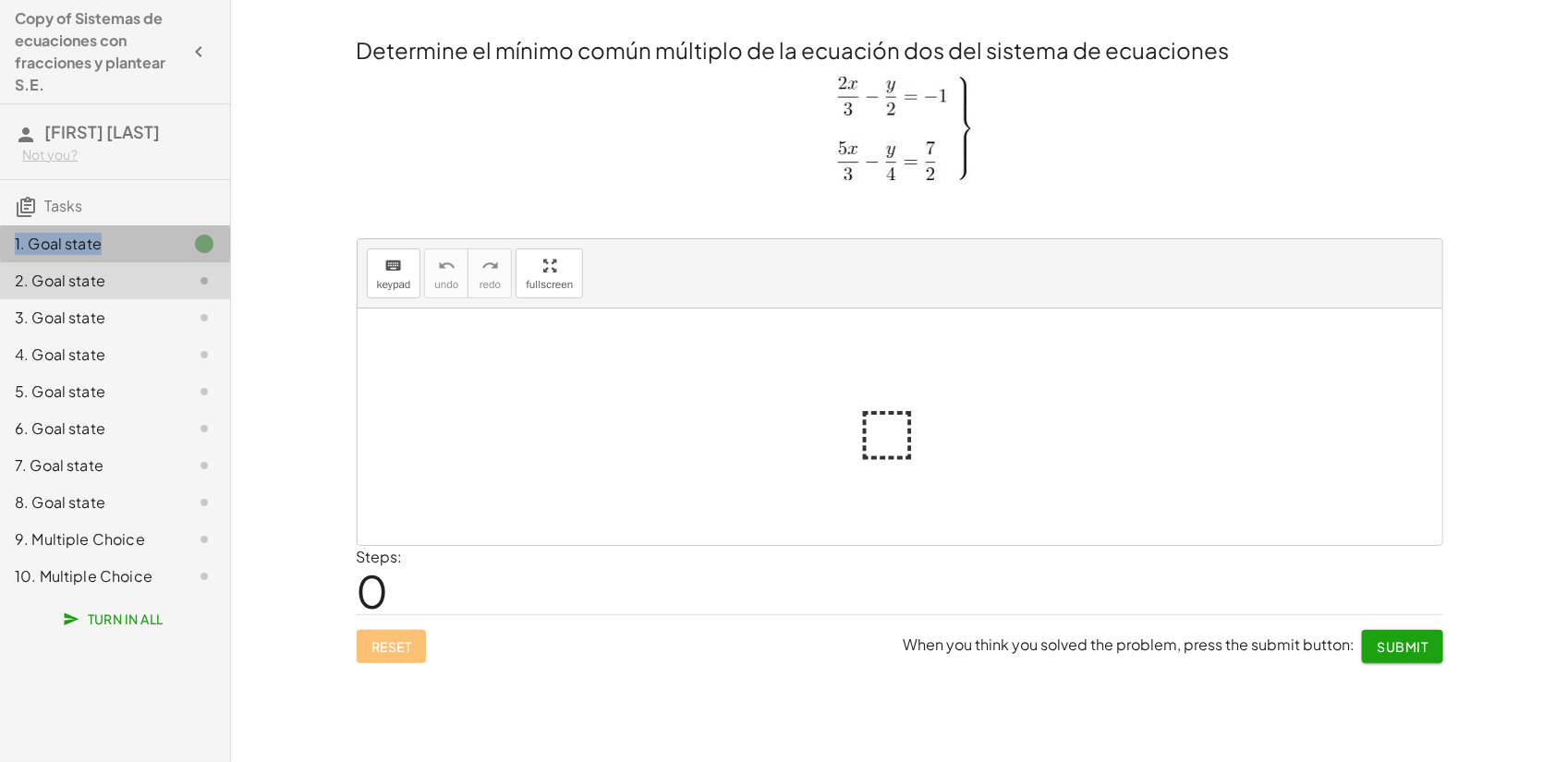 click on "1. Goal state" 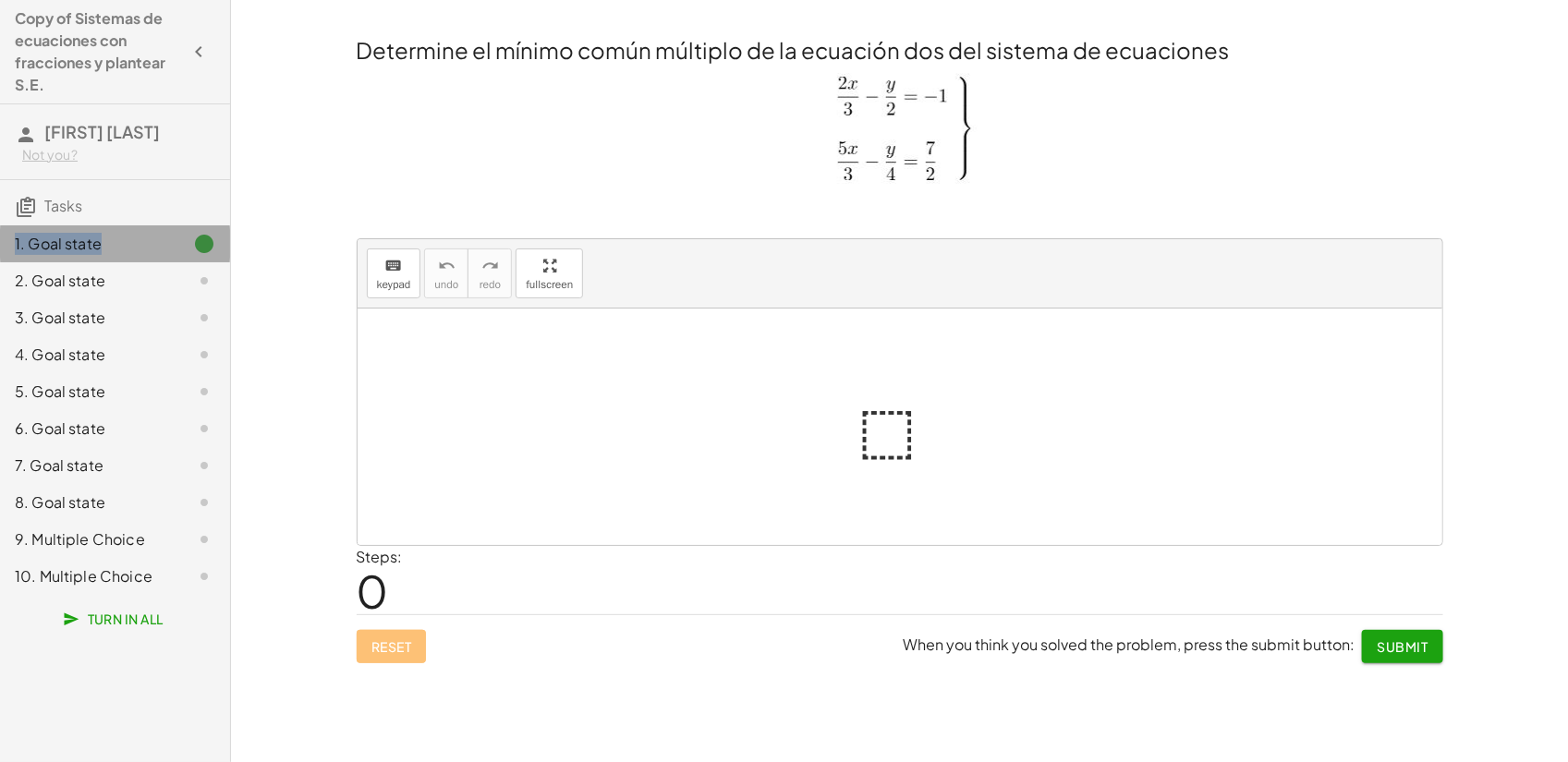 click on "1. Goal state" 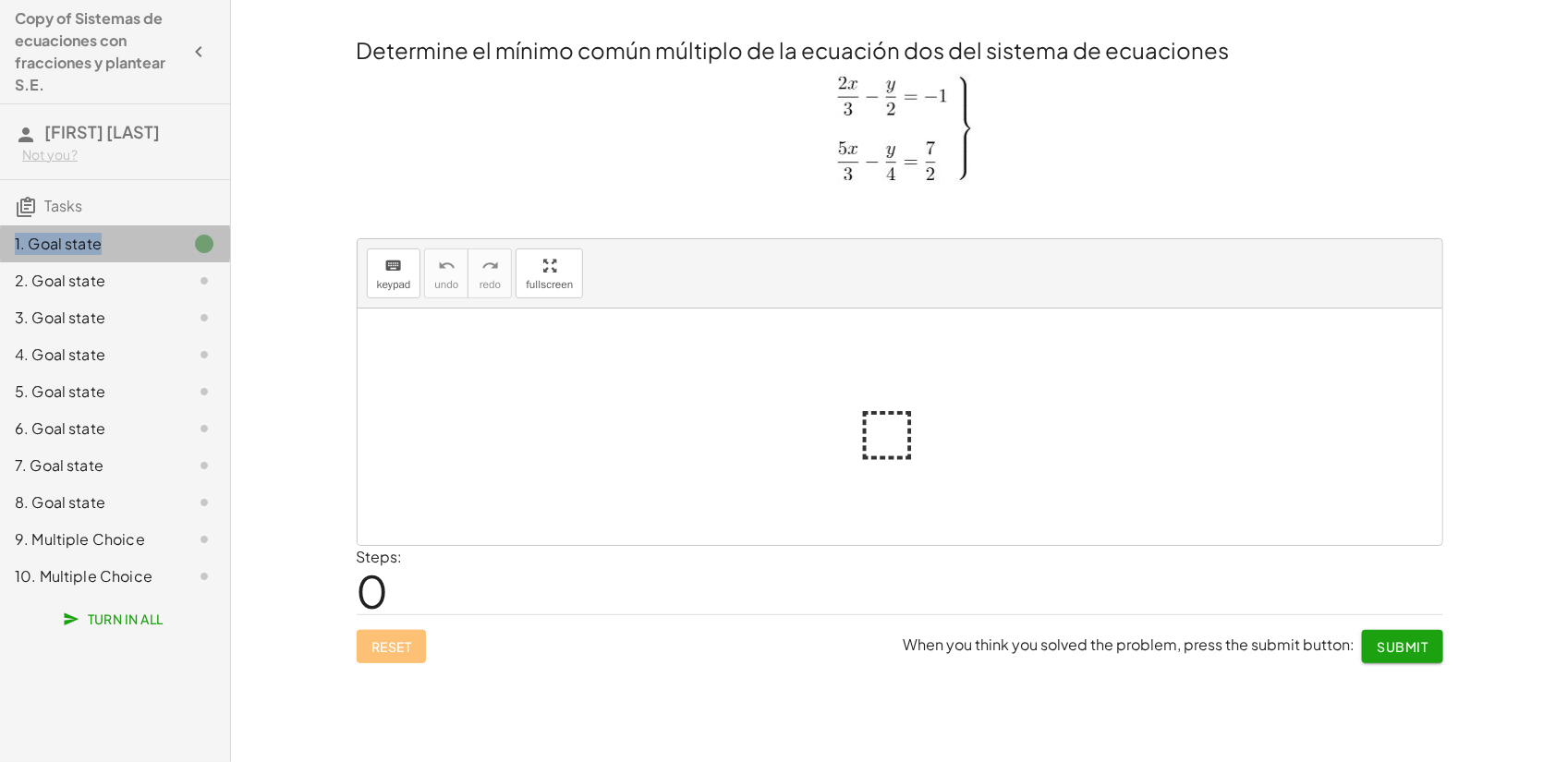 click on "1. Goal state" 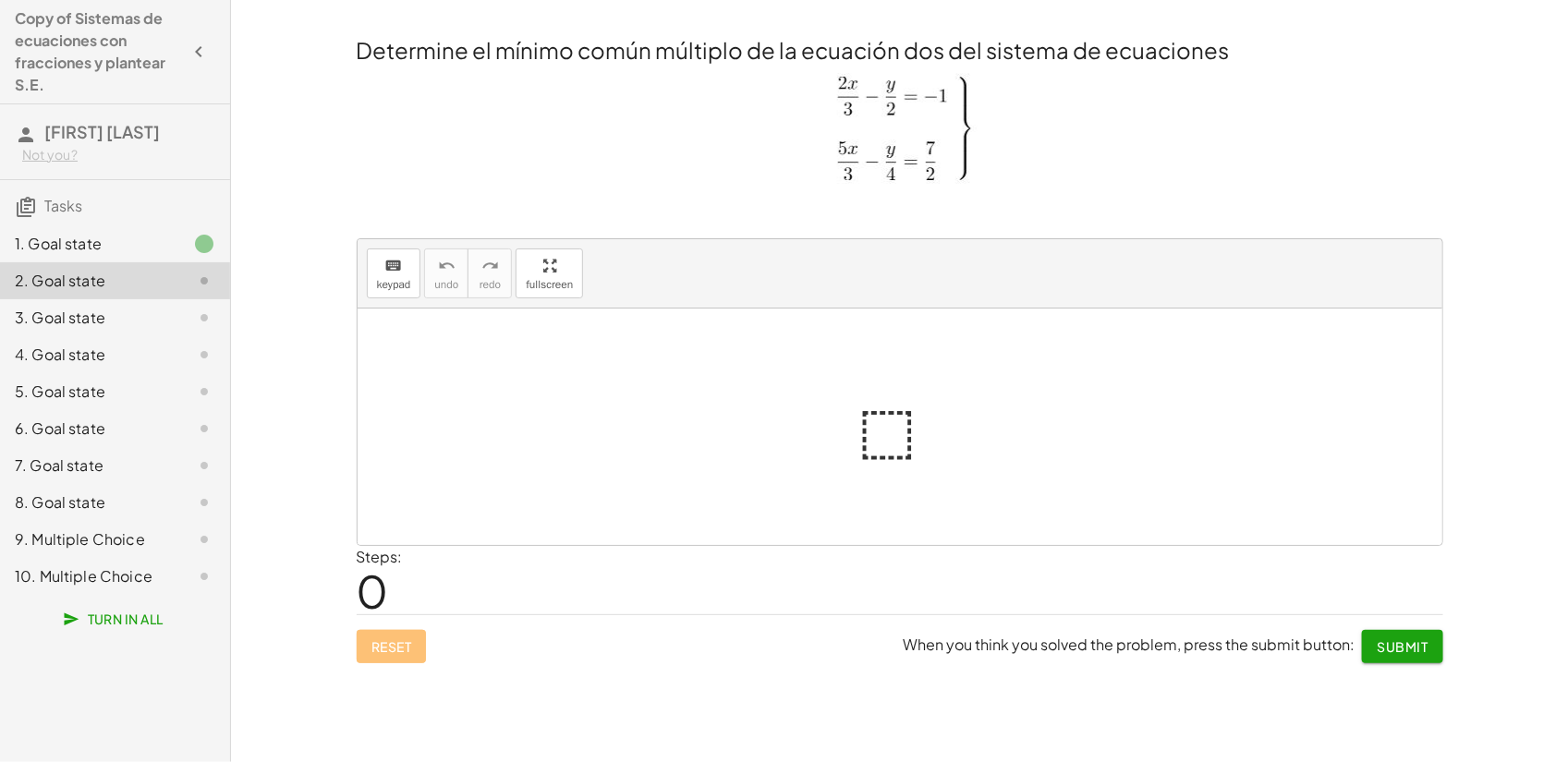 click on "Determine el mínimo común múltiplo de la ecuación uno del sistema de ecuaciones keyboard keypad undo undo redo redo fullscreen ⬚ × Steps: 0 Reset When you think you solved the problem, press the submit button: Continue Determine el mínimo común múltiplo de la ecuación dos del sistema de ecuaciones keyboard keypad undo undo redo redo fullscreen ⬚ × Steps: 0 Reset When you think you solved the problem, press the submit button: Submit Encuentre la ecuación equivalente de la primera ecuación del sistema. keyboard keypad undo undo redo redo fullscreen × Steps: 0 Goal: + · 4 · x − · 3 · y = - 6 Reset When you think you solved the problem, press the submit button: Continue Encuentre la ecuación equivalente de la primera ecuación del sistema. keyboard keypad undo undo redo redo fullscreen × Steps: 0 Goal: + · 20 · x − · 3 · y = 42 Reset When you think you solved the problem, press the submit button: Continue Analice la imagen y determine el sistema de ecuación que" 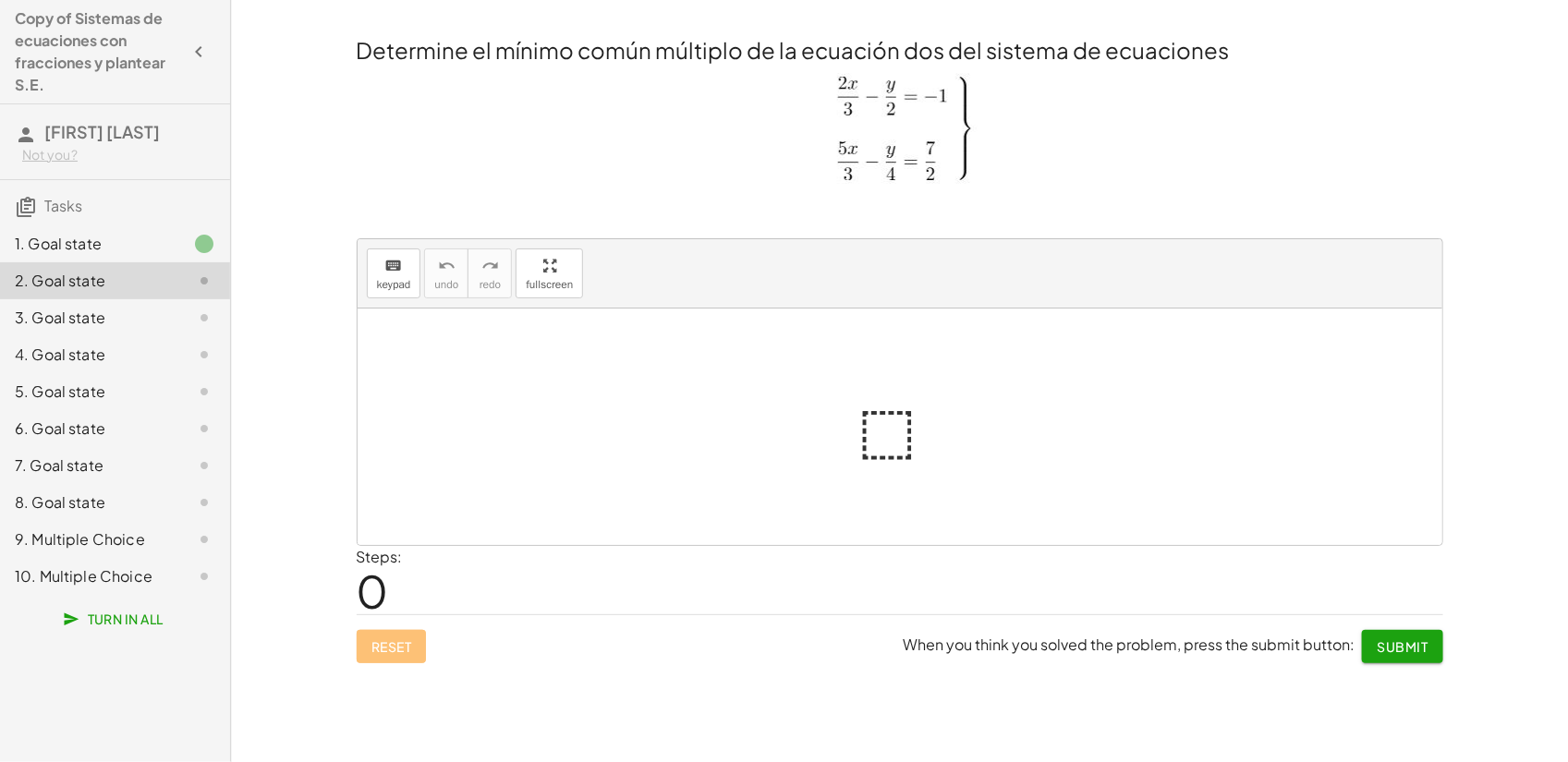 click 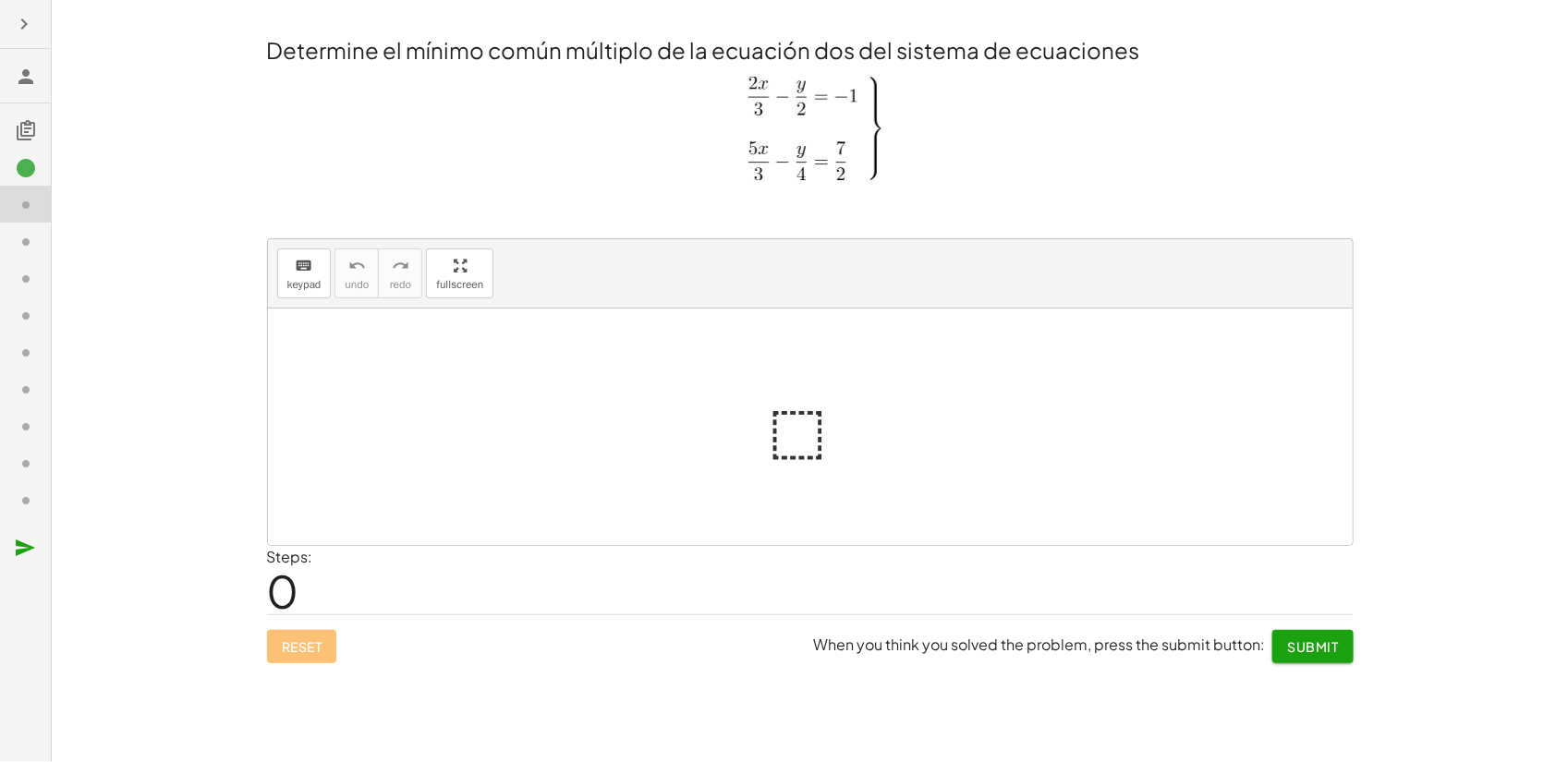 click at bounding box center (26, 130) 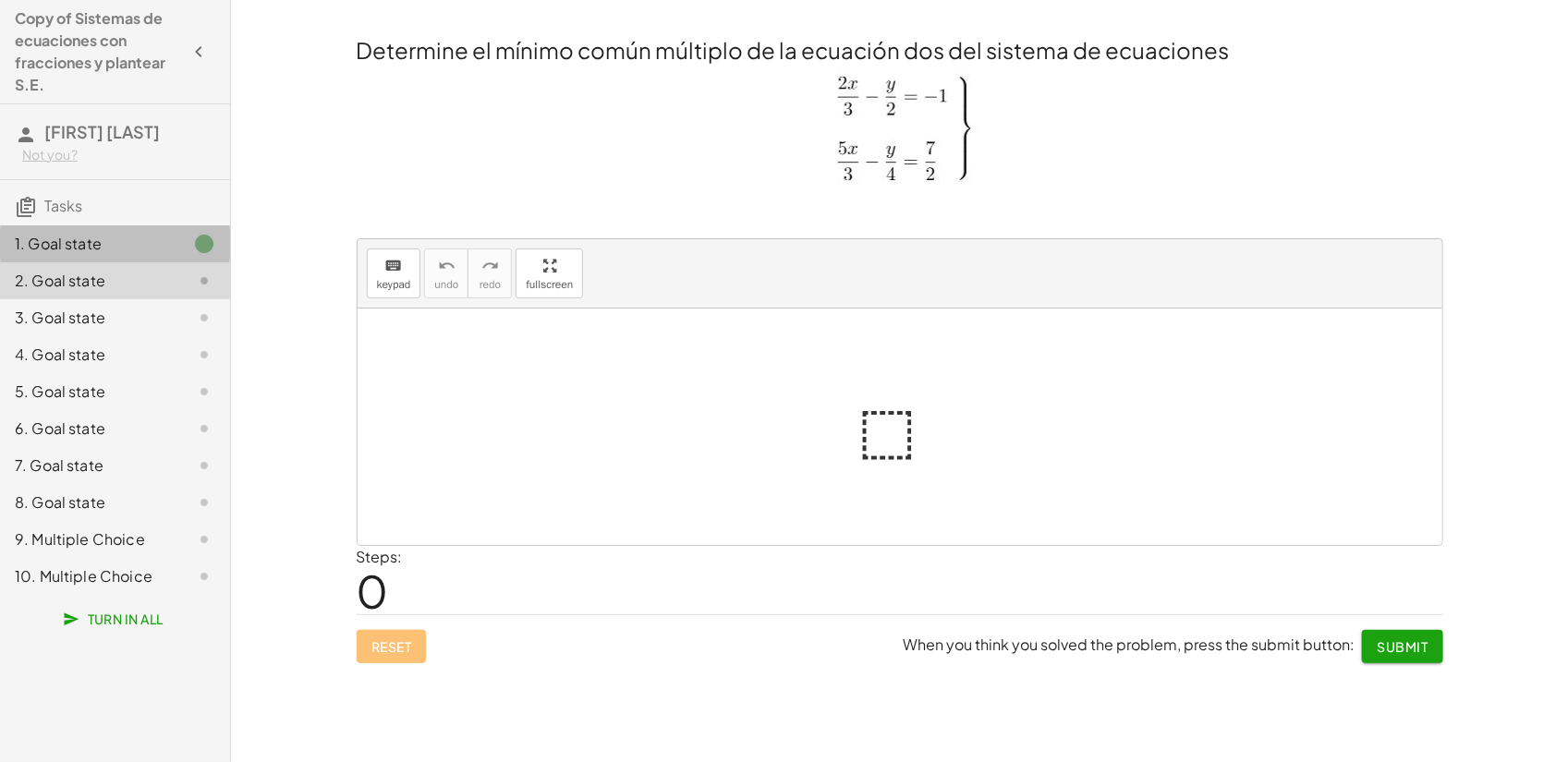 click on "1. Goal state" 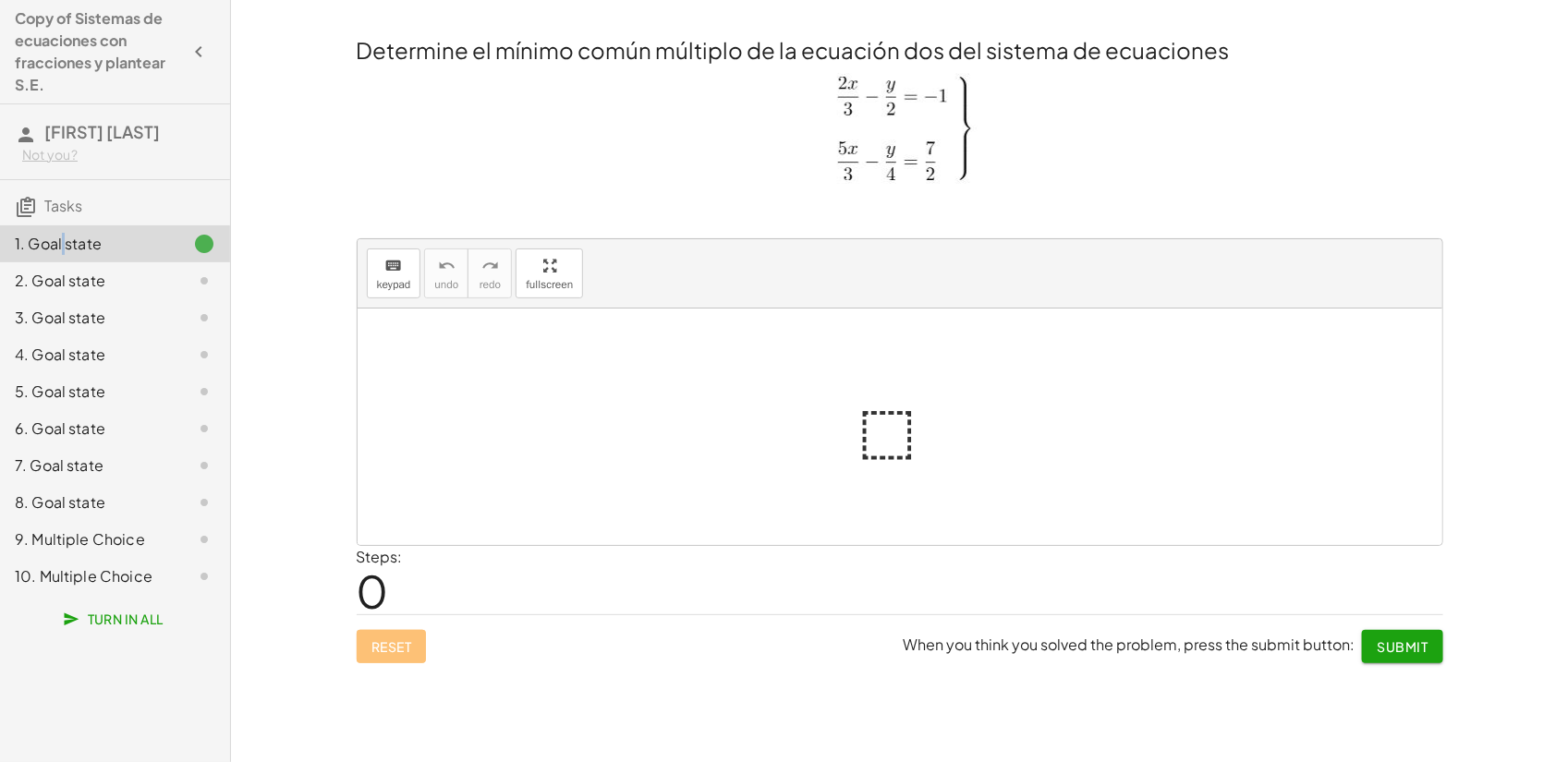 click on "1. Goal state" 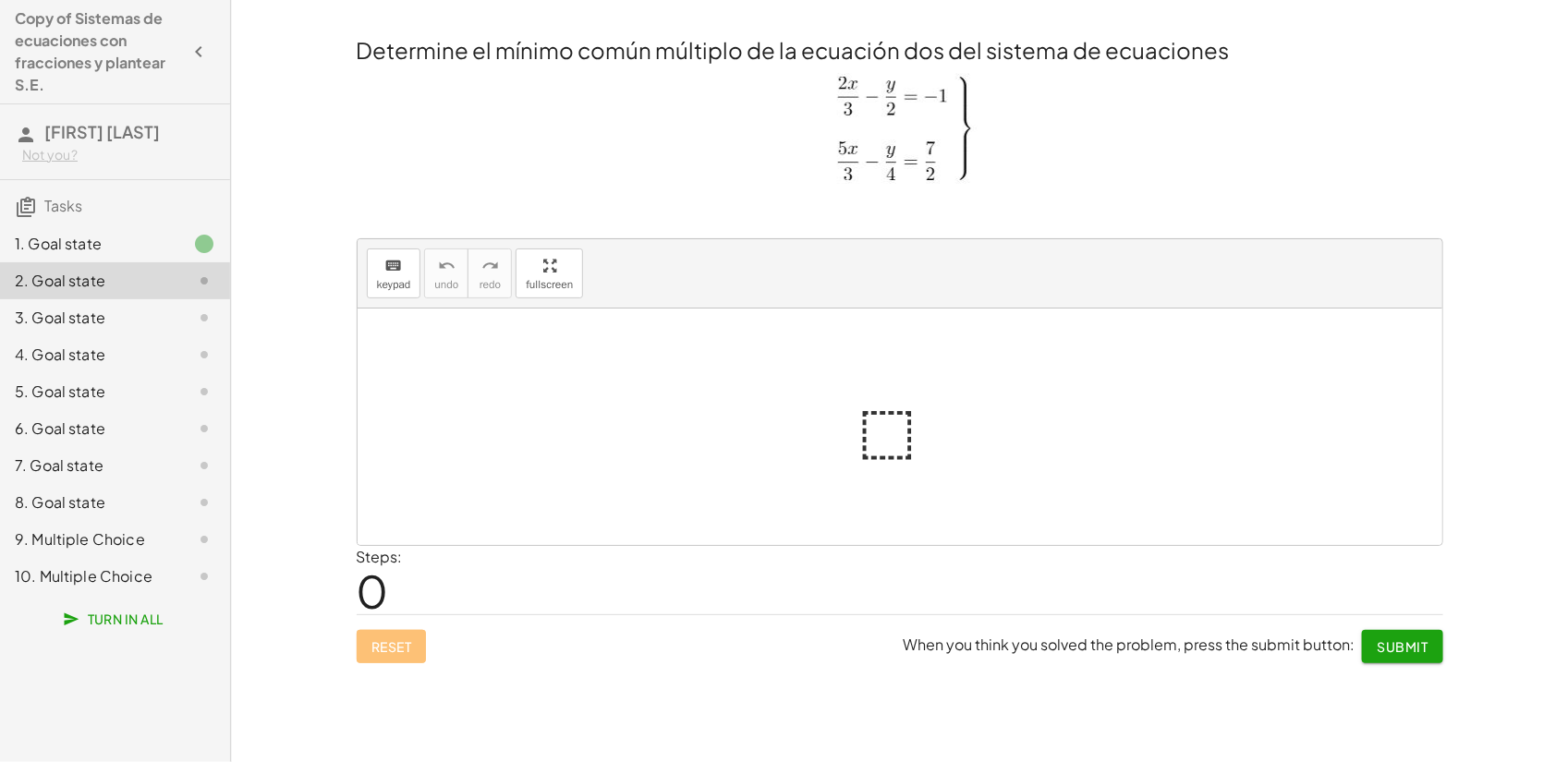 click on "Determine el mínimo común múltiplo de la ecuación uno del sistema de ecuaciones keyboard keypad undo undo redo redo fullscreen ⬚ × Steps: 0 Reset When you think you solved the problem, press the submit button: Continue Determine el mínimo común múltiplo de la ecuación dos del sistema de ecuaciones keyboard keypad undo undo redo redo fullscreen ⬚ × Steps: 0 Reset When you think you solved the problem, press the submit button: Submit Encuentre la ecuación equivalente de la primera ecuación del sistema. keyboard keypad undo undo redo redo fullscreen × Steps: 0 Goal: + · 4 · x − · 3 · y = - 6 Reset When you think you solved the problem, press the submit button: Continue Encuentre la ecuación equivalente de la primera ecuación del sistema. keyboard keypad undo undo redo redo fullscreen × Steps: 0 Goal: + · 20 · x − · 3 · y = 42 Reset When you think you solved the problem, press the submit button: Continue Analice la imagen y determine el sistema de ecuación que" 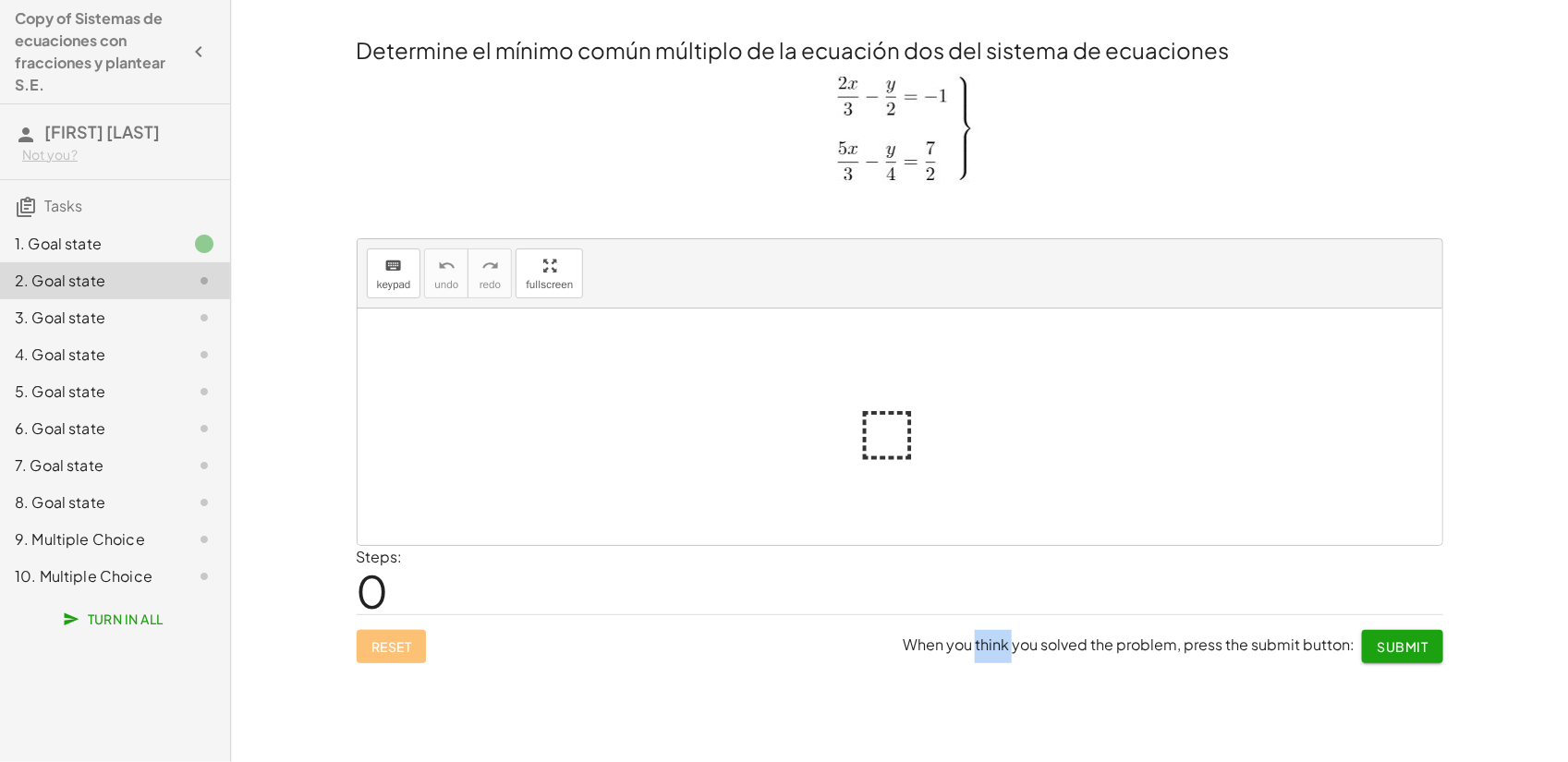 click on "When you think you solved the problem, press the submit button:" at bounding box center (1128, 644) 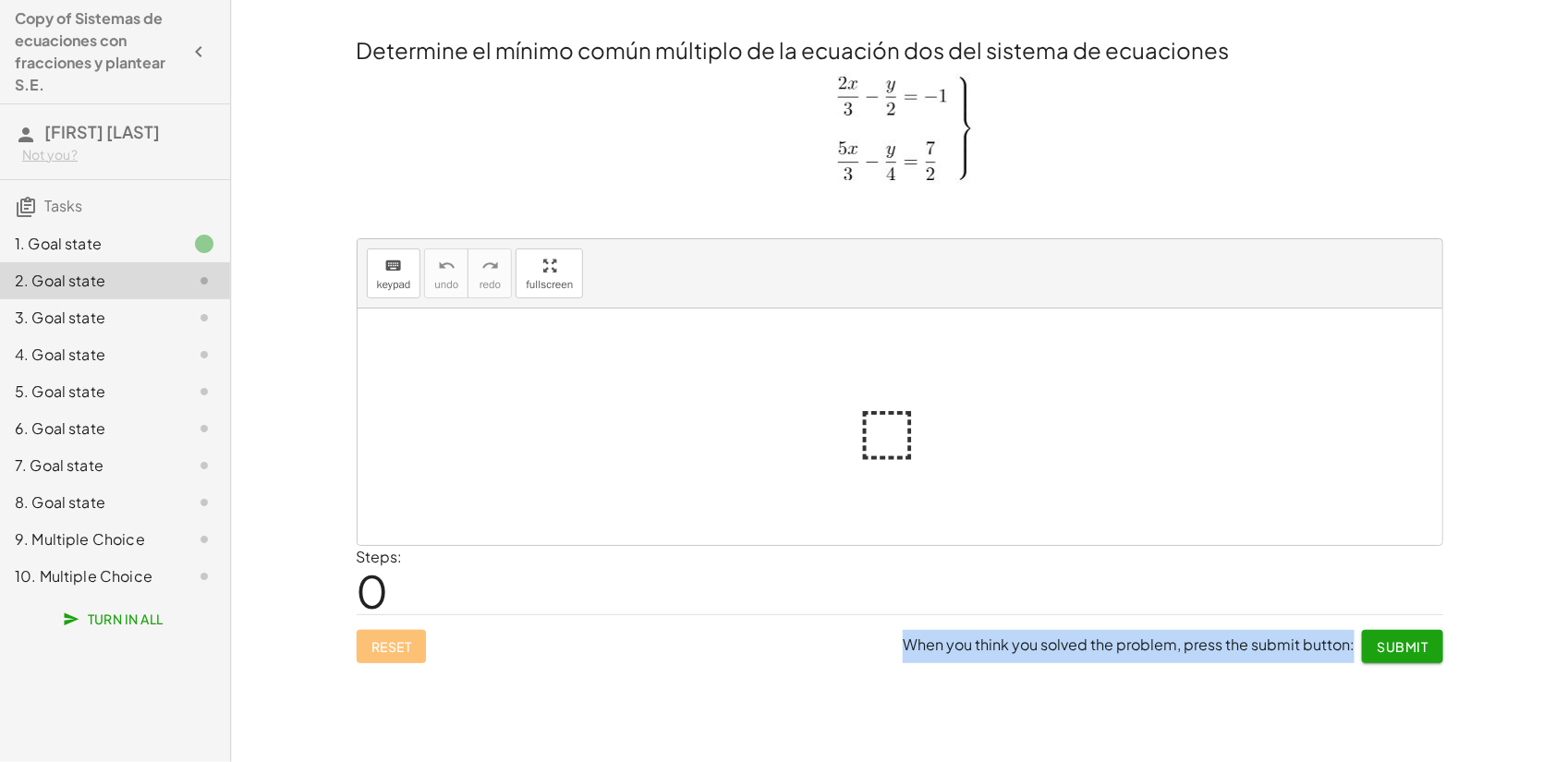 click on "When you think you solved the problem, press the submit button:" at bounding box center (1128, 644) 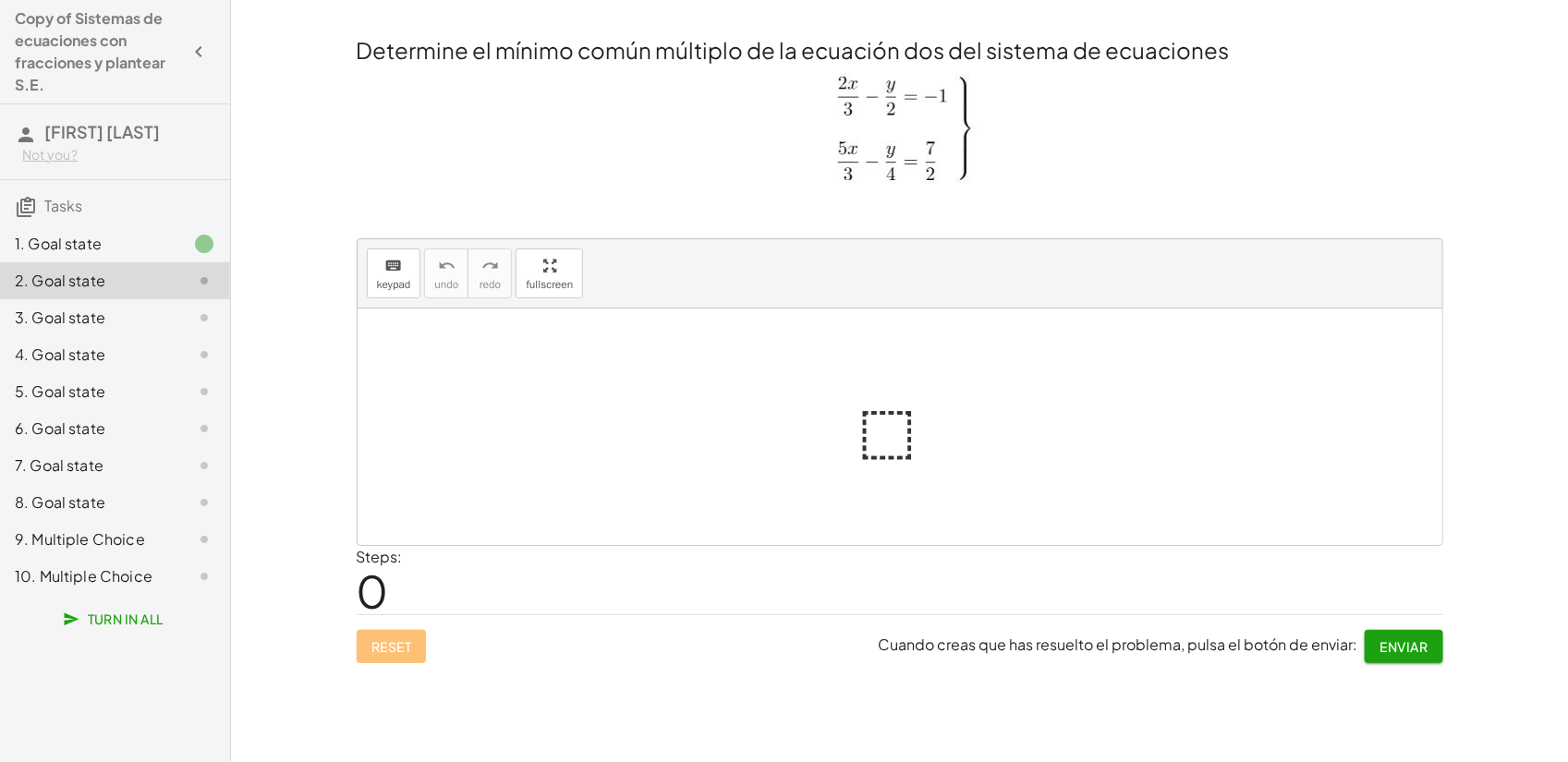 click on "Steps:  0" at bounding box center [900, 580] 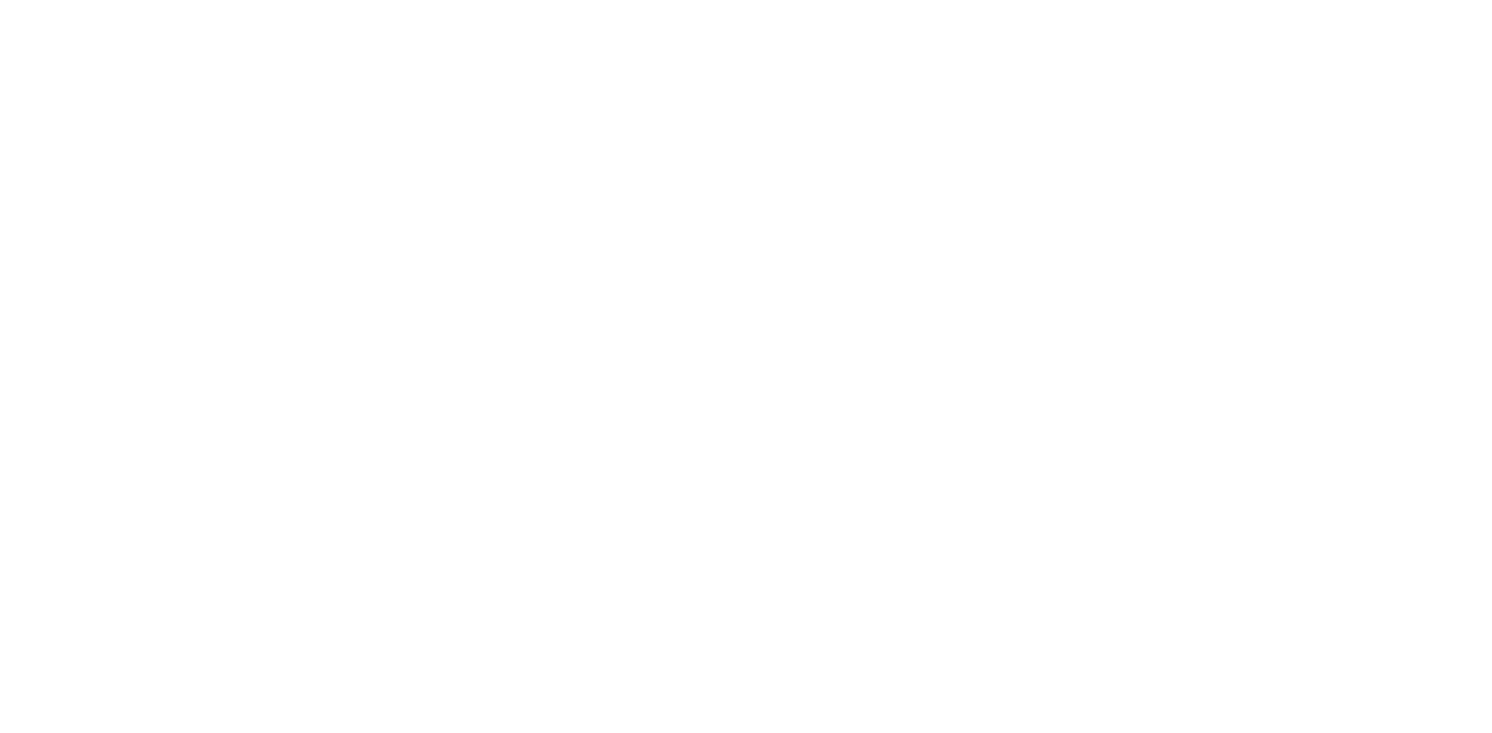 scroll, scrollTop: 0, scrollLeft: 0, axis: both 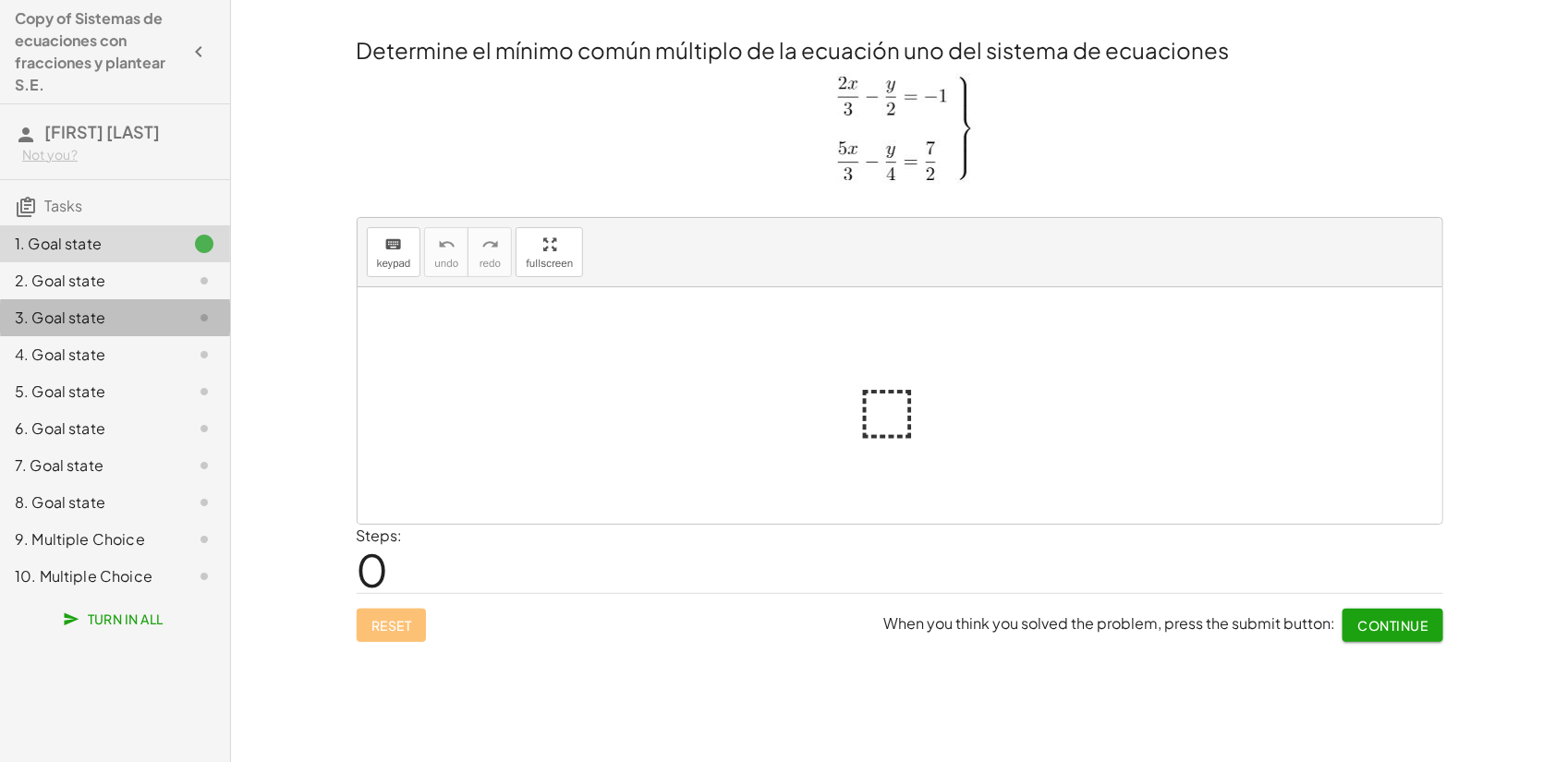 click on "3. Goal state" 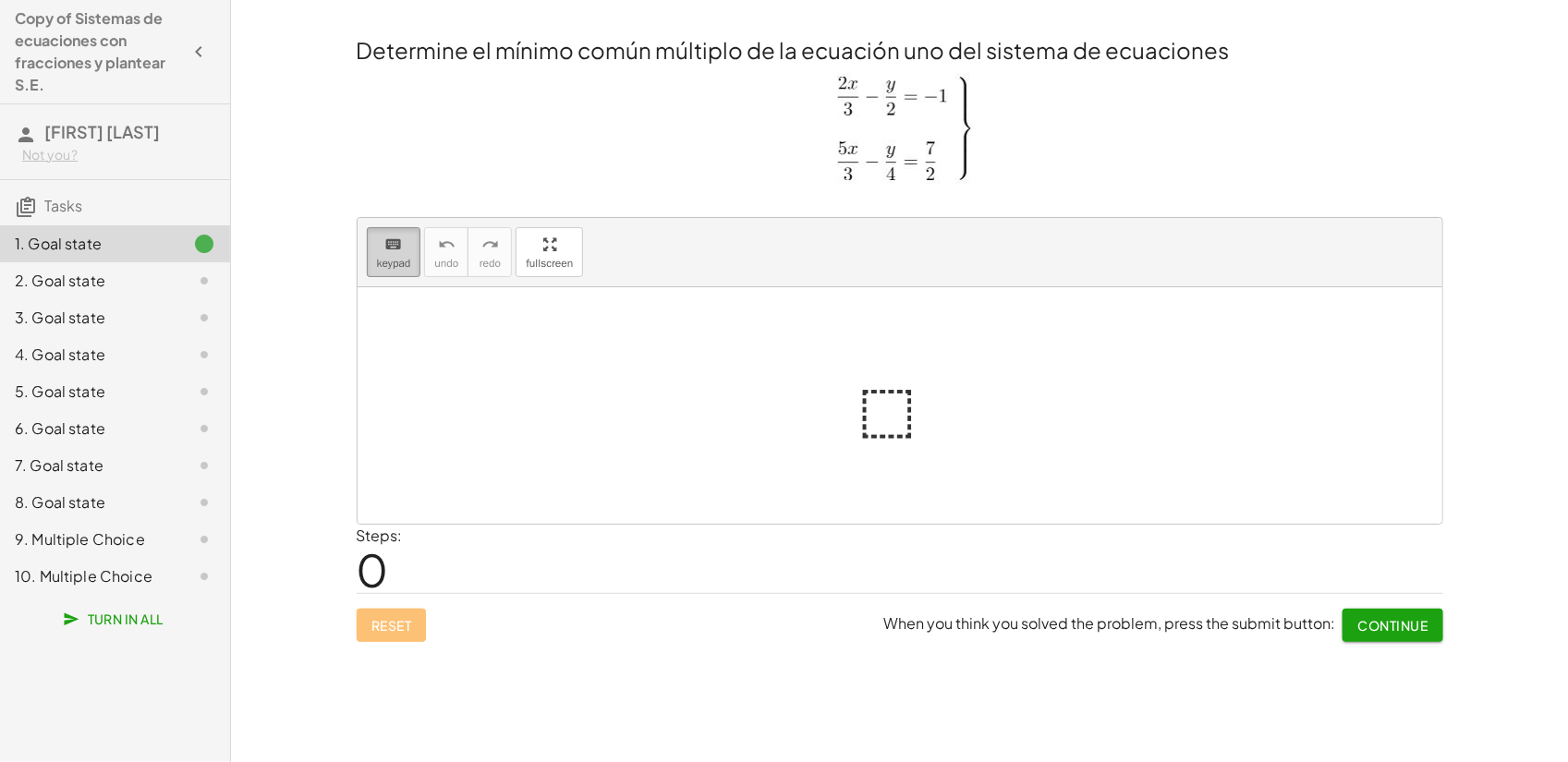 click on "keypad" at bounding box center [394, 263] 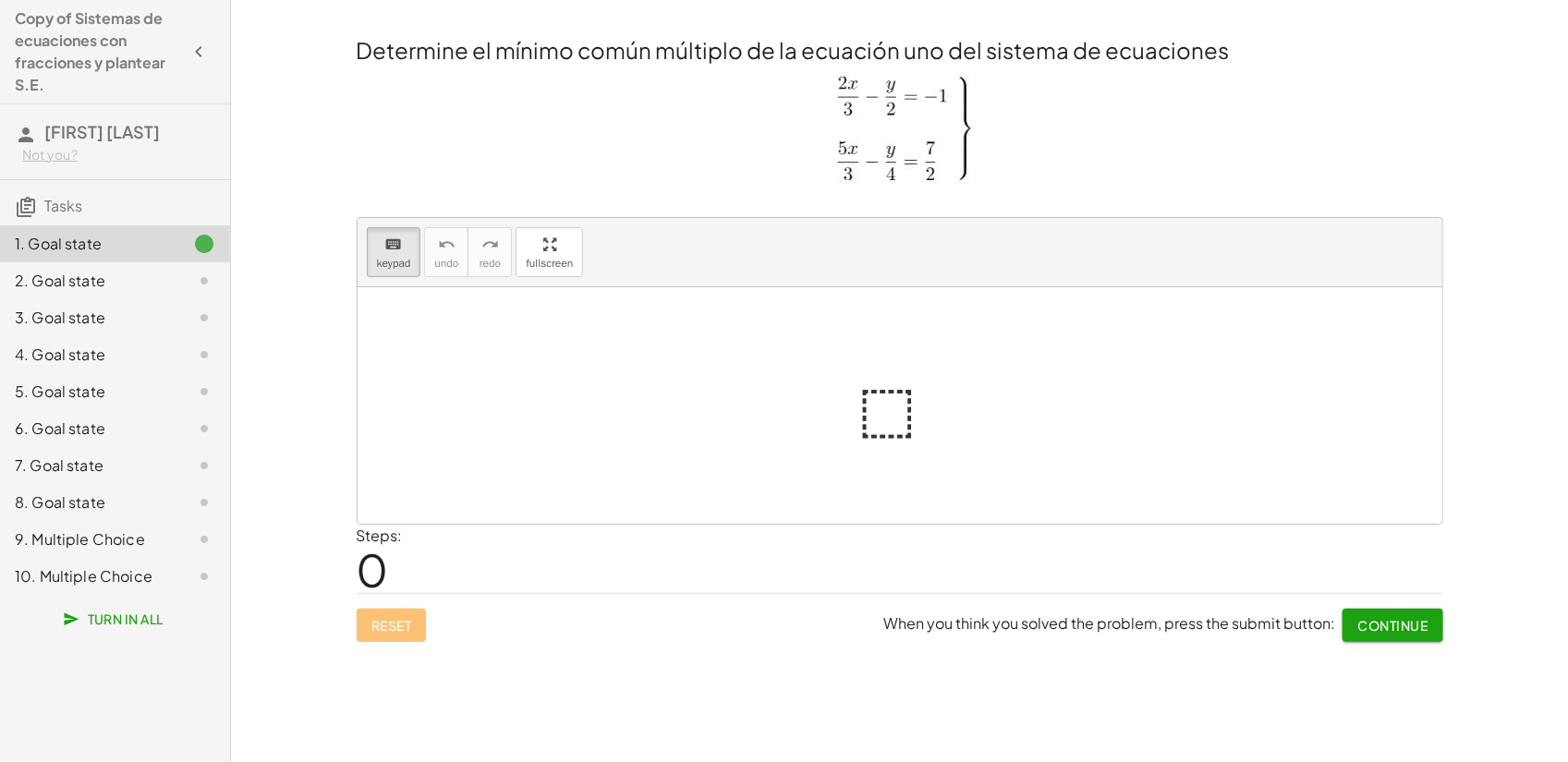 click at bounding box center [907, 405] 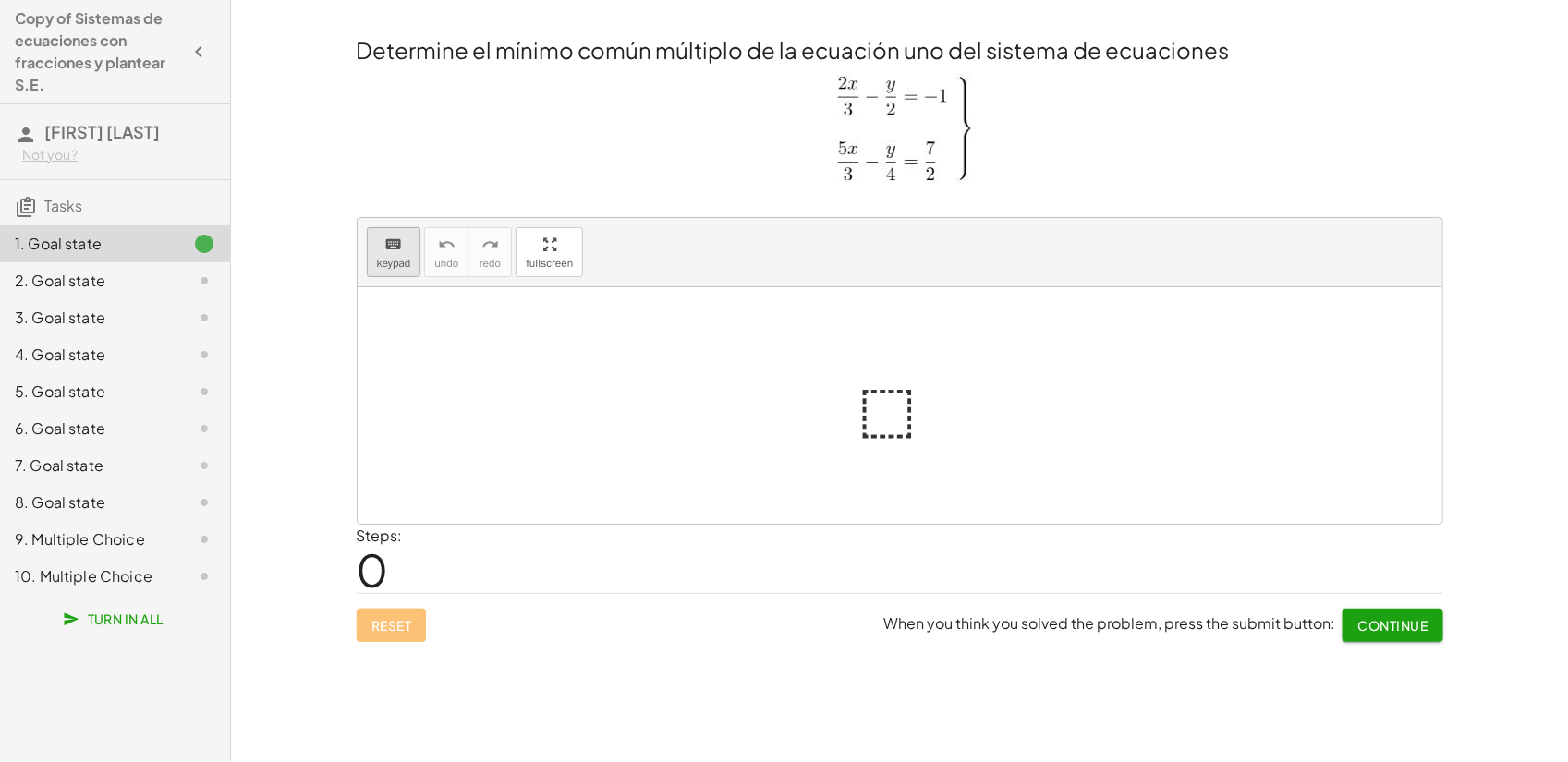 click on "keyboard keypad" at bounding box center [394, 252] 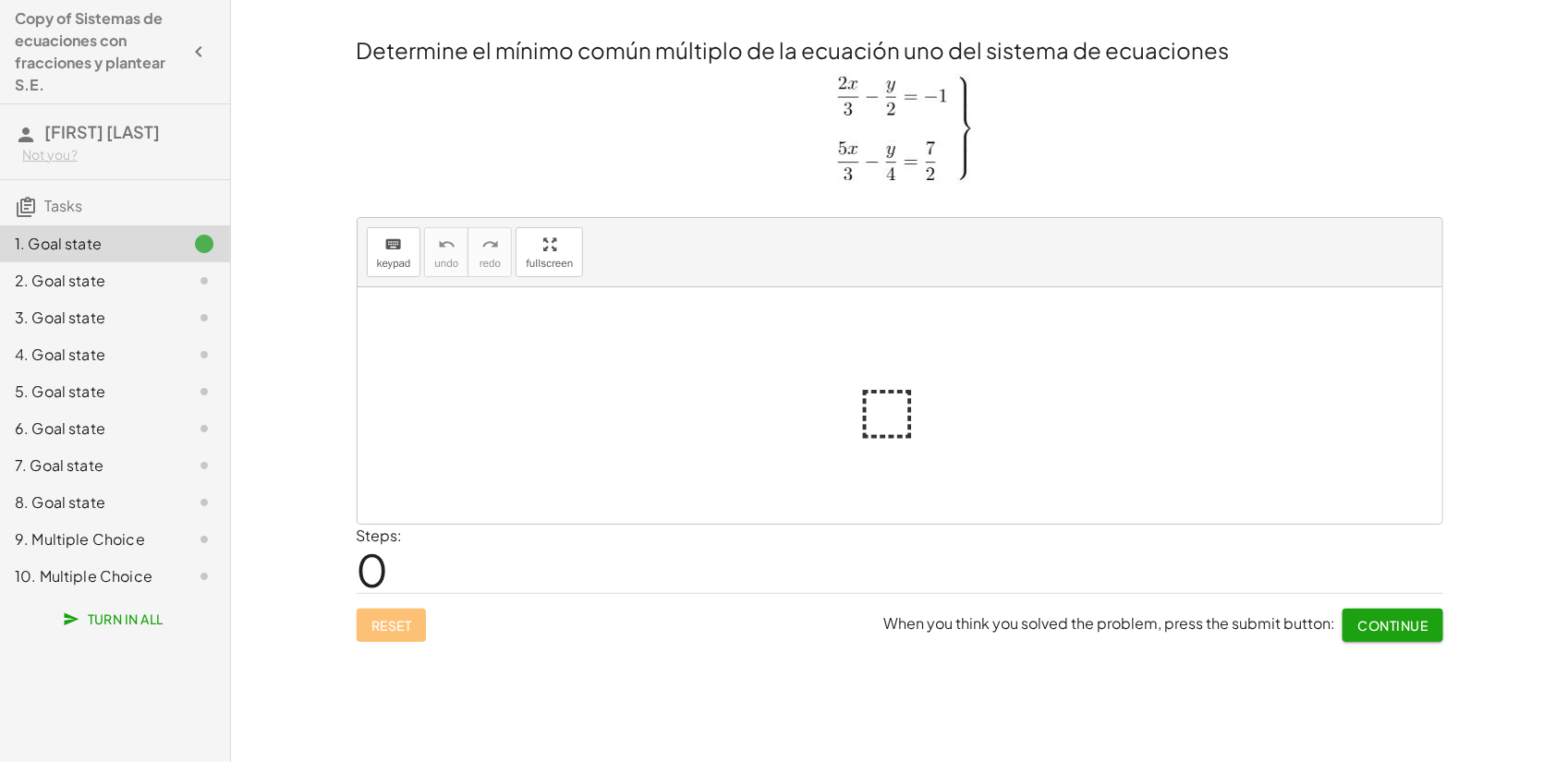 click at bounding box center (907, 405) 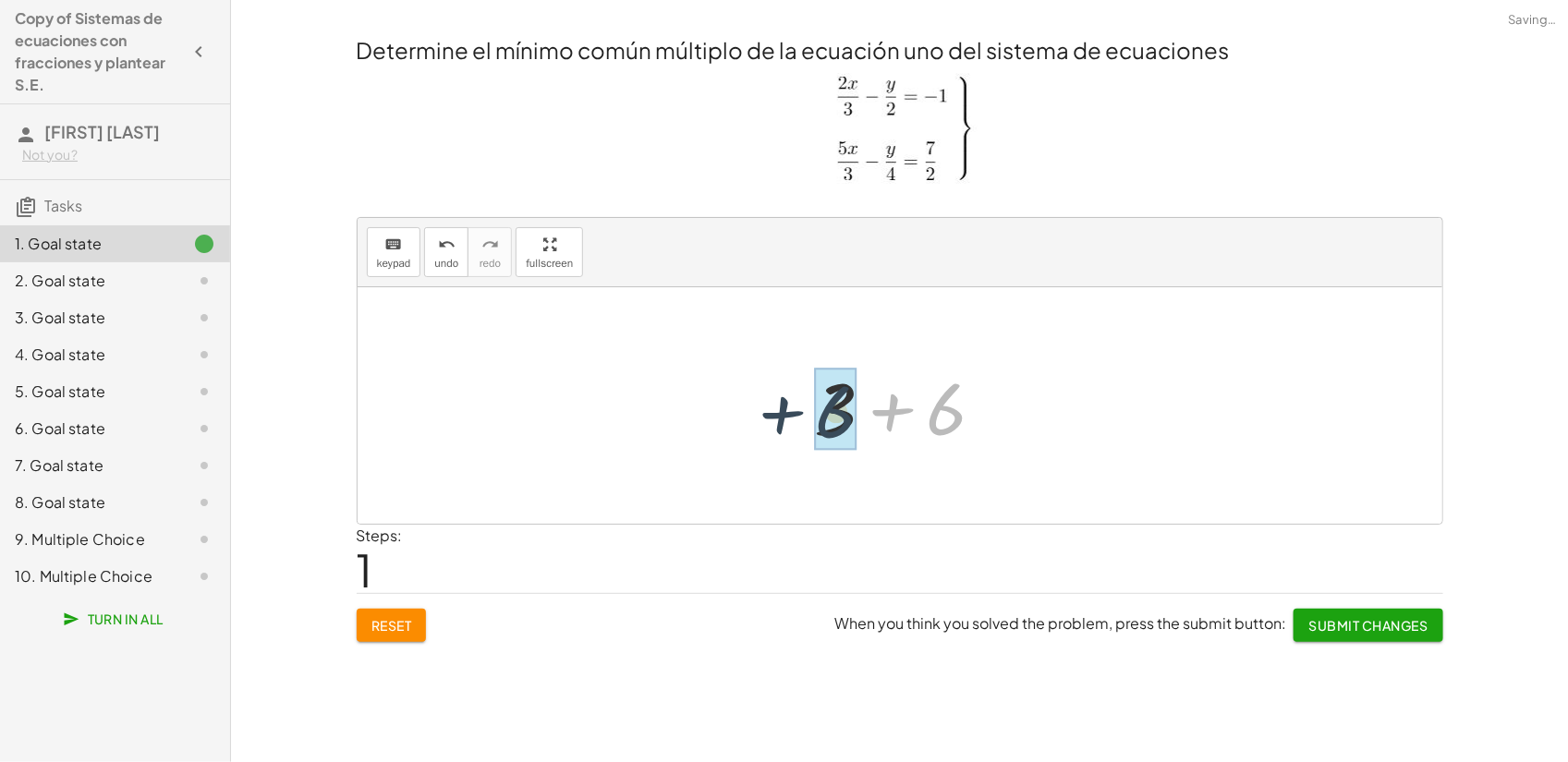 drag, startPoint x: 945, startPoint y: 394, endPoint x: 832, endPoint y: 399, distance: 113.110565 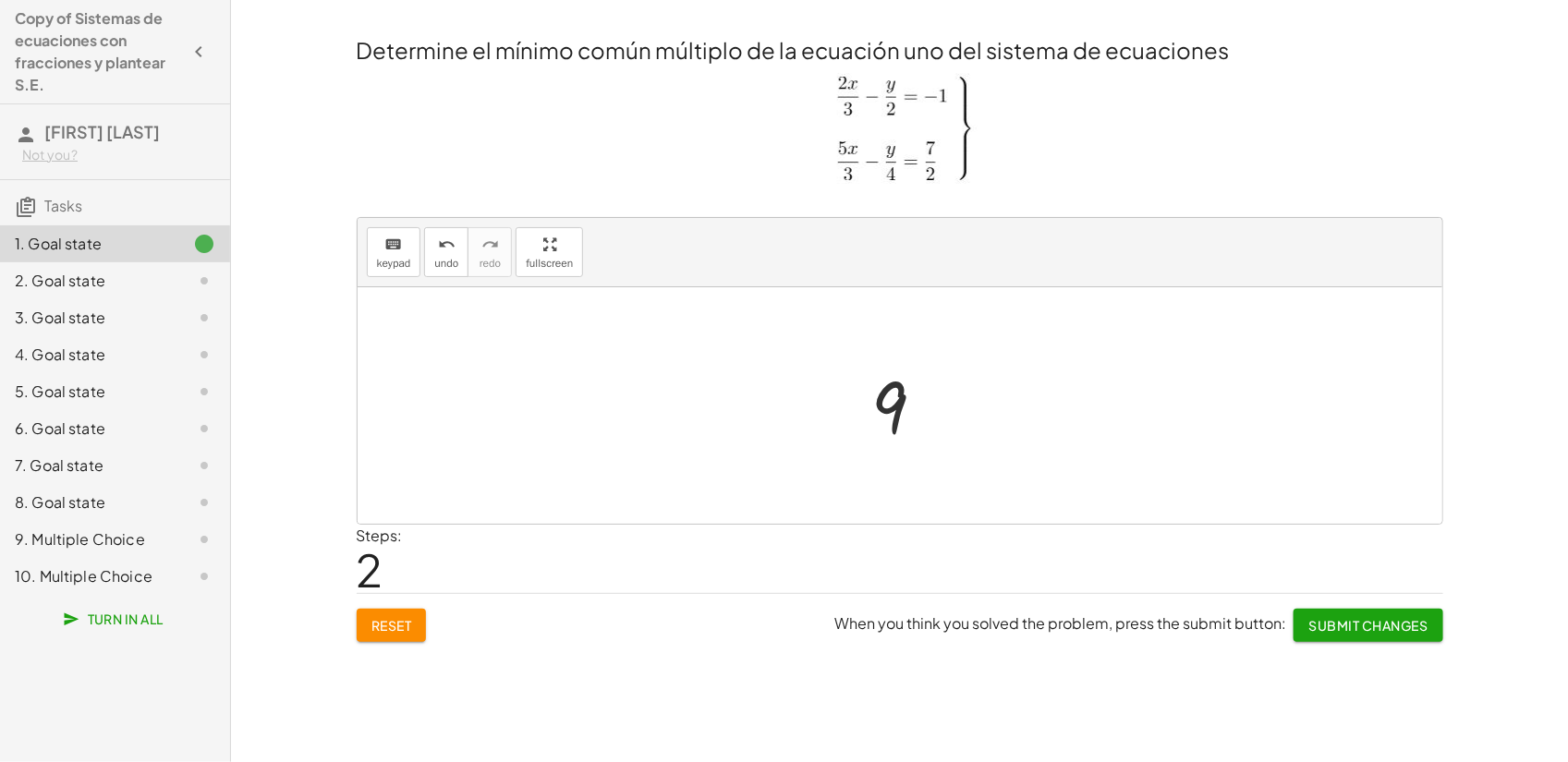 click at bounding box center (906, 405) 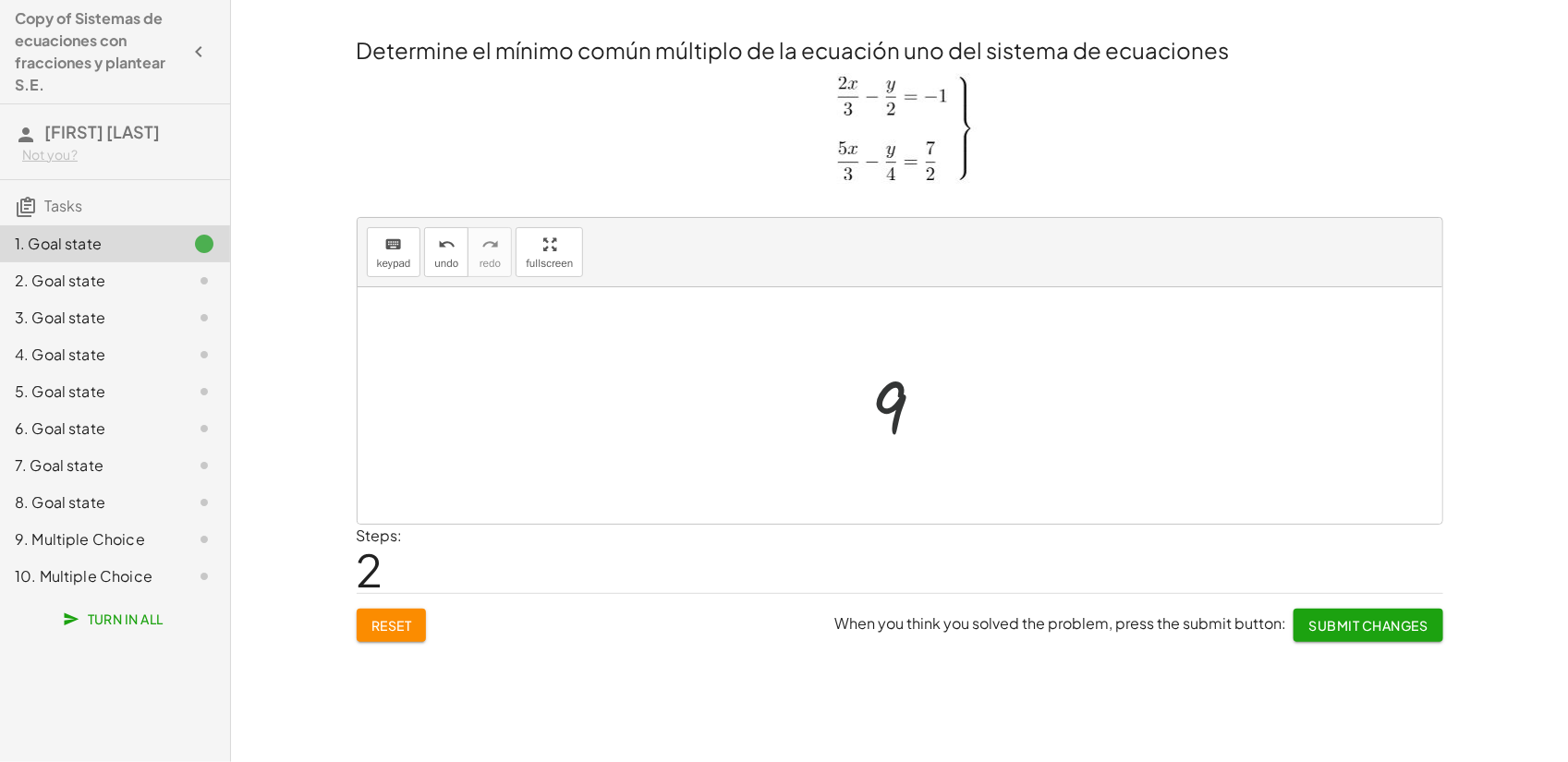 click at bounding box center [906, 405] 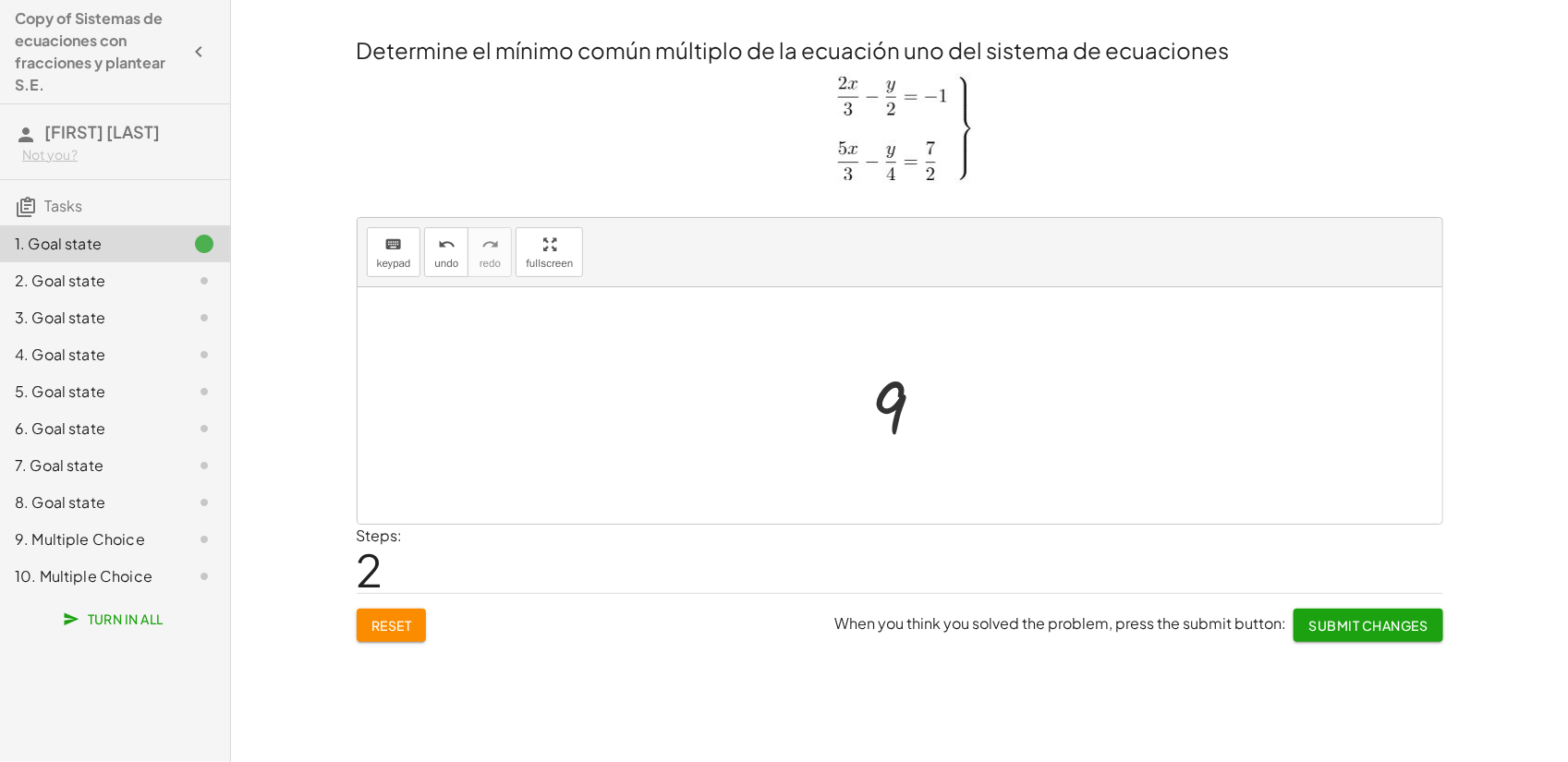 click on "Reset" at bounding box center (392, 625) 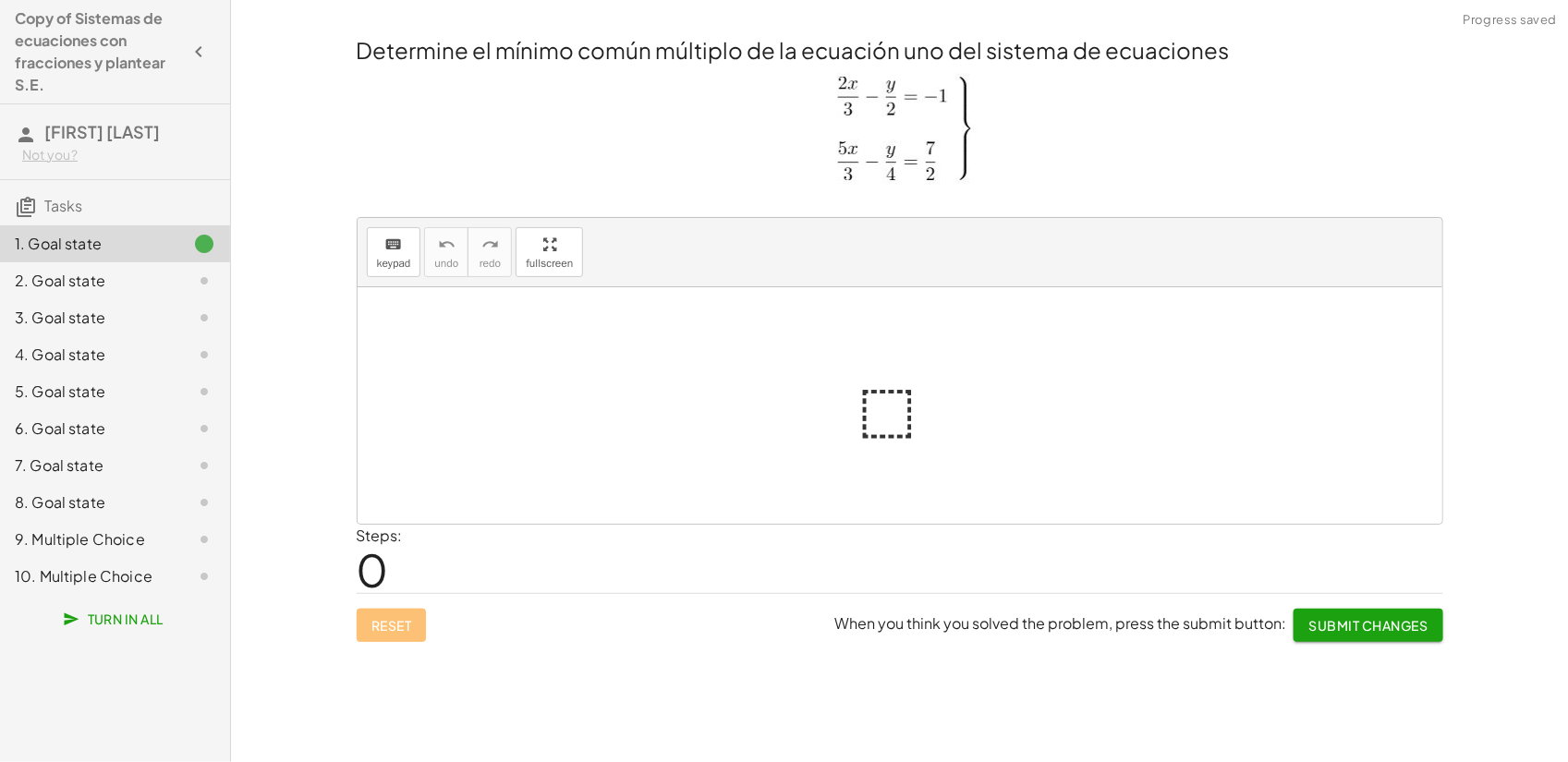 click at bounding box center (907, 405) 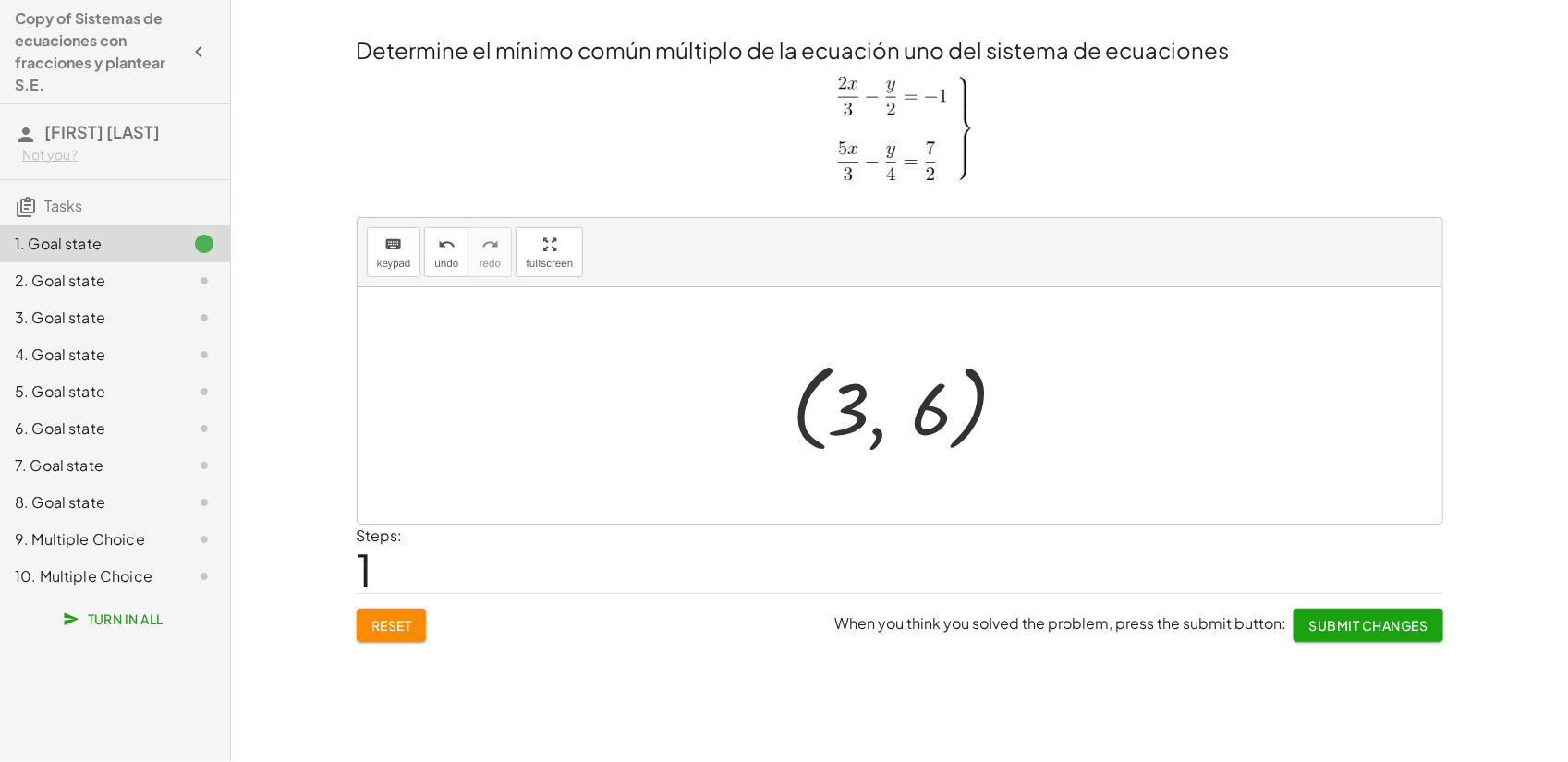 click on "Reset" at bounding box center [392, 625] 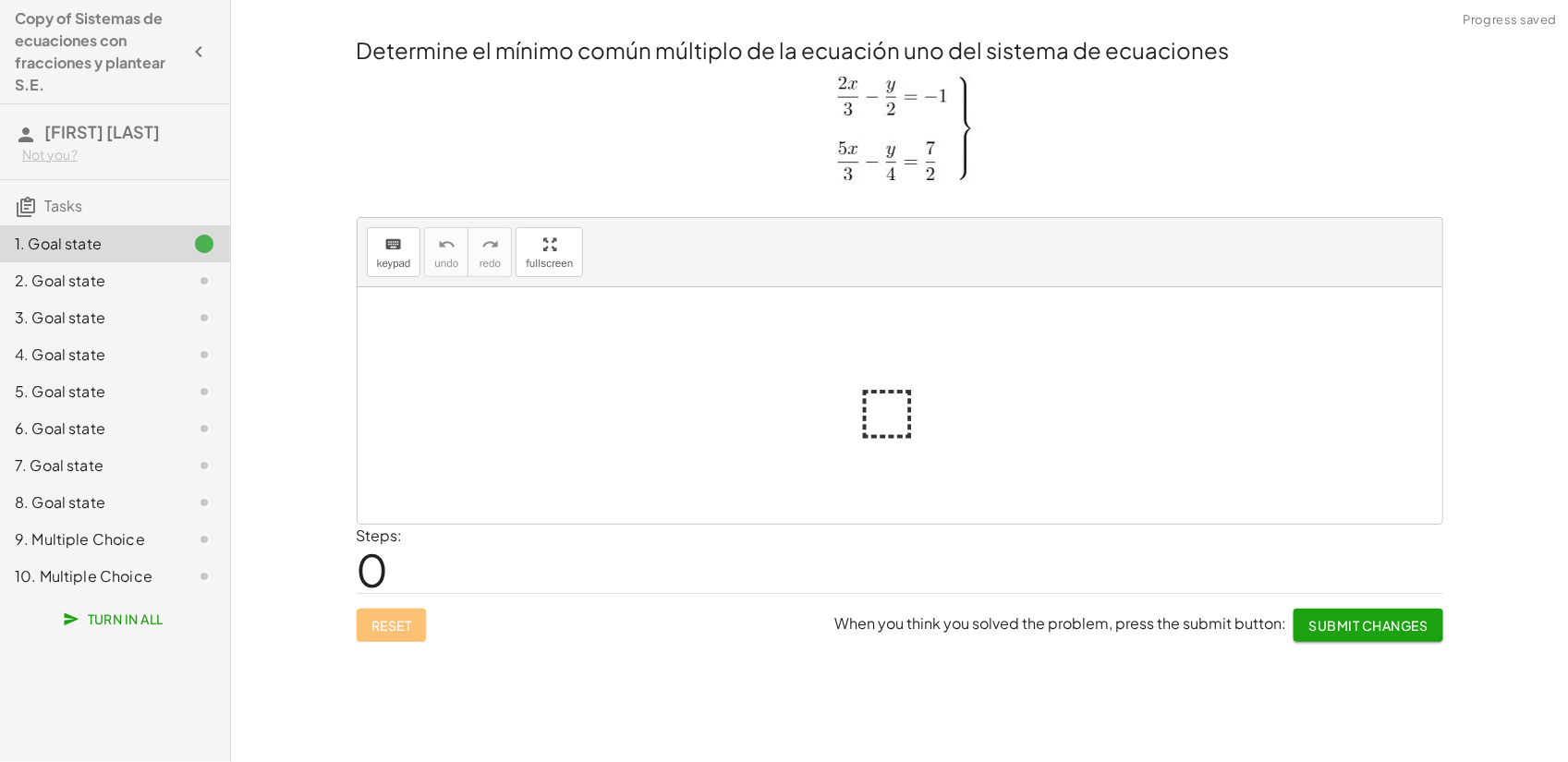 click at bounding box center (907, 405) 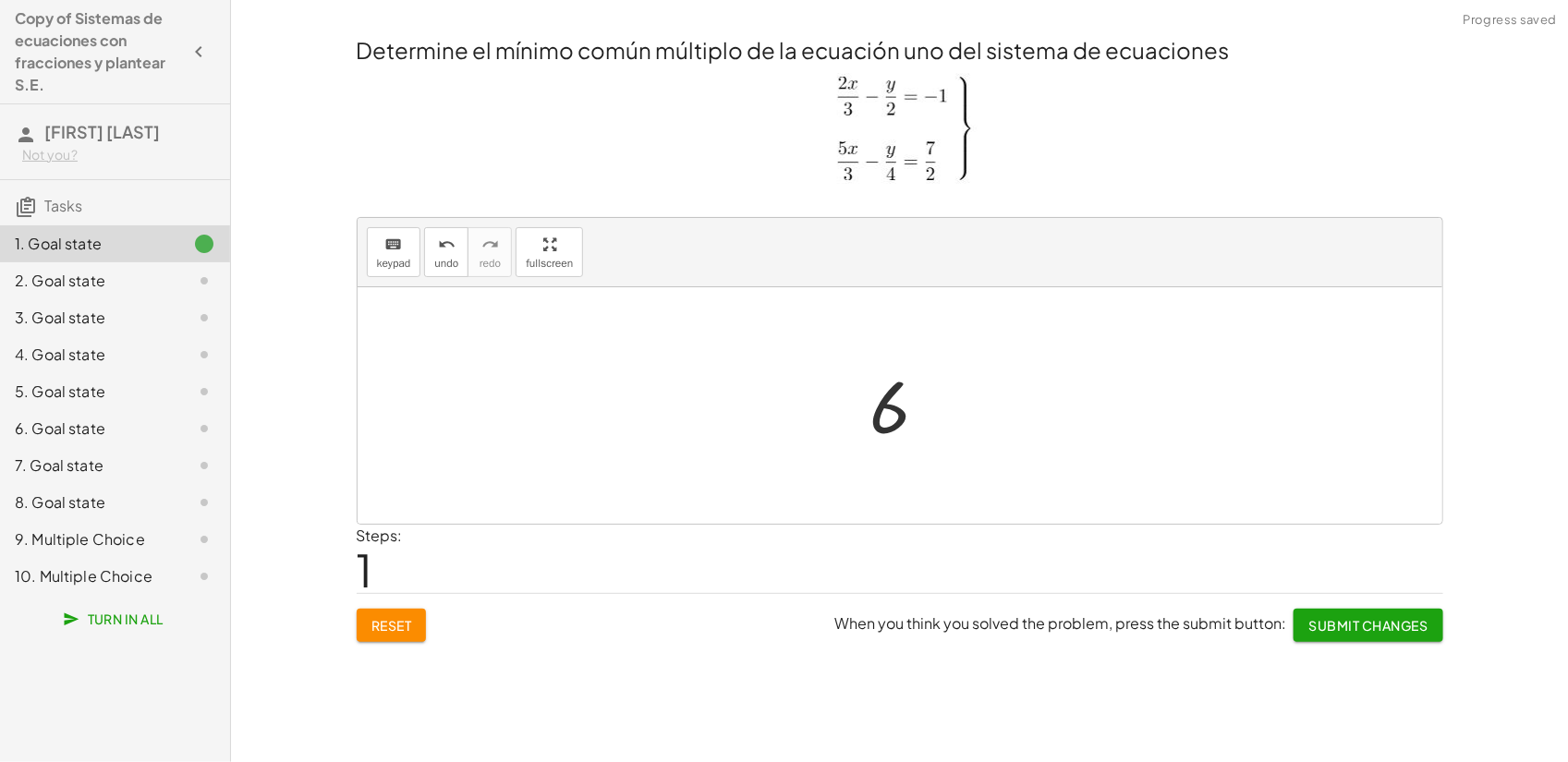 click on "Submit Changes" 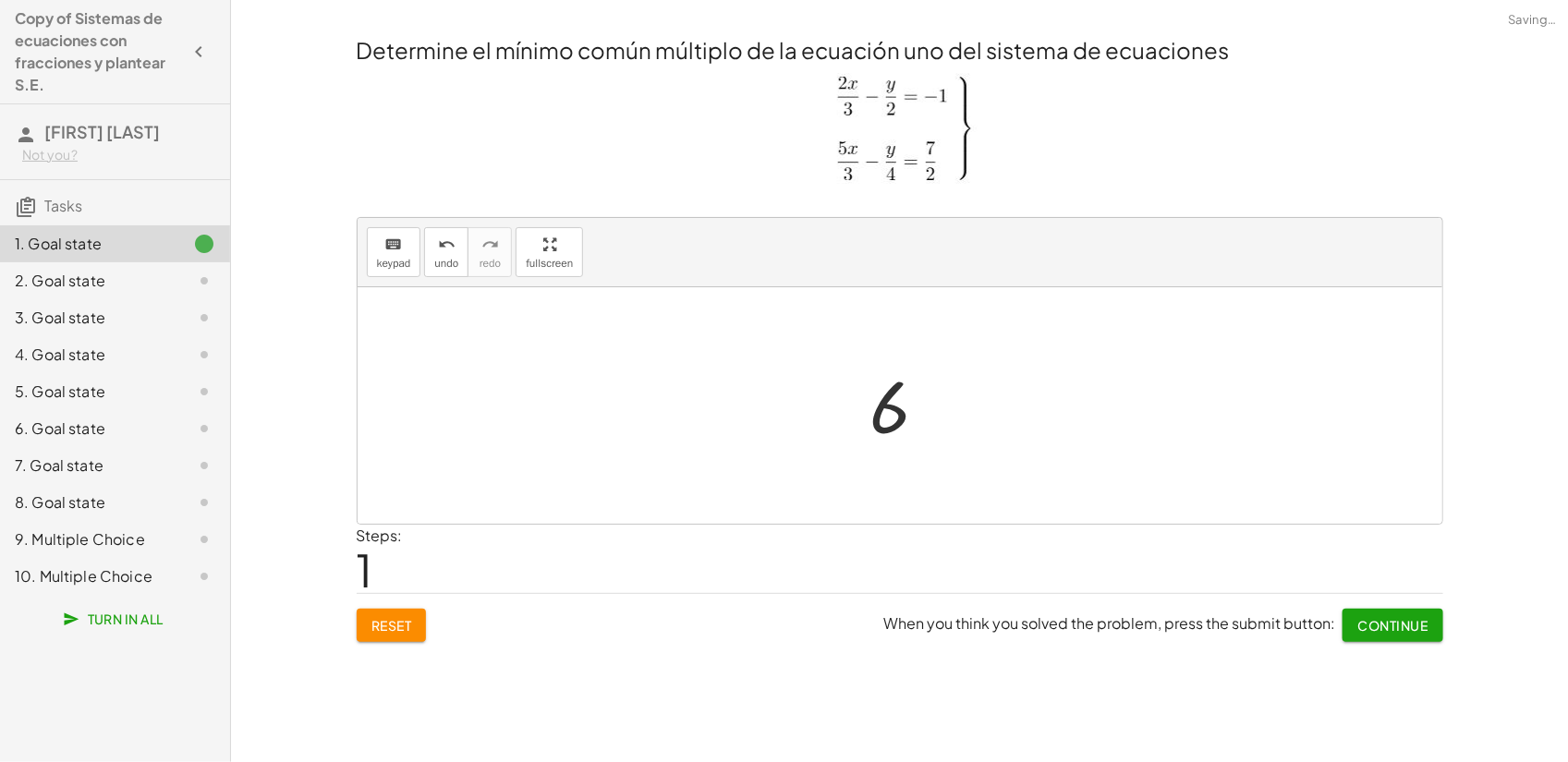 click on "Continue" at bounding box center [1392, 625] 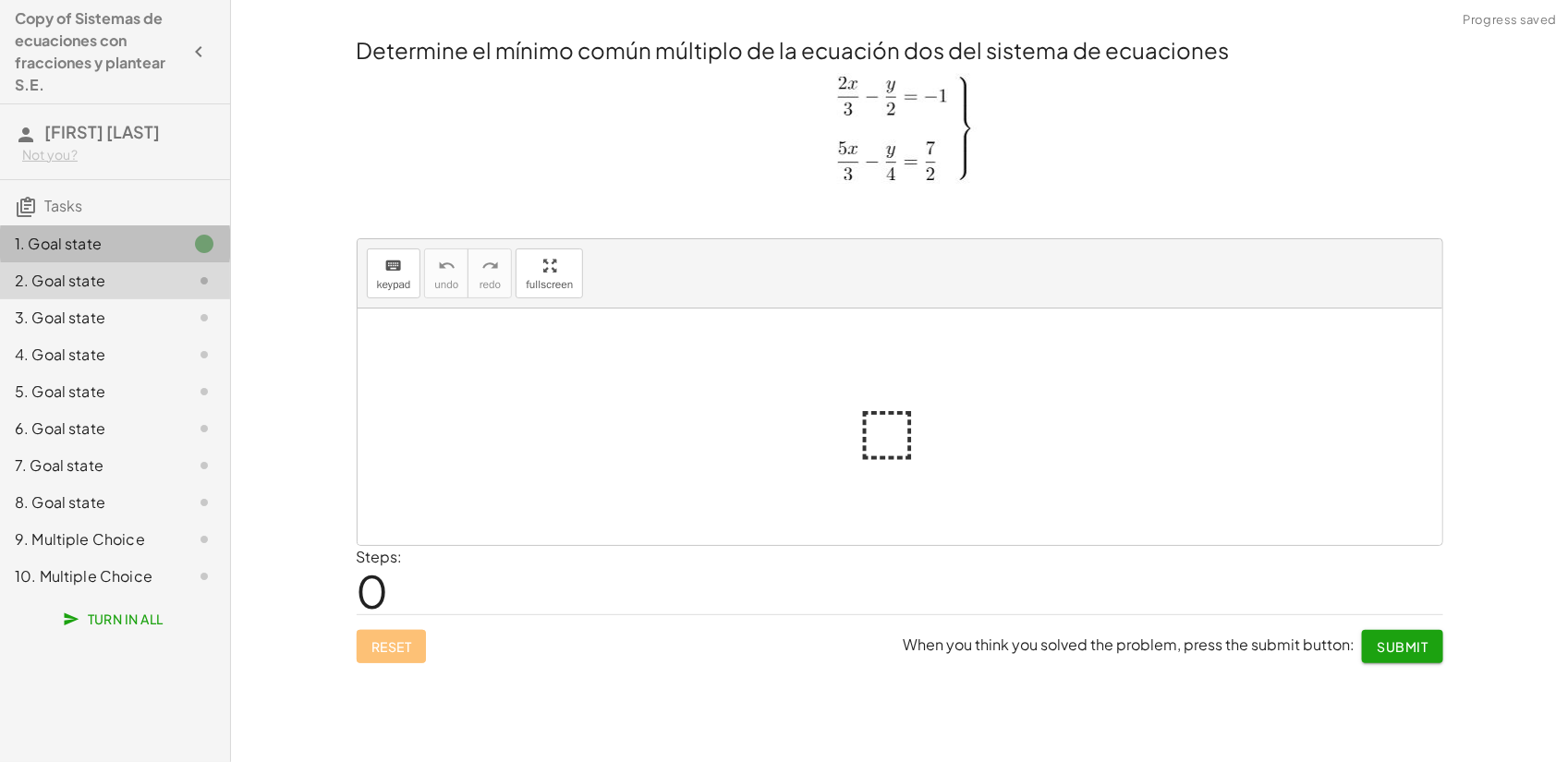 click on "1. Goal state" 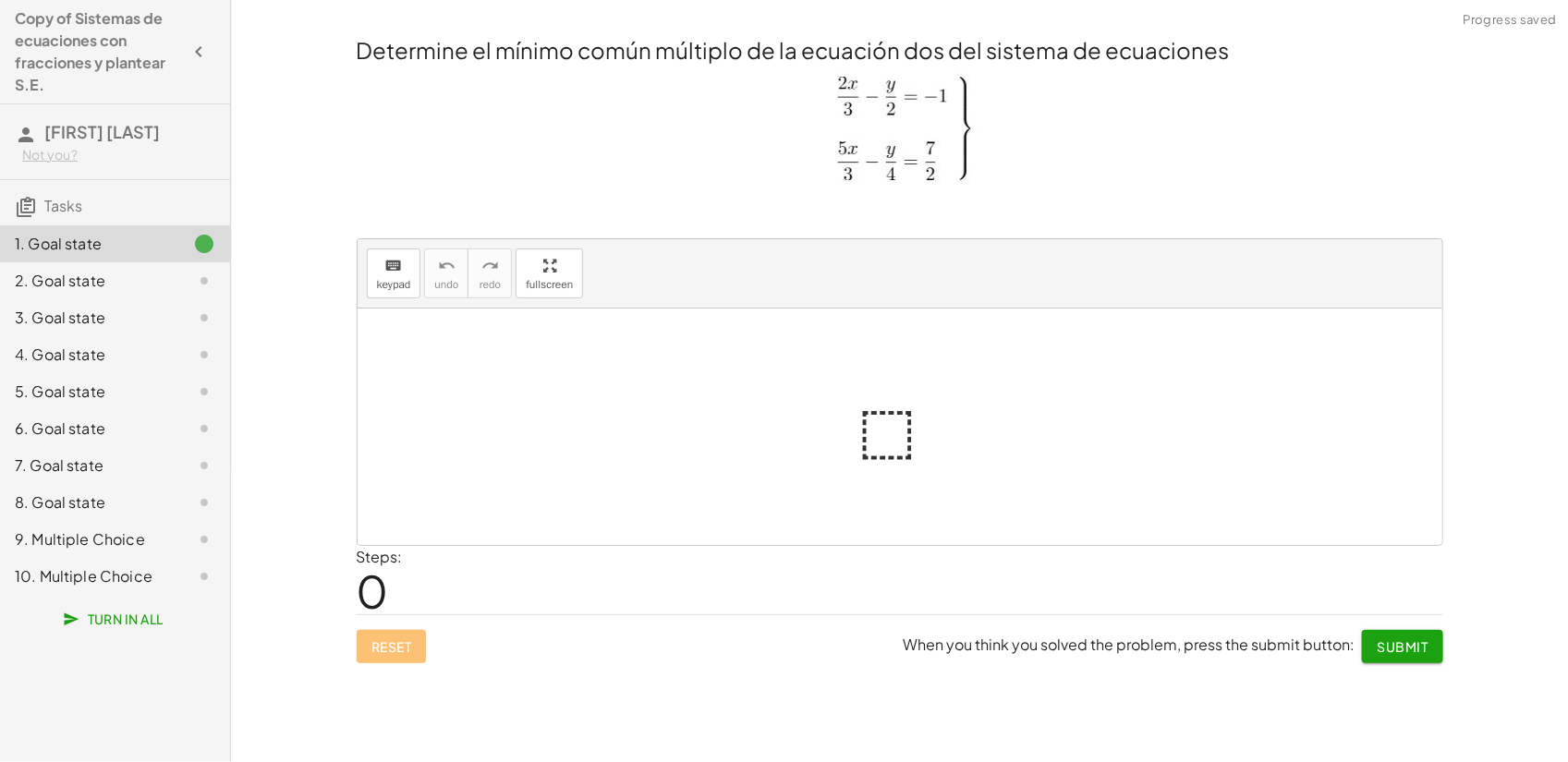 click on "2. Goal state" 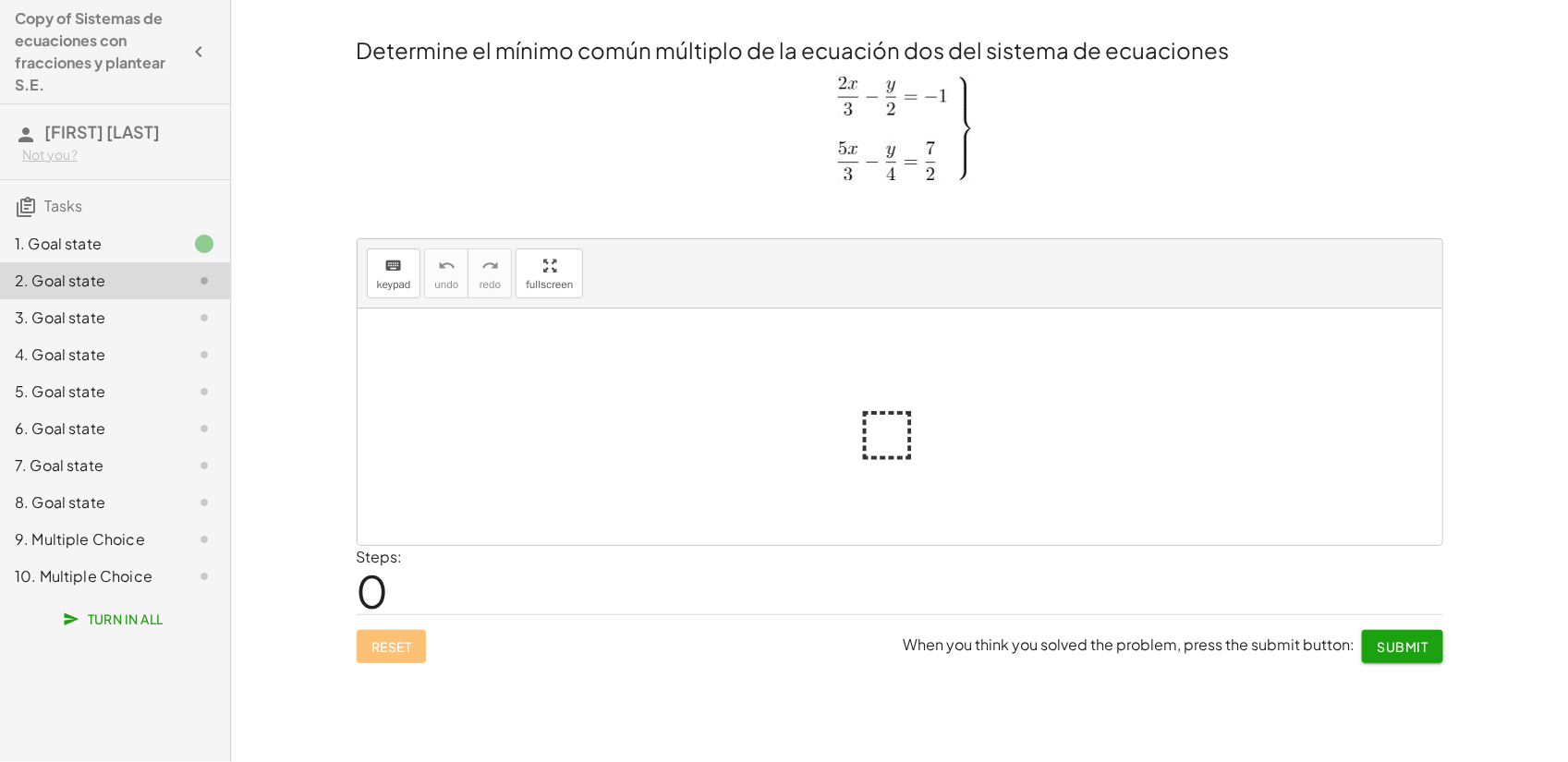 click at bounding box center (907, 427) 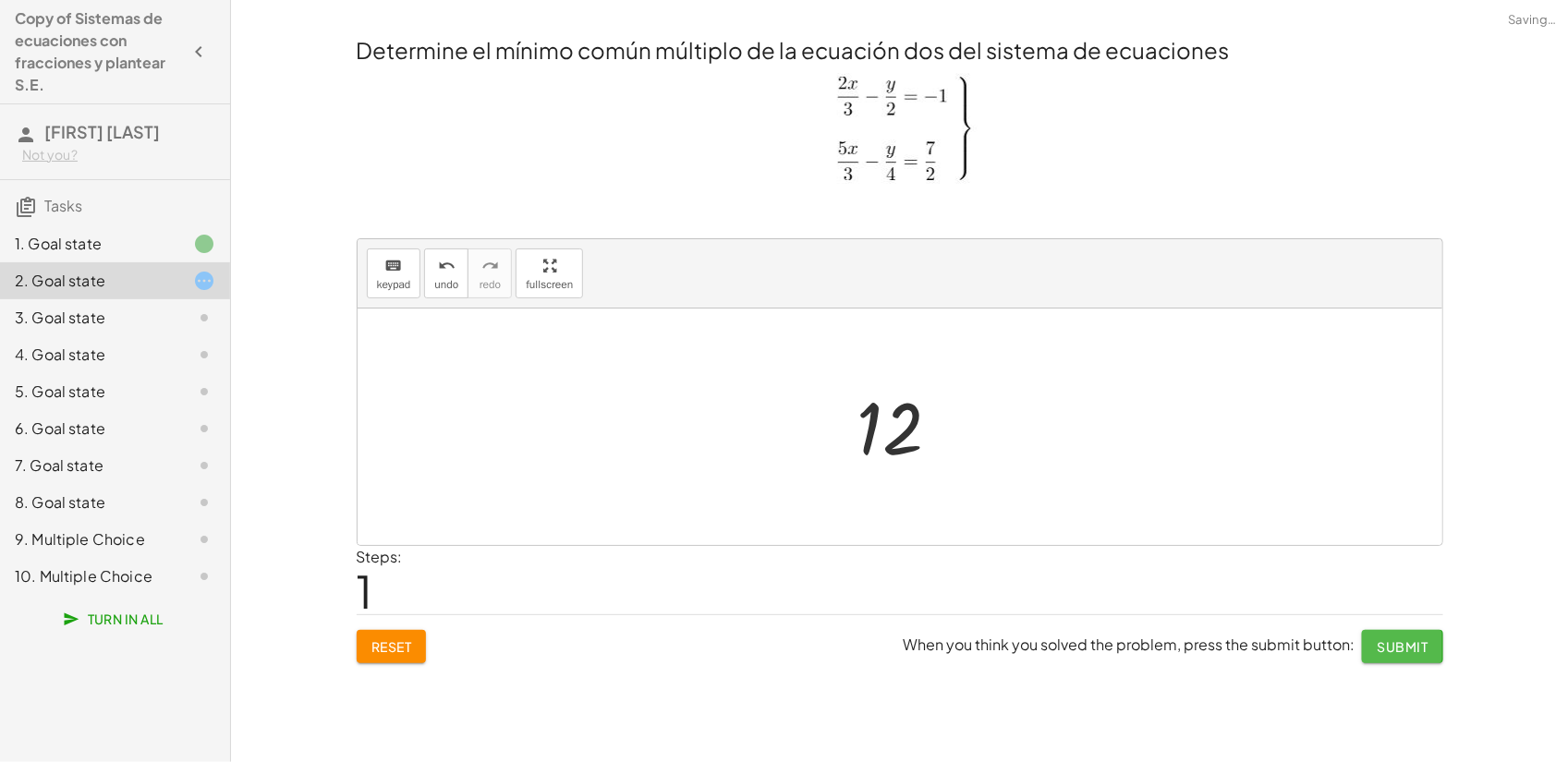 click on "Submit" at bounding box center [1402, 647] 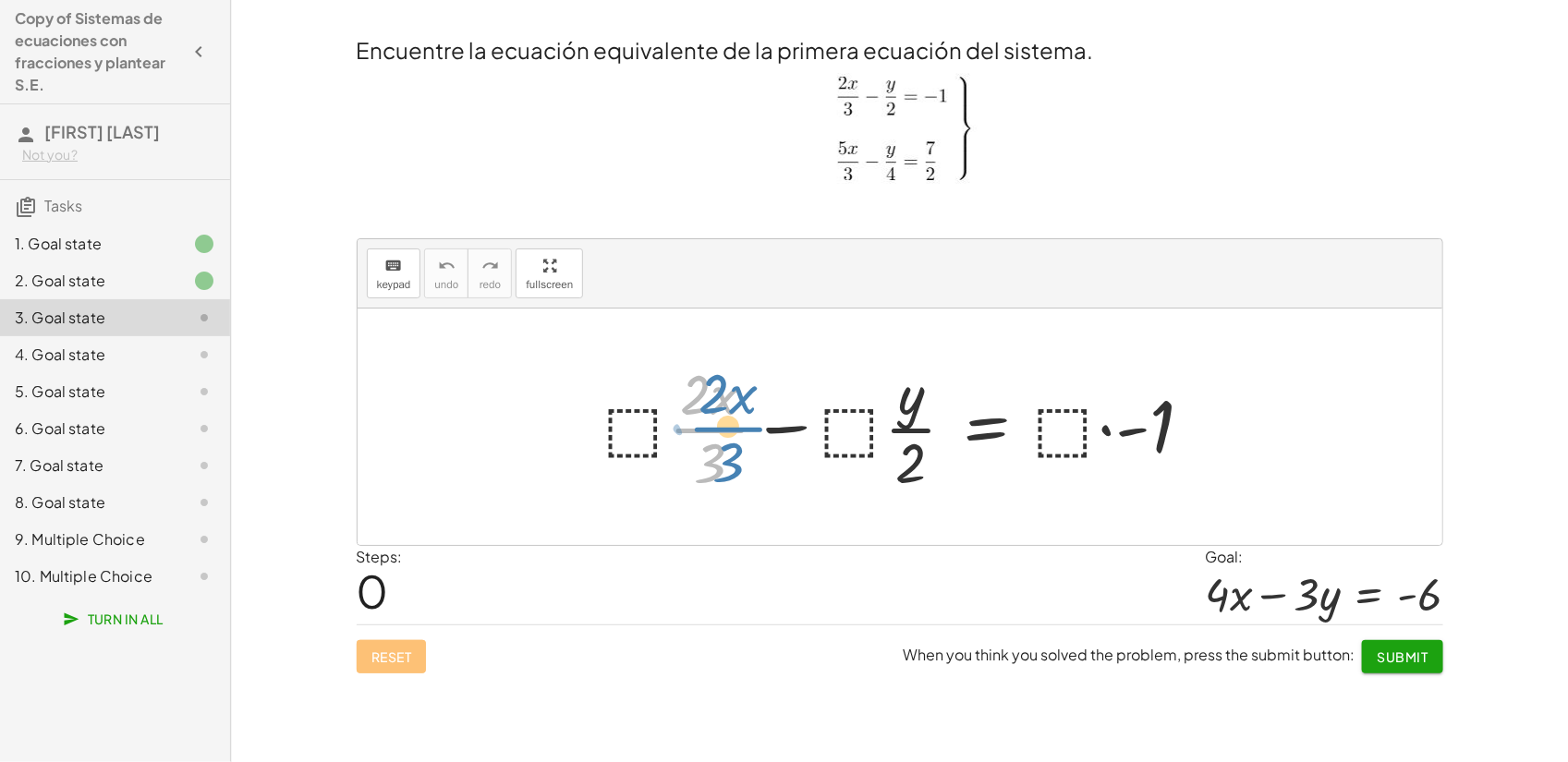 drag, startPoint x: 702, startPoint y: 417, endPoint x: 723, endPoint y: 416, distance: 21.023796 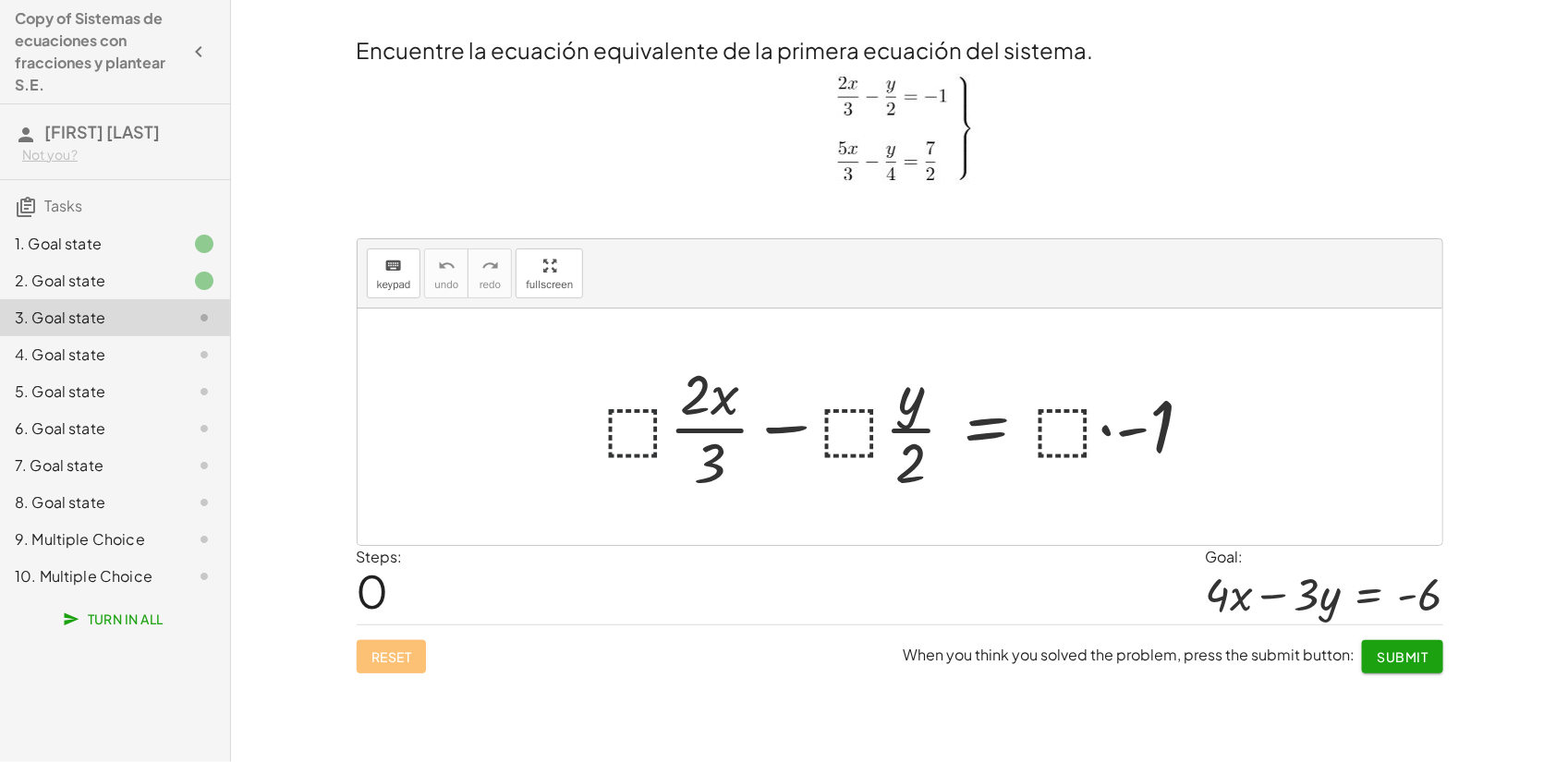 click at bounding box center (906, 427) 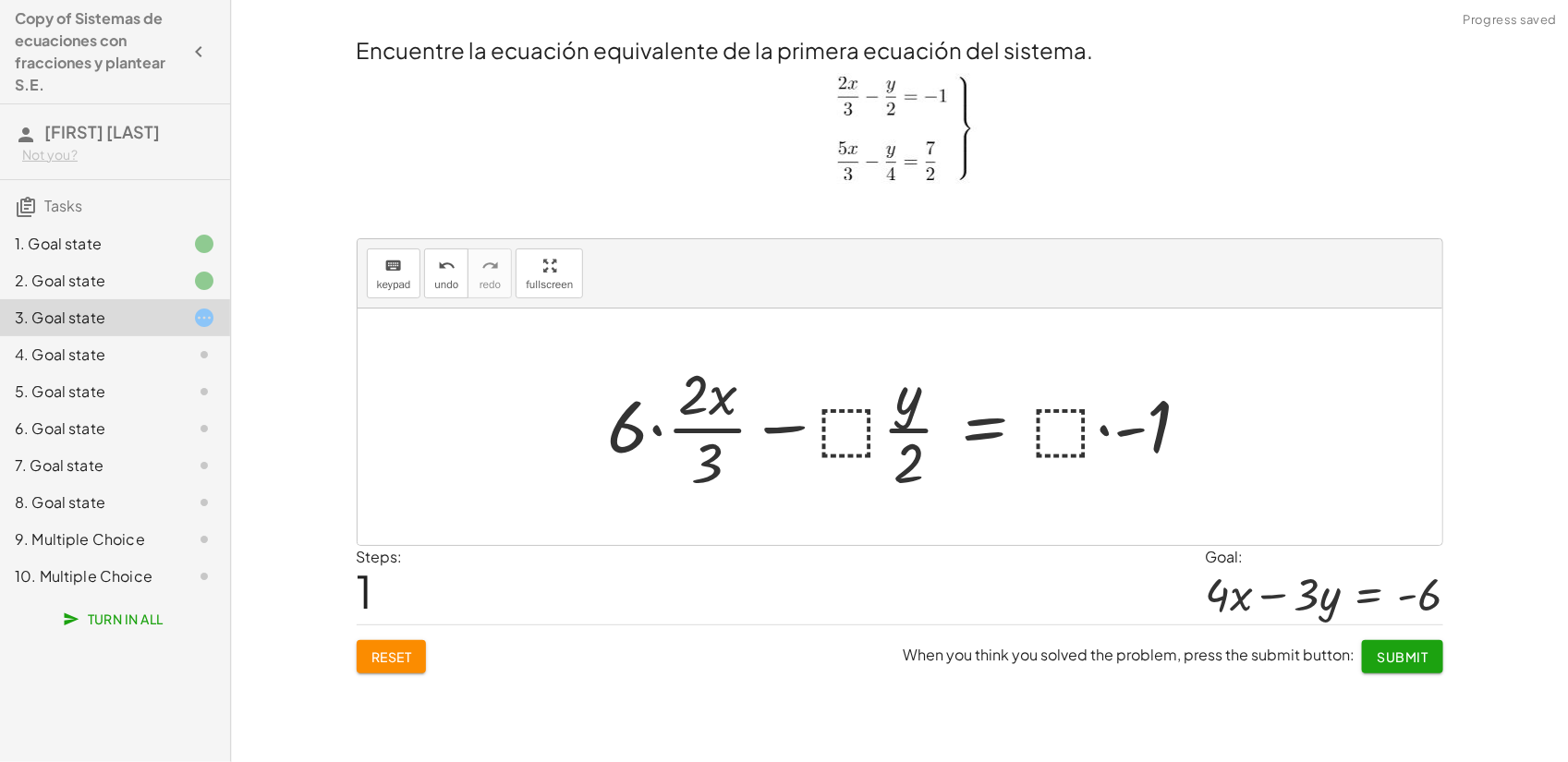 click at bounding box center [906, 427] 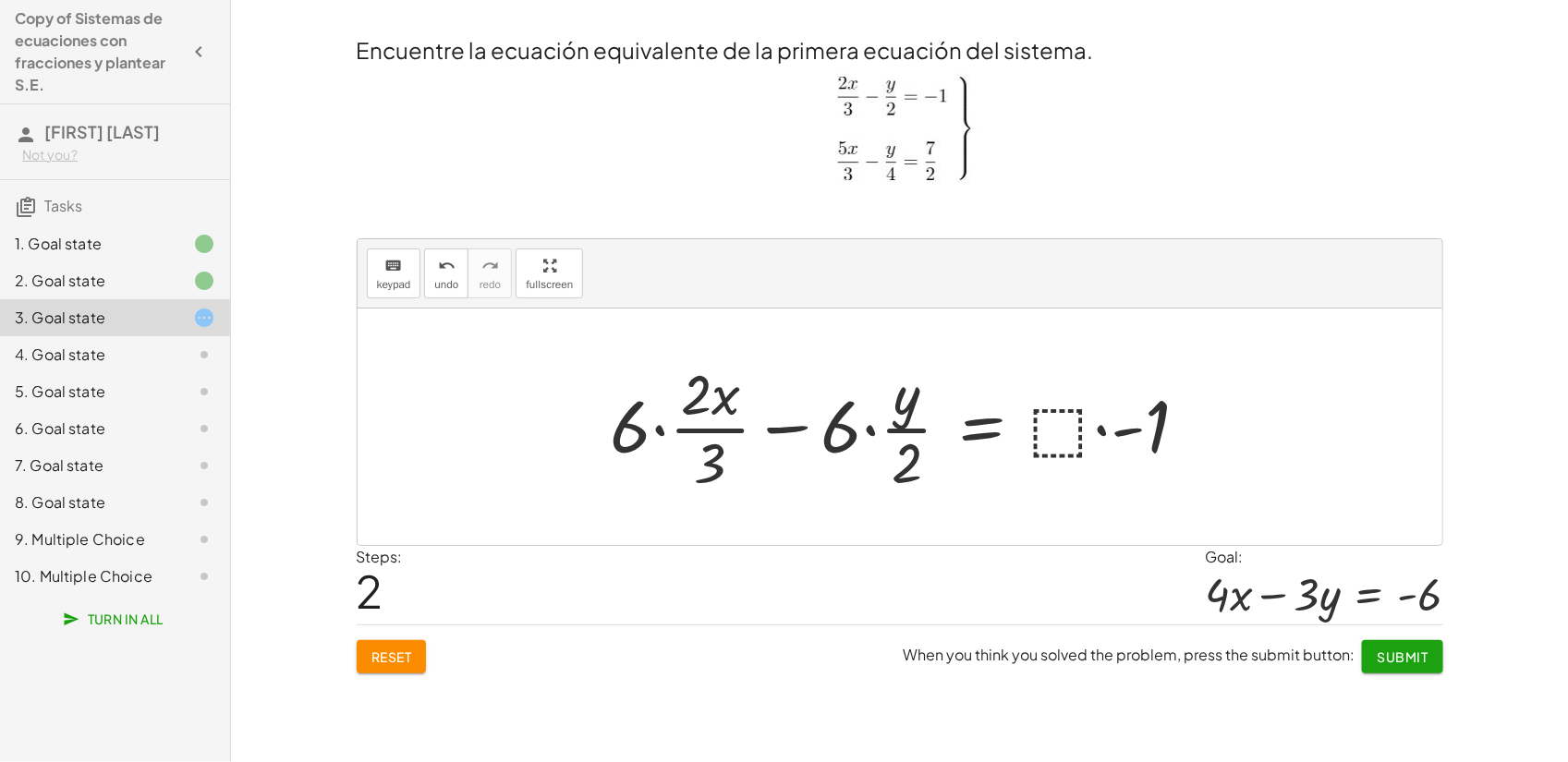 click at bounding box center [906, 427] 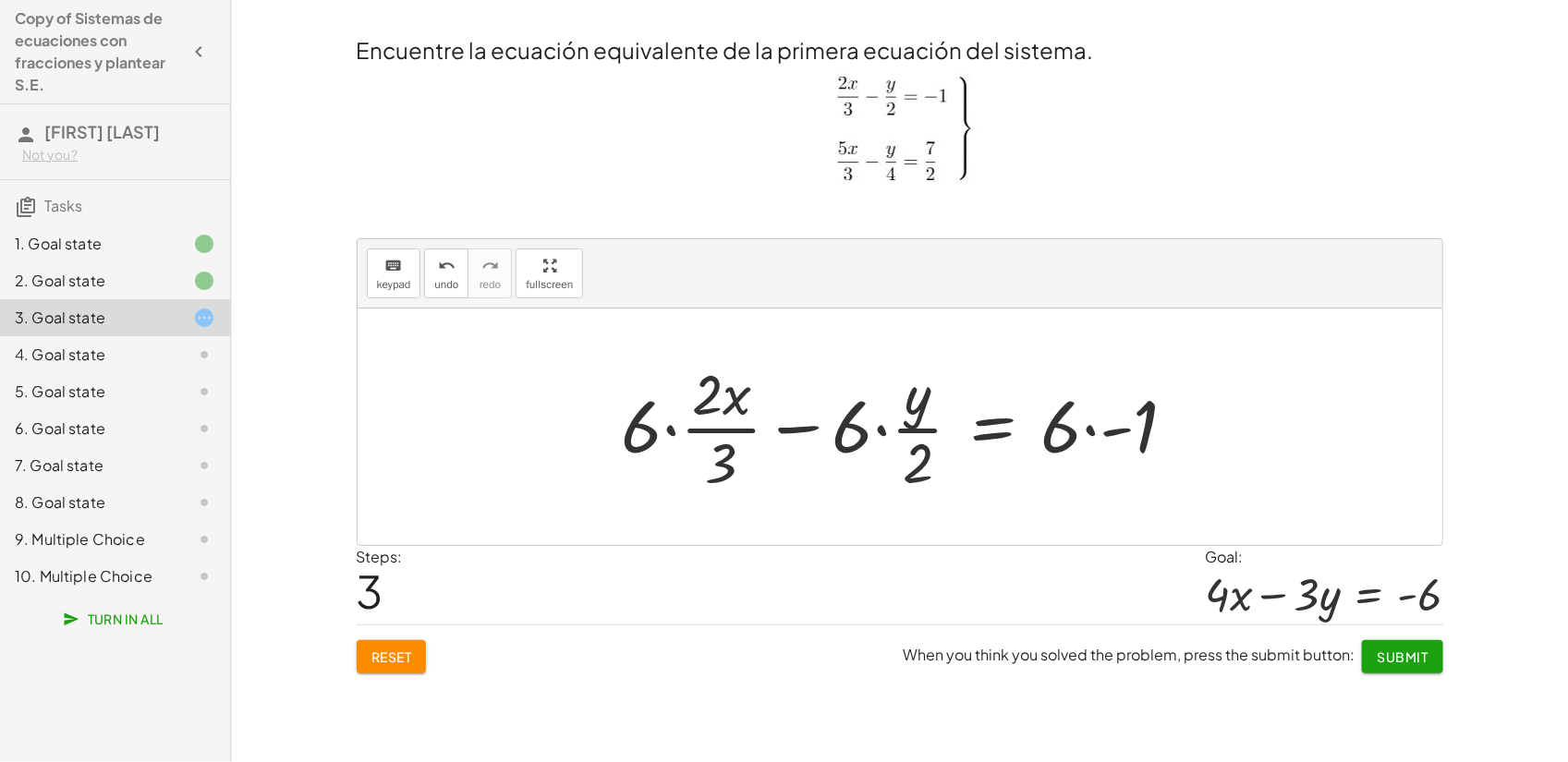 click at bounding box center [906, 427] 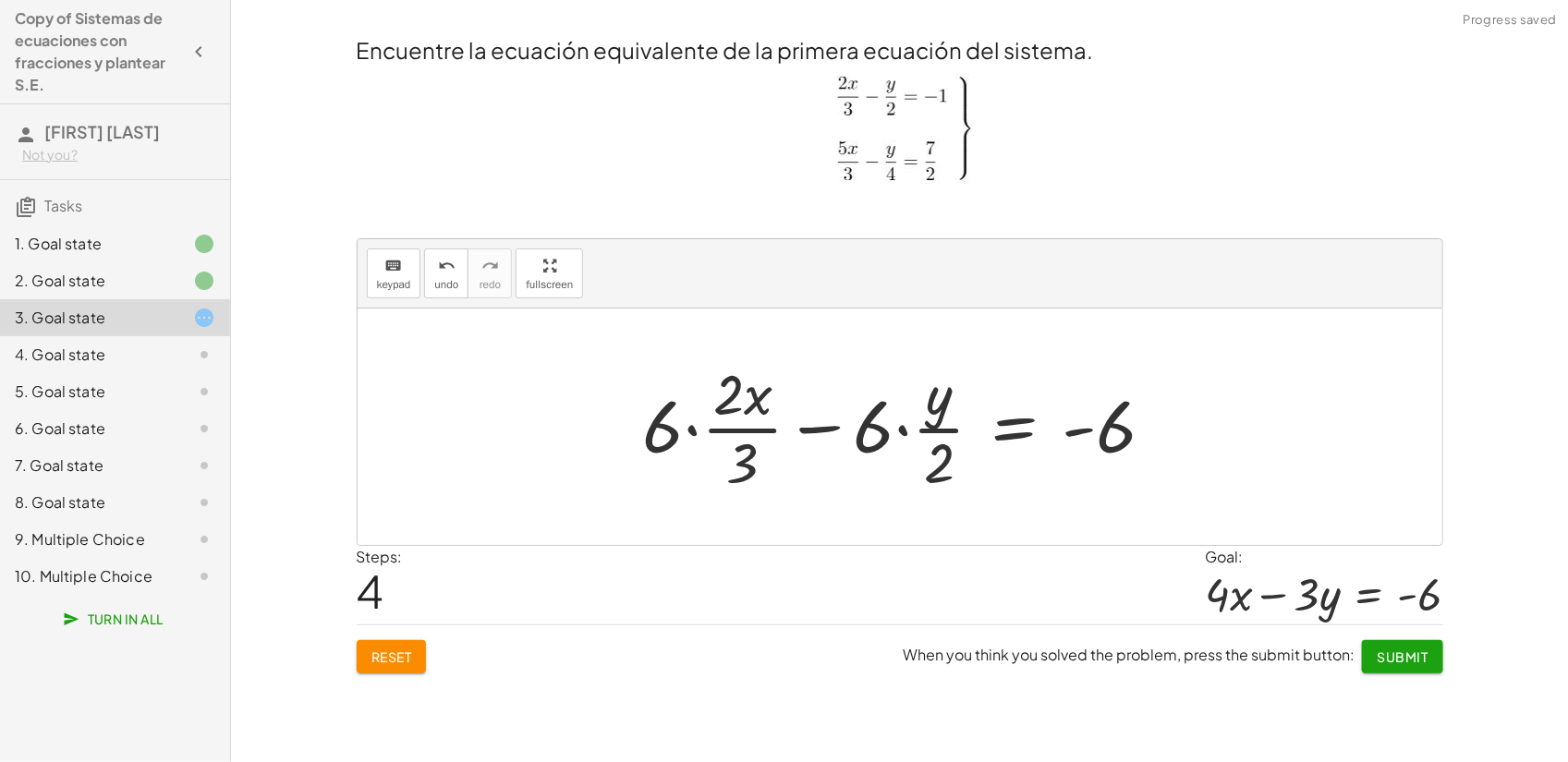 click at bounding box center (906, 427) 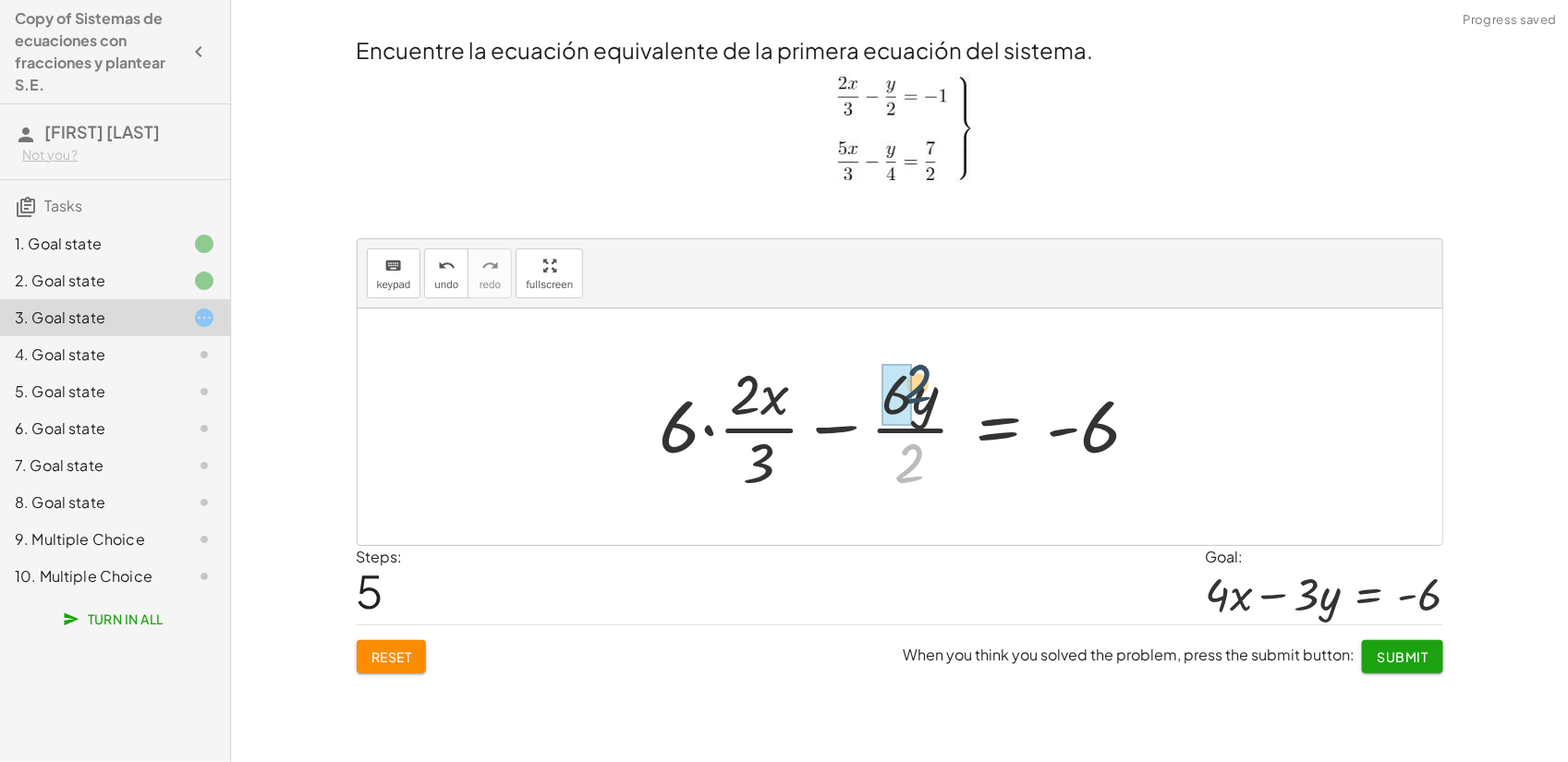 drag, startPoint x: 910, startPoint y: 462, endPoint x: 918, endPoint y: 381, distance: 81.3941 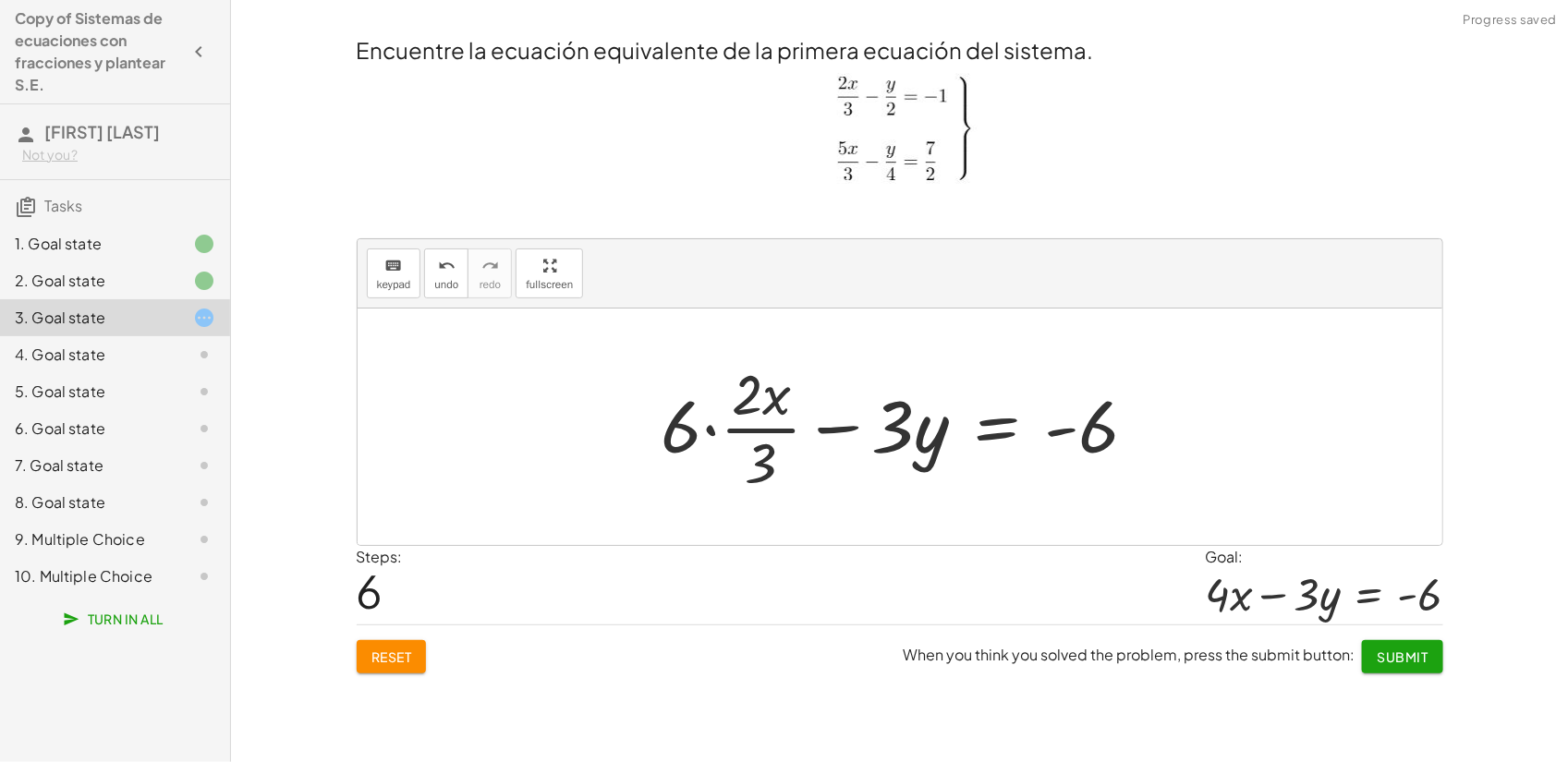click at bounding box center (906, 427) 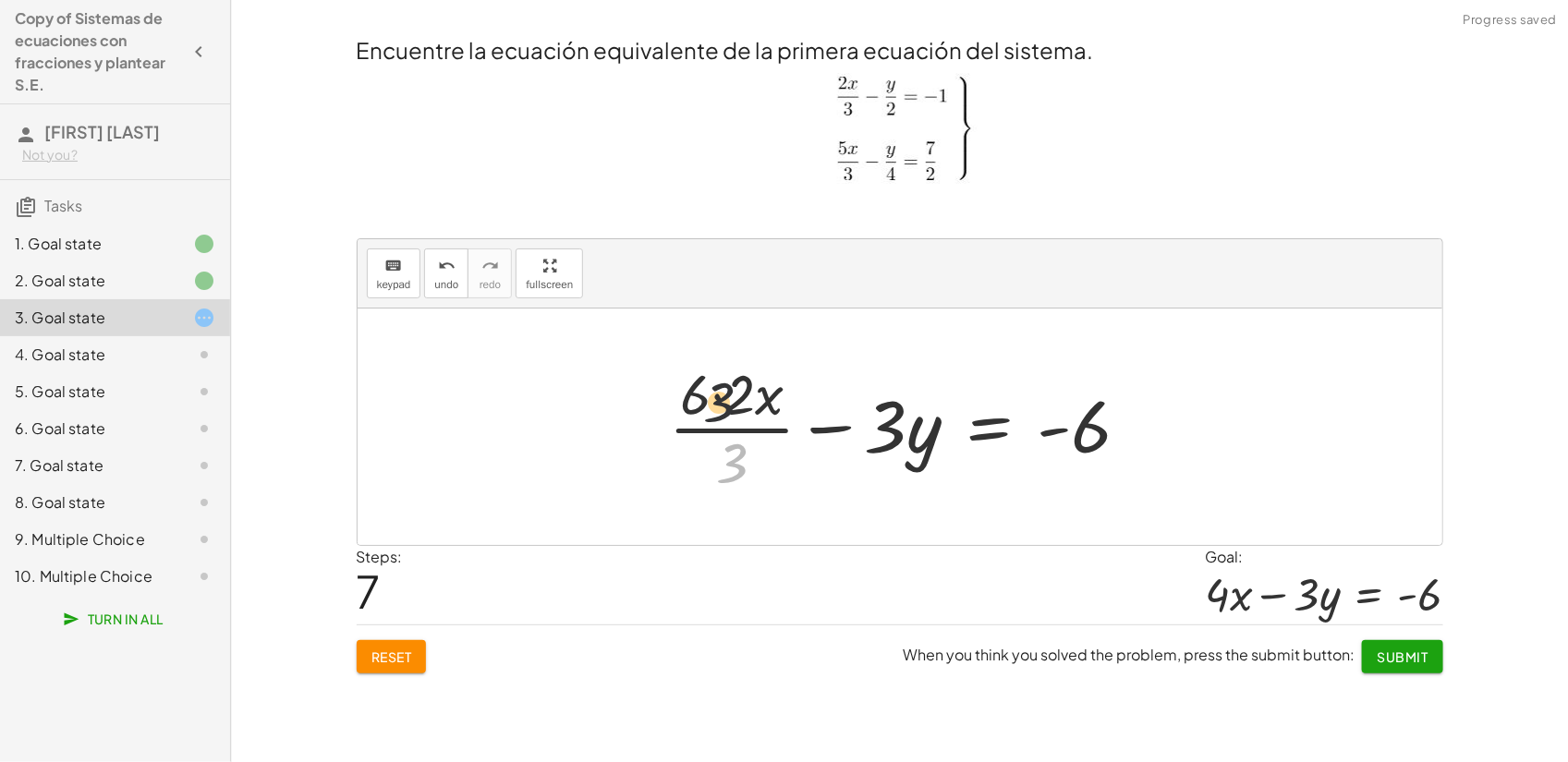 drag, startPoint x: 731, startPoint y: 457, endPoint x: 716, endPoint y: 388, distance: 70.611614 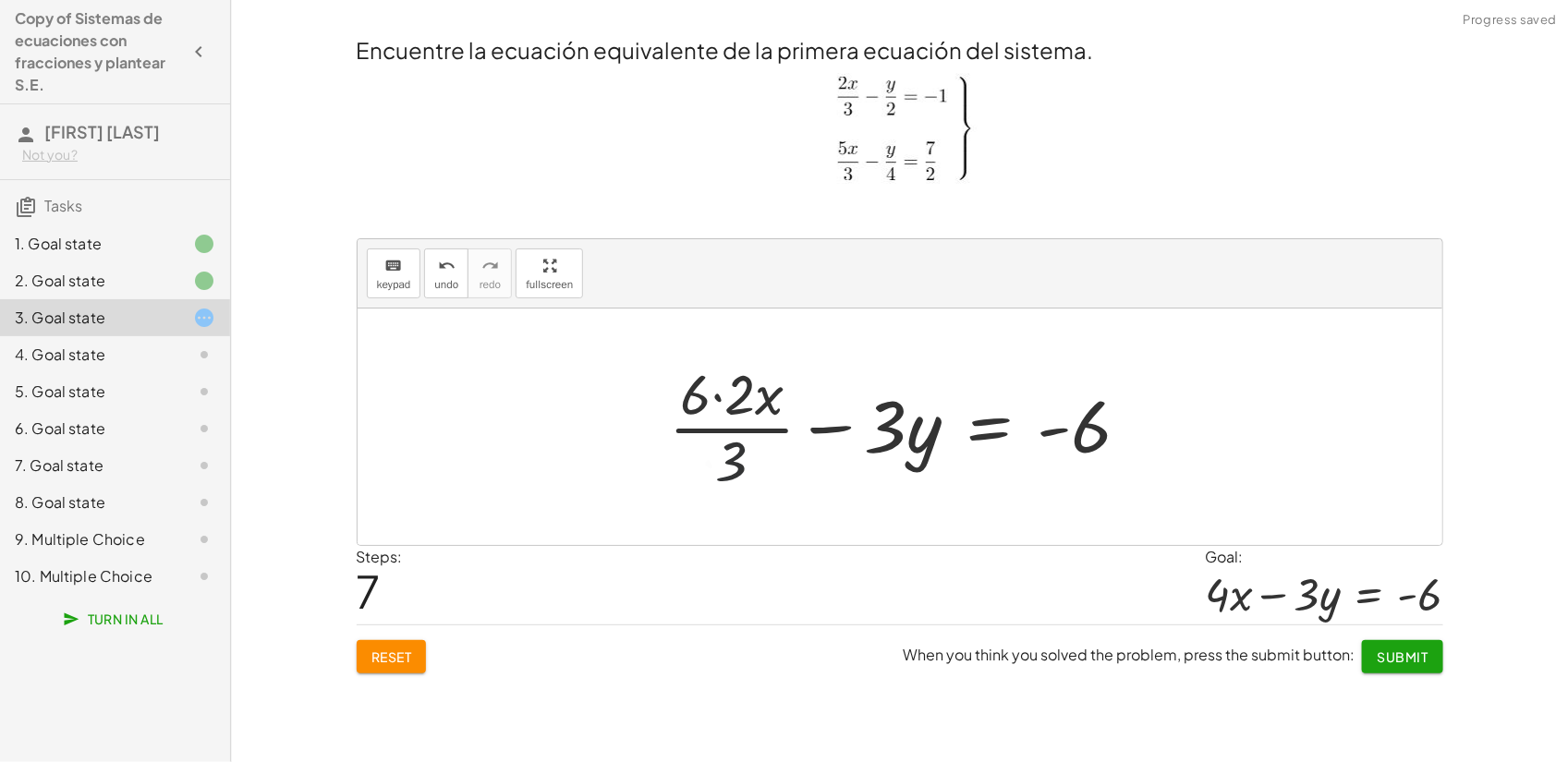 click at bounding box center [906, 427] 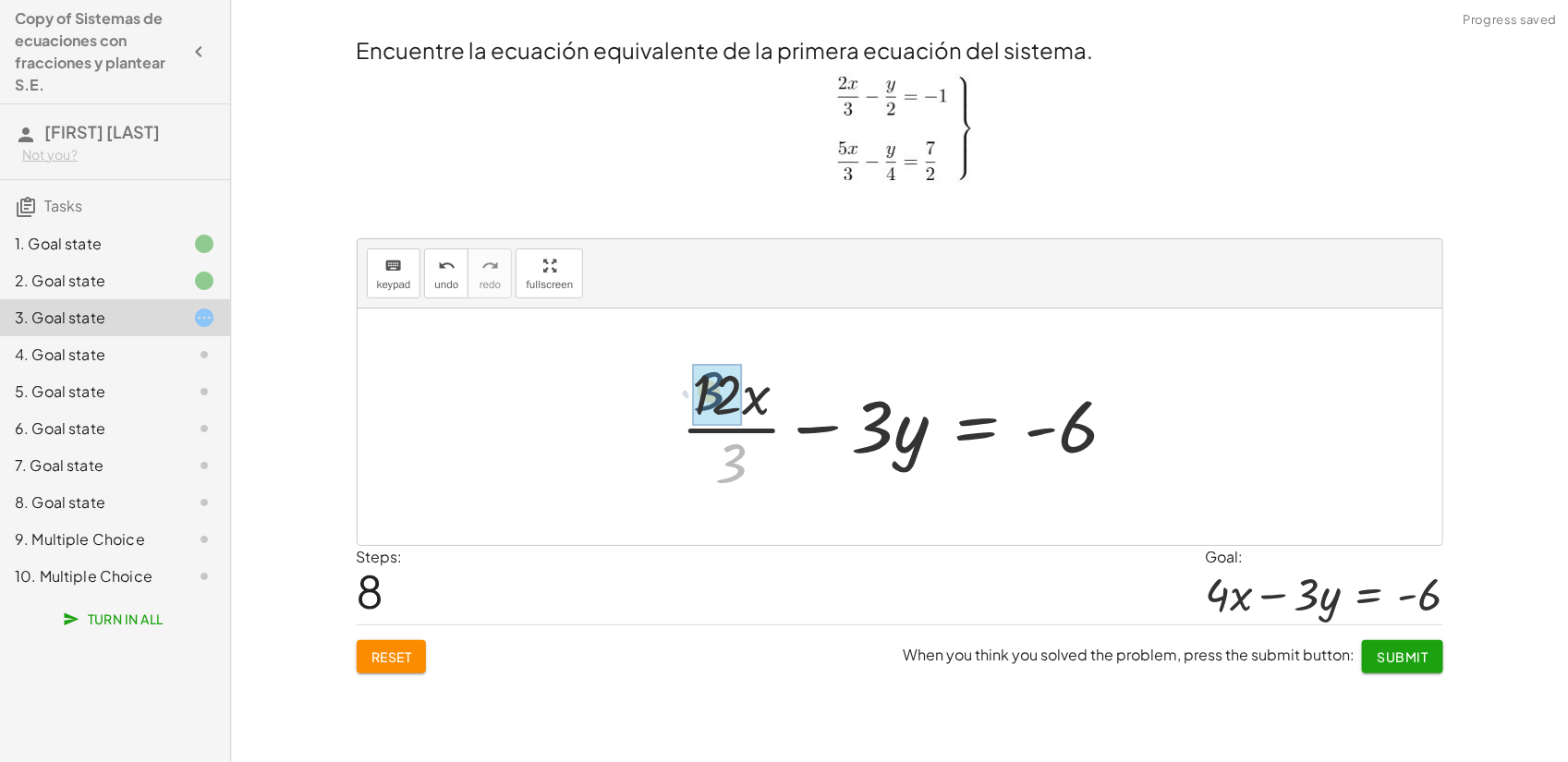 drag, startPoint x: 754, startPoint y: 464, endPoint x: 731, endPoint y: 391, distance: 76.53757 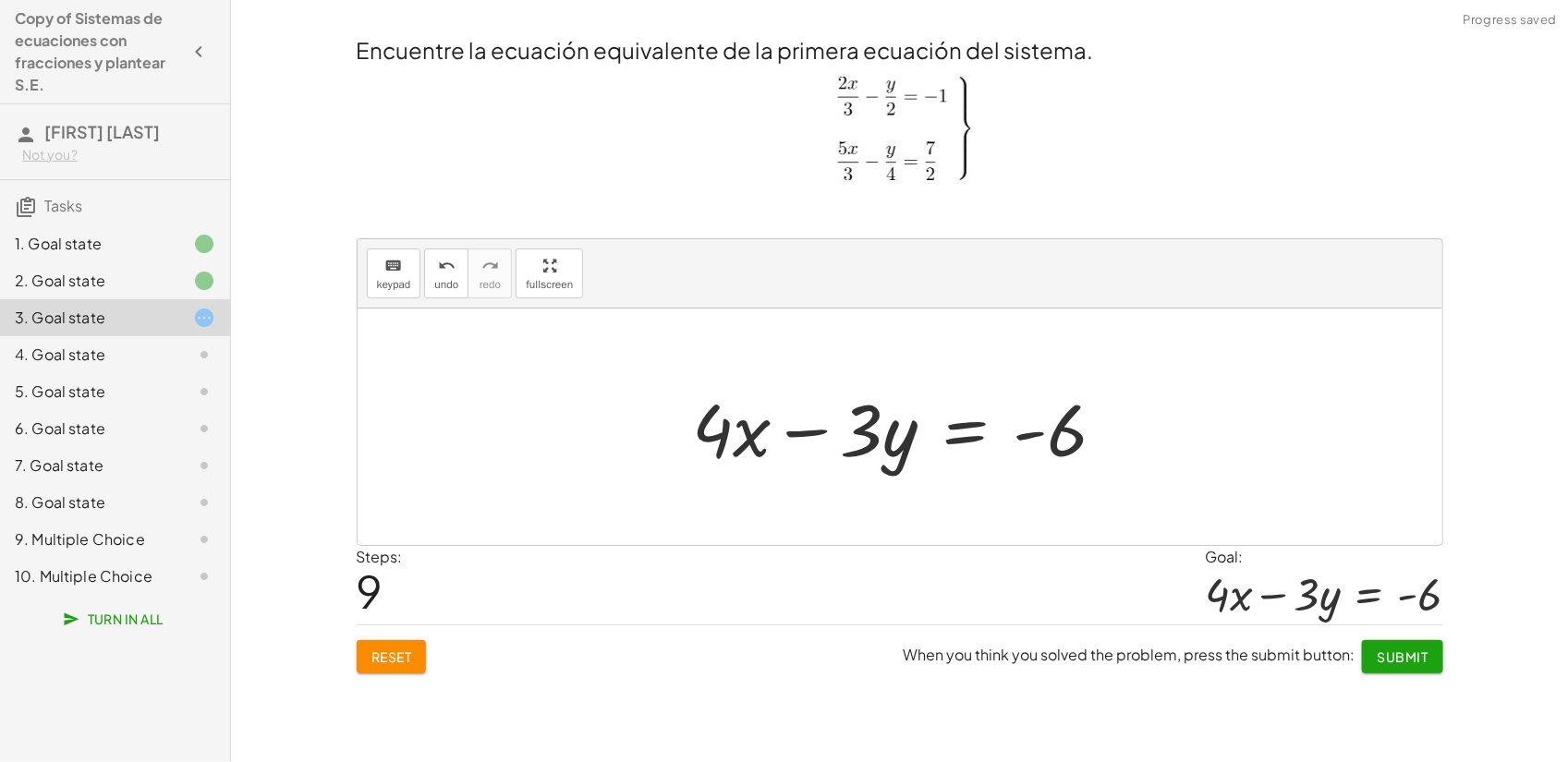 click on "Submit" at bounding box center [1402, 657] 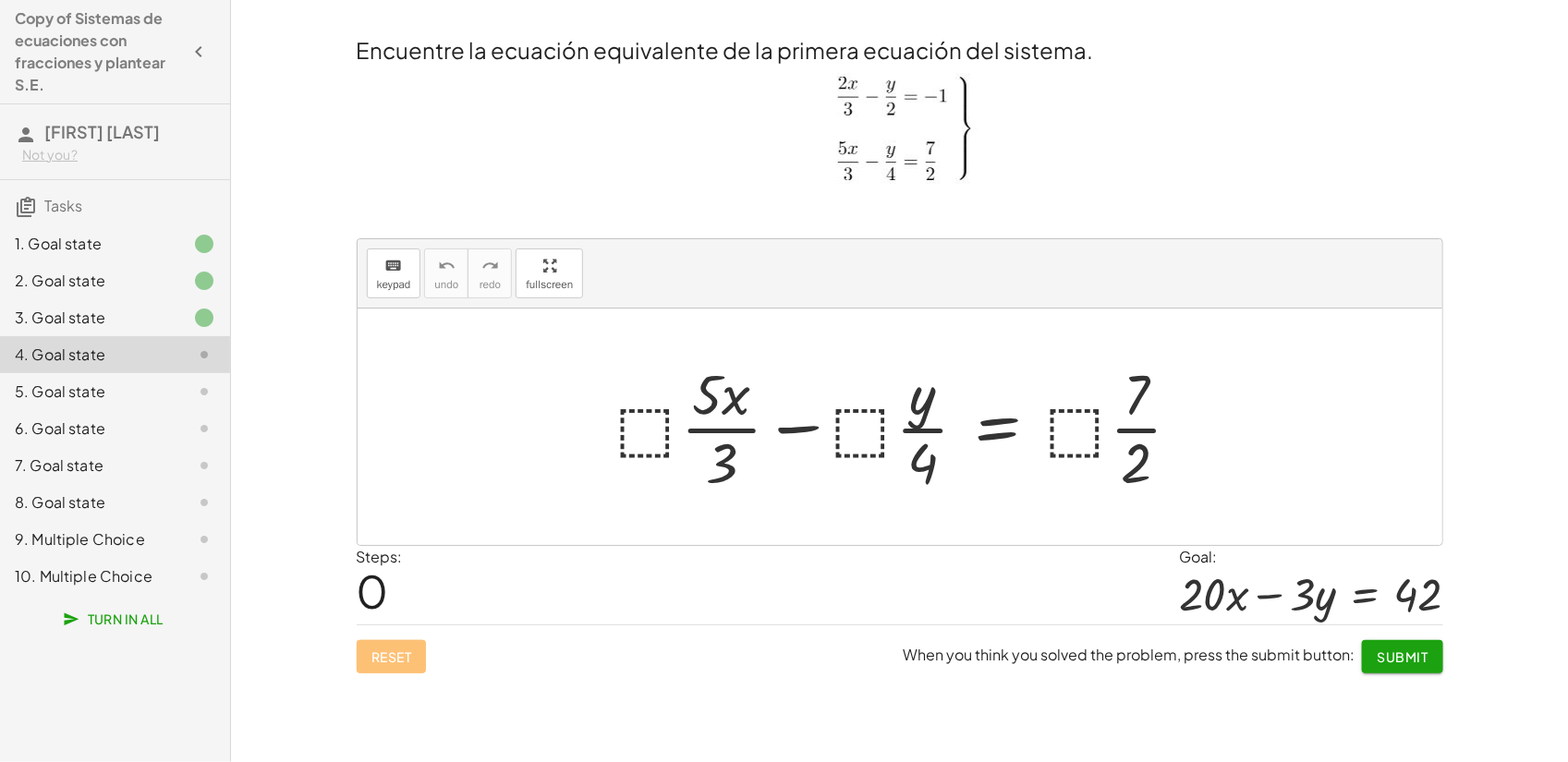 click at bounding box center (906, 427) 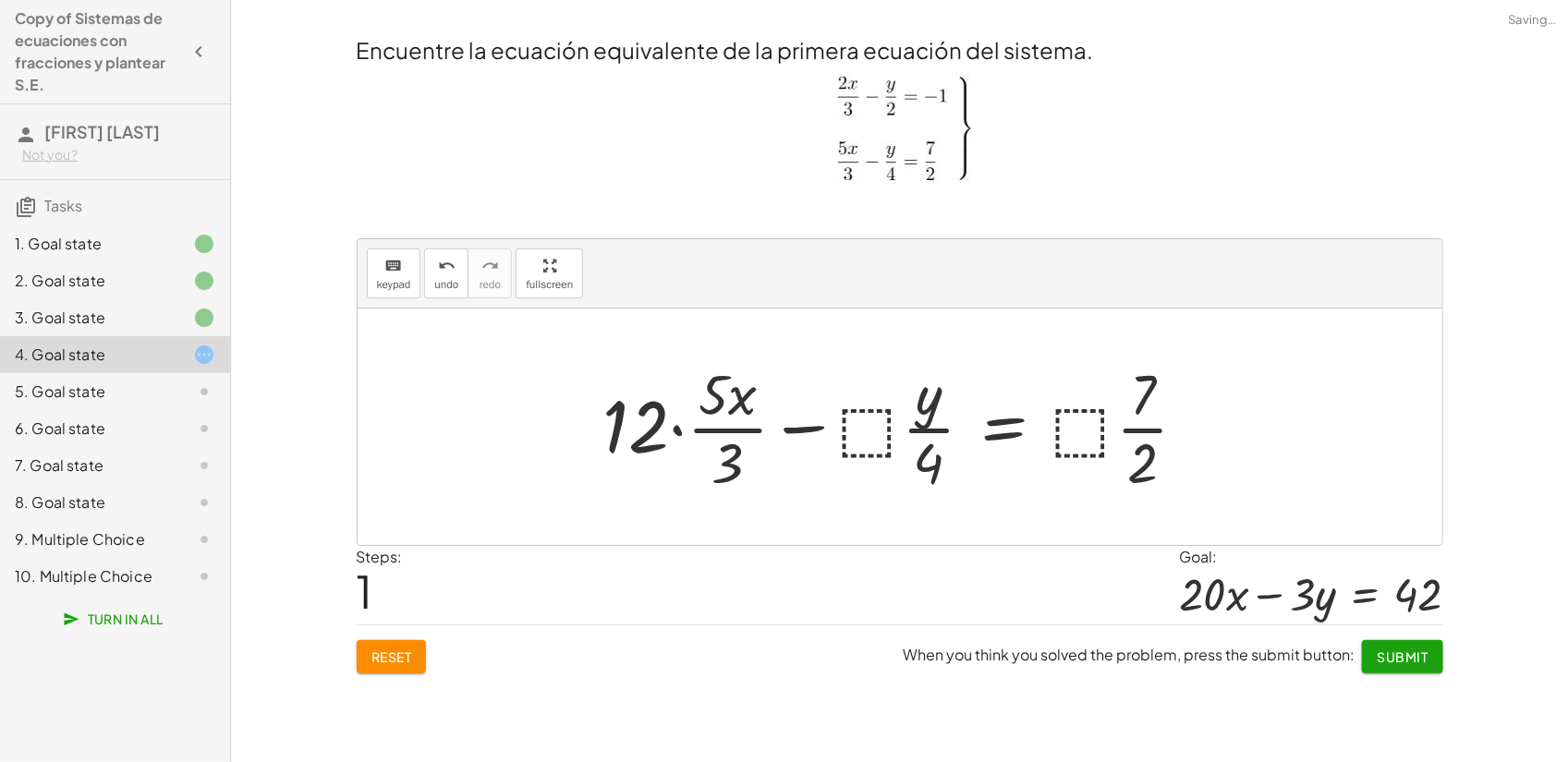 click at bounding box center (903, 427) 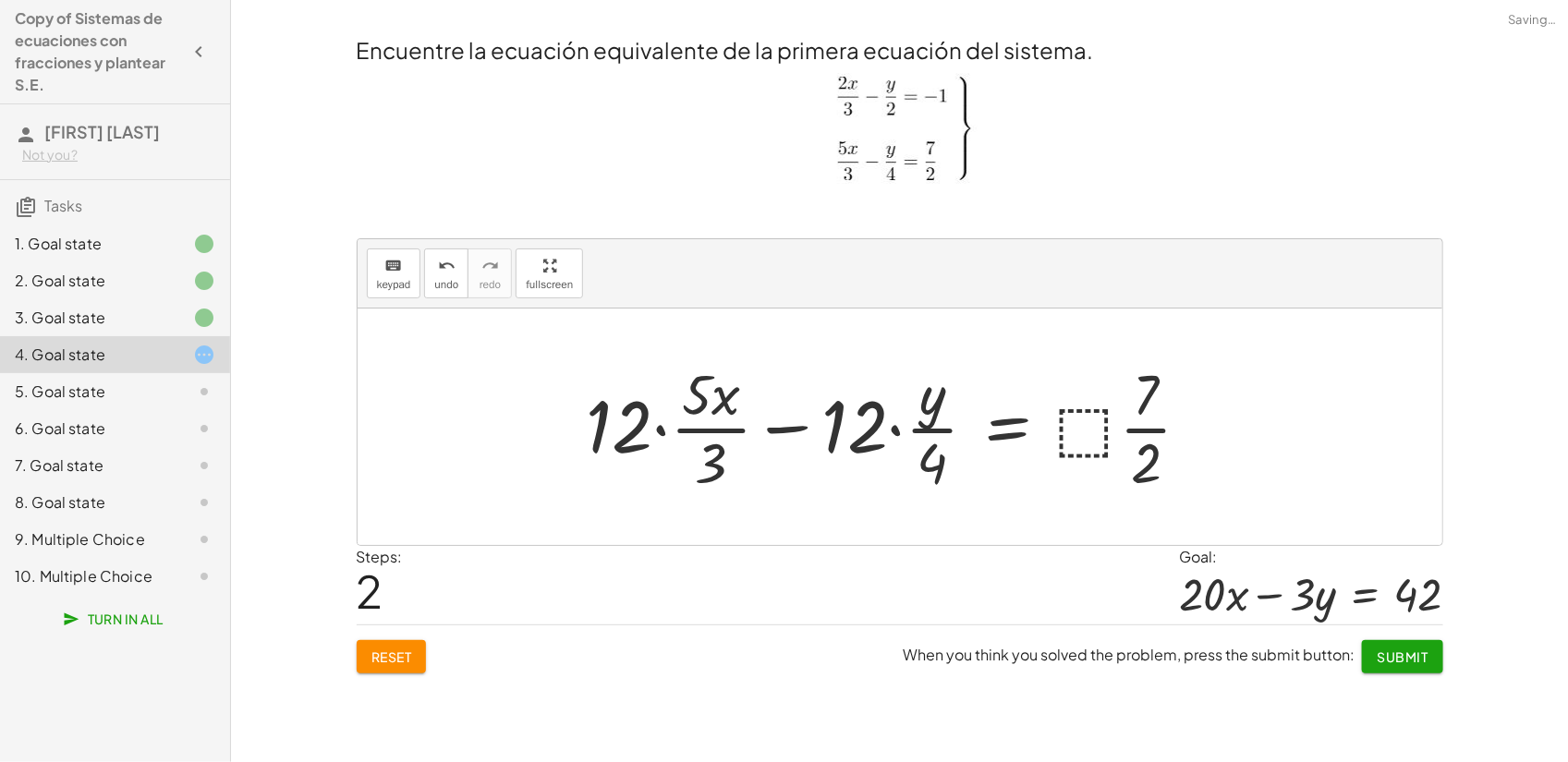 click at bounding box center (896, 427) 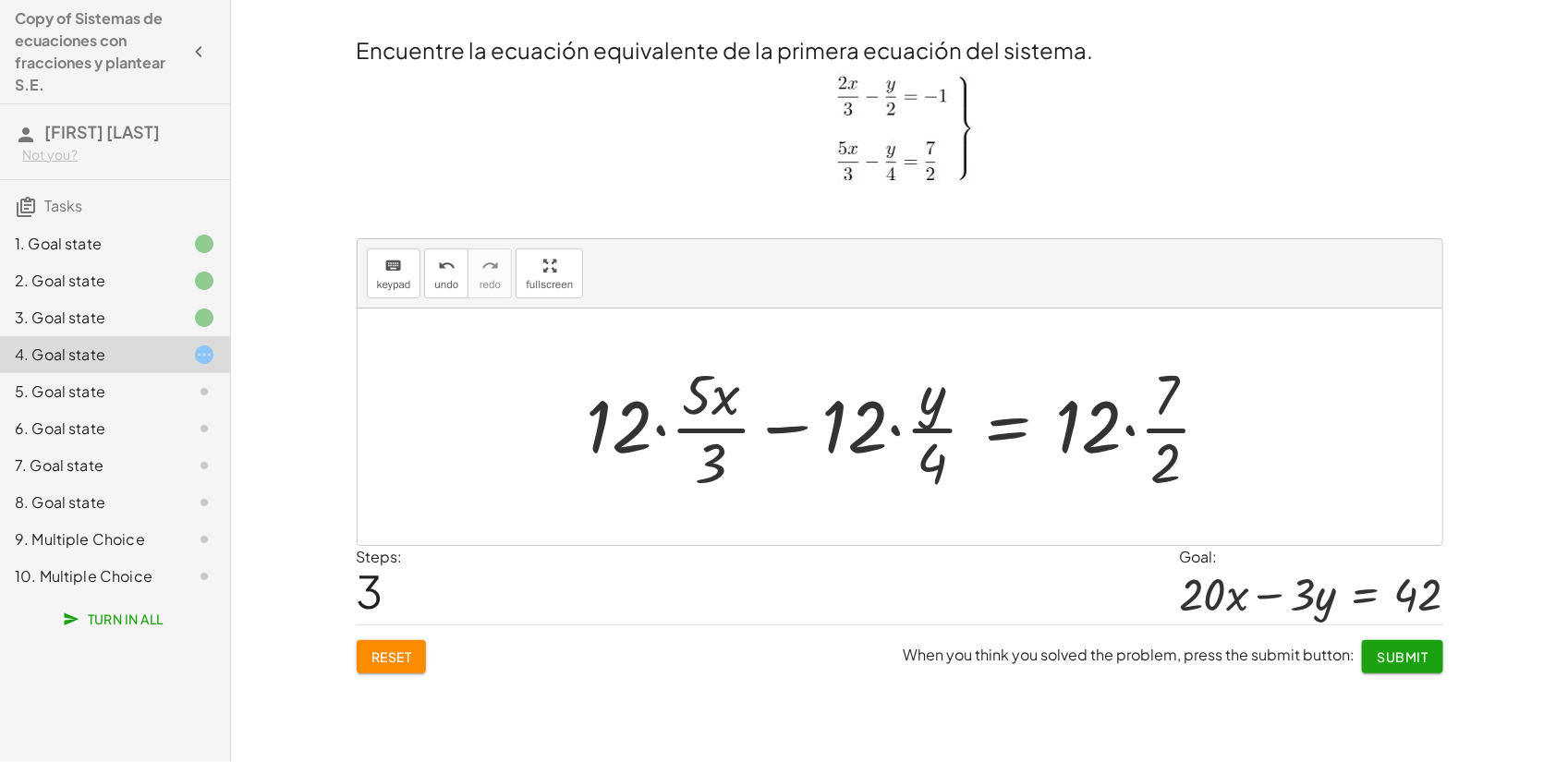 click at bounding box center [906, 427] 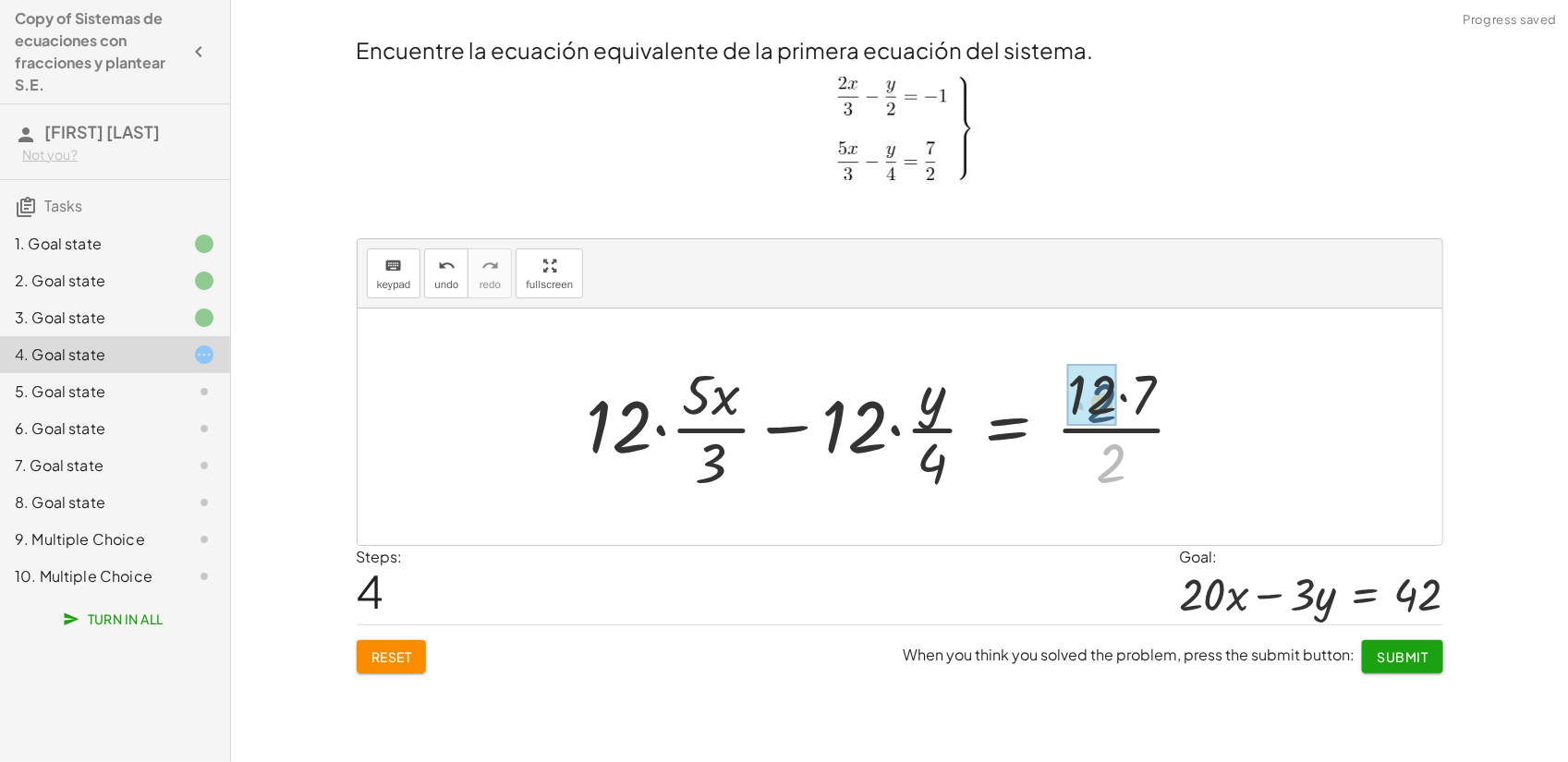 drag, startPoint x: 1123, startPoint y: 468, endPoint x: 1113, endPoint y: 407, distance: 61.81424 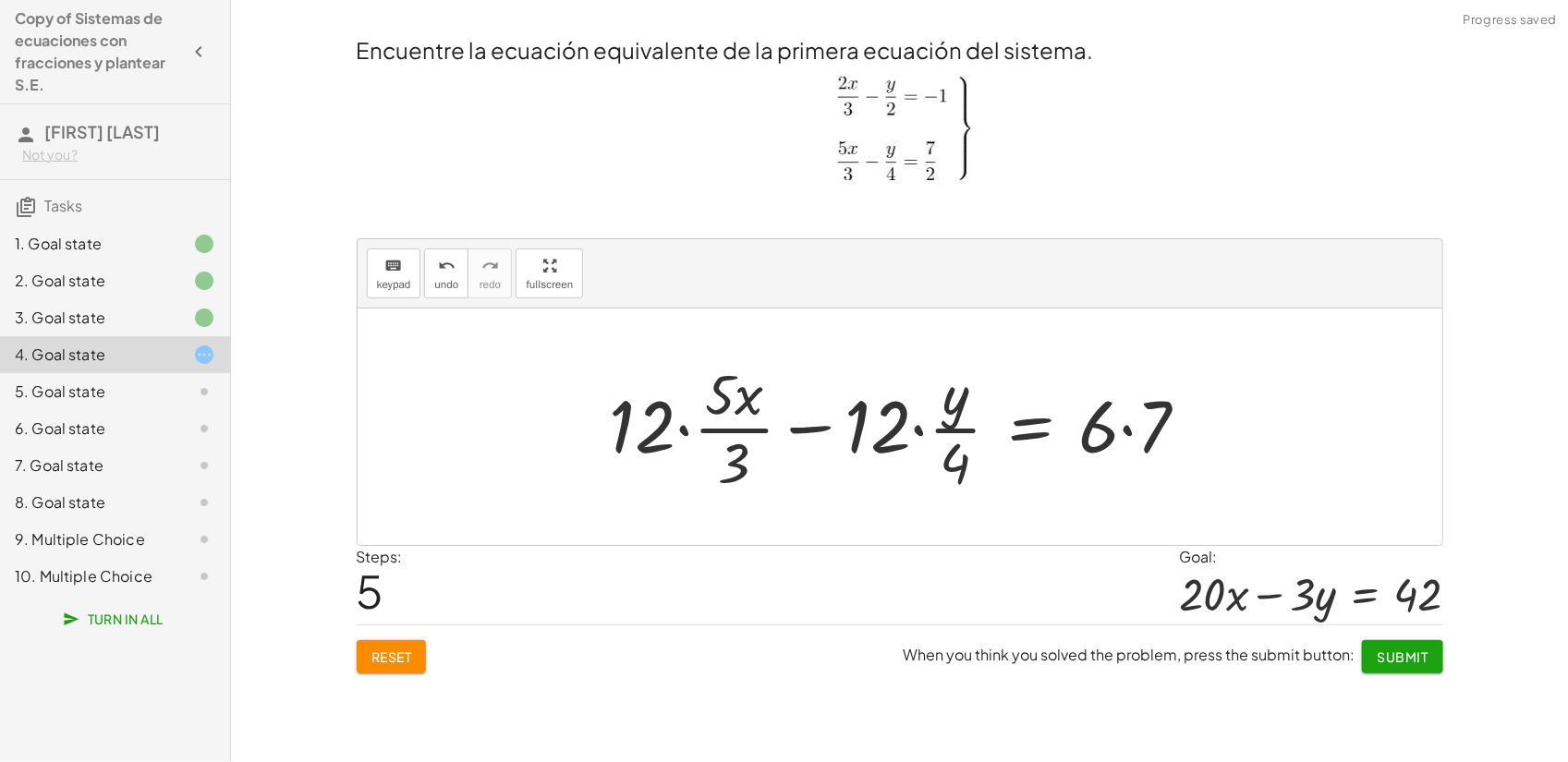 click at bounding box center [906, 427] 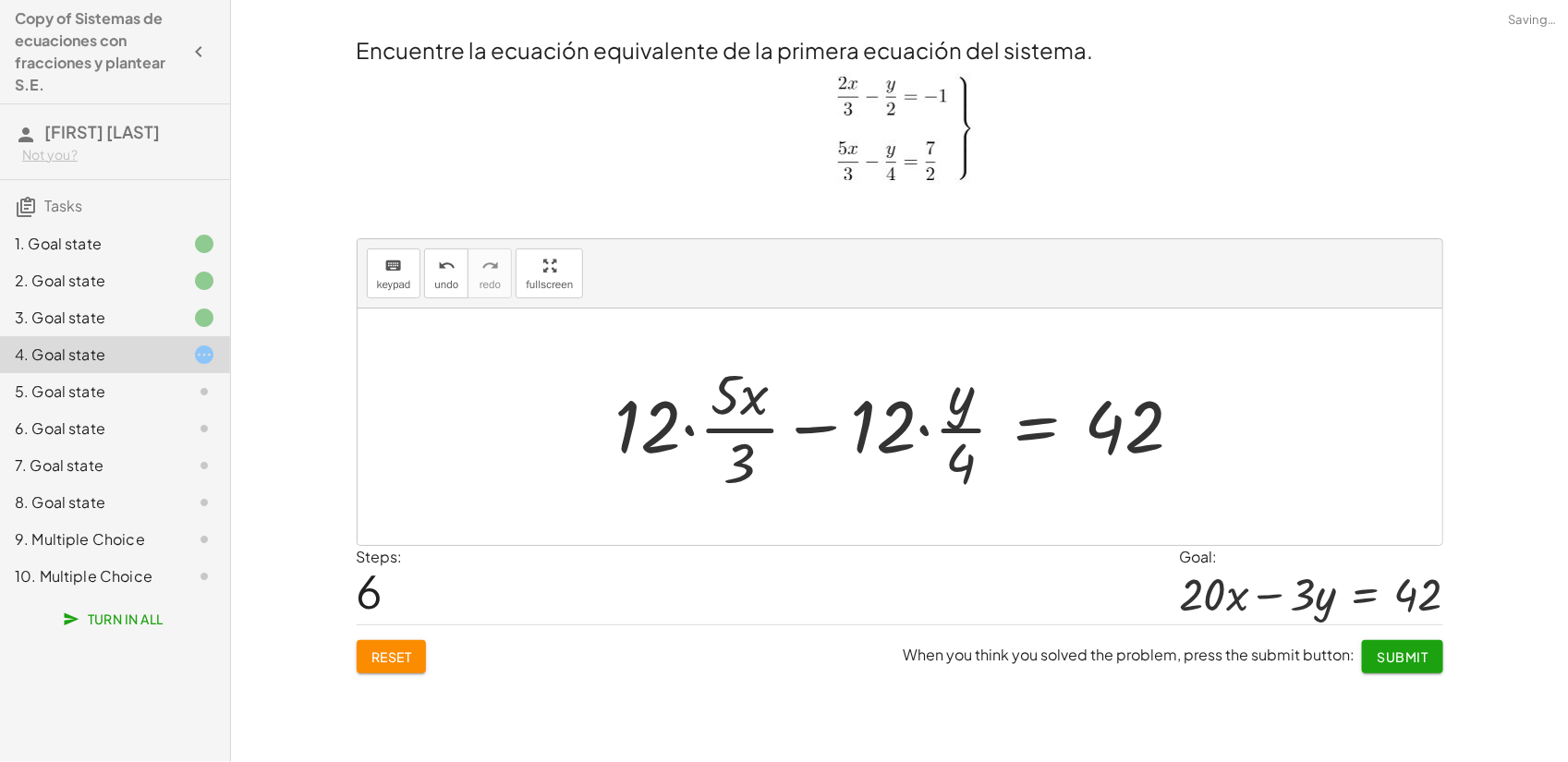 click at bounding box center [906, 427] 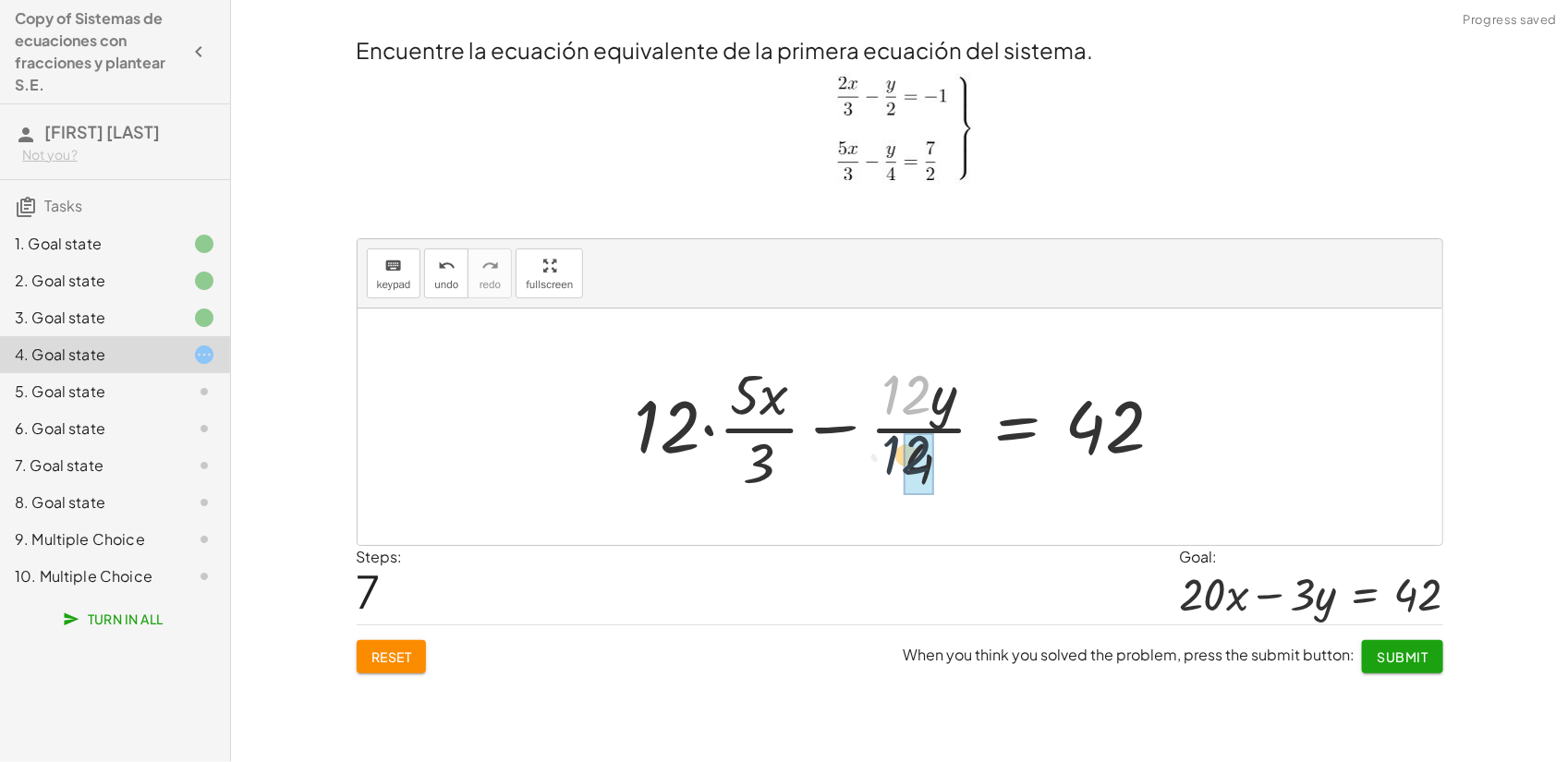 drag, startPoint x: 921, startPoint y: 393, endPoint x: 921, endPoint y: 458, distance: 65 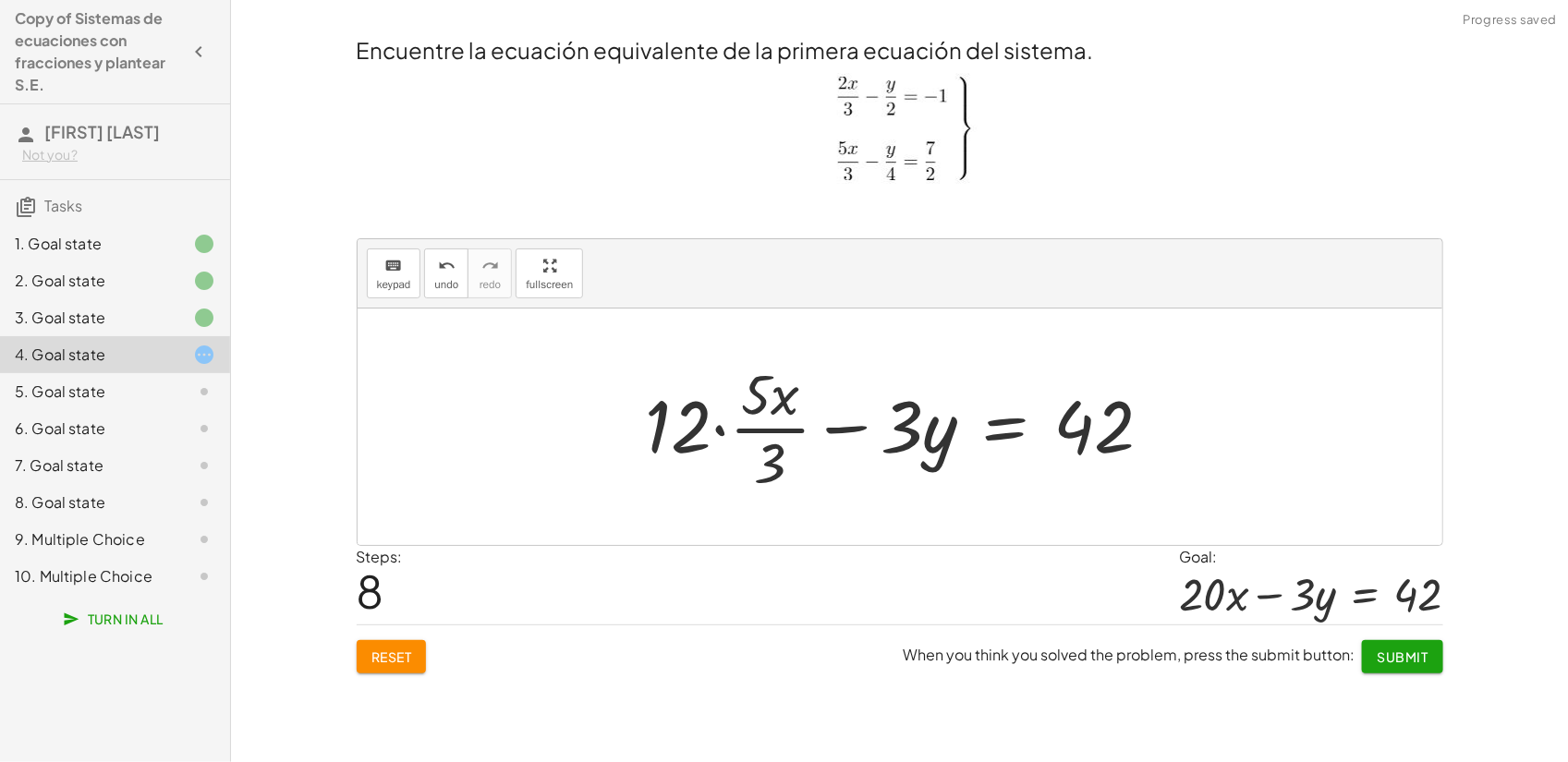 click at bounding box center [906, 427] 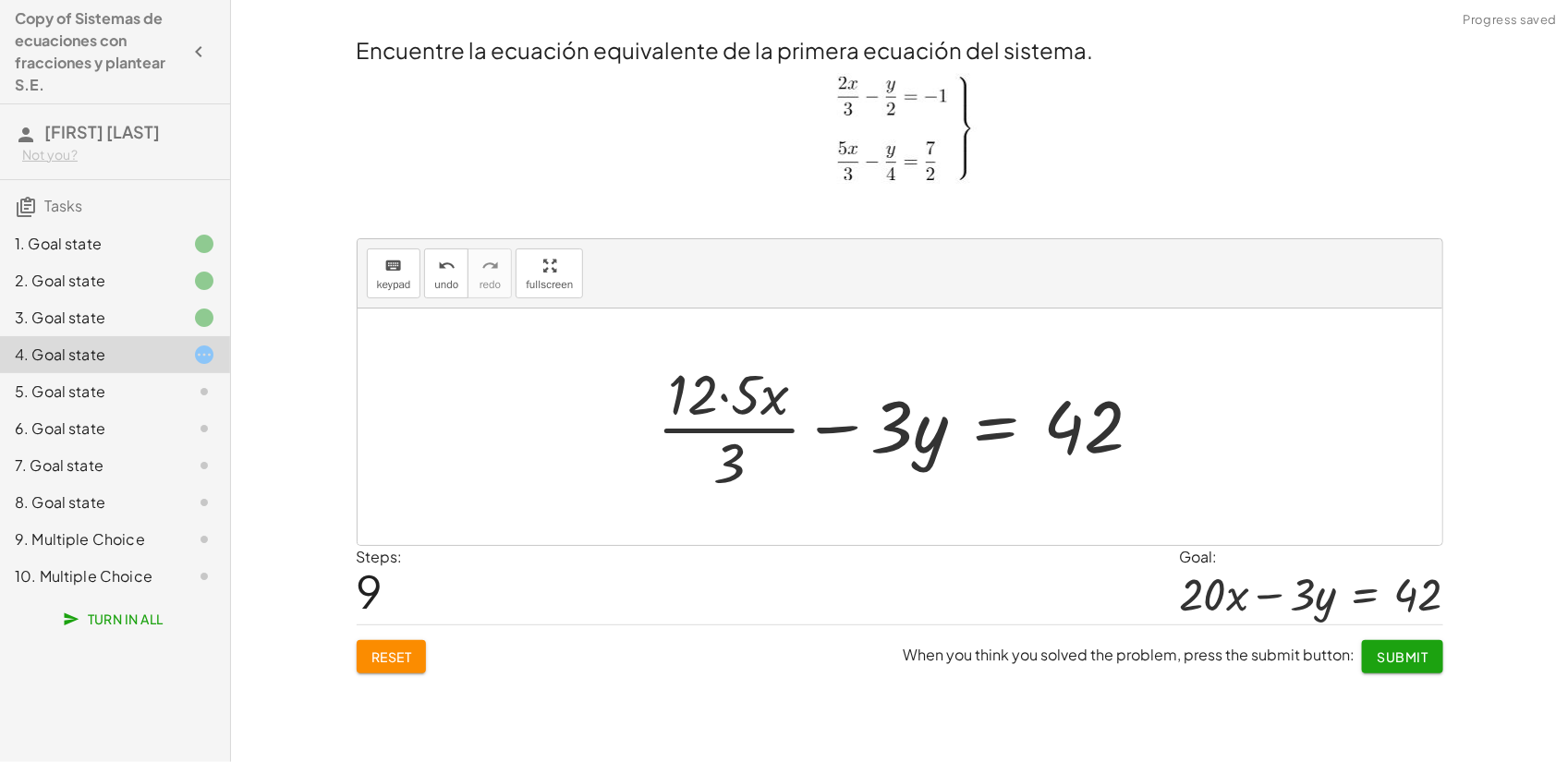 click at bounding box center (907, 427) 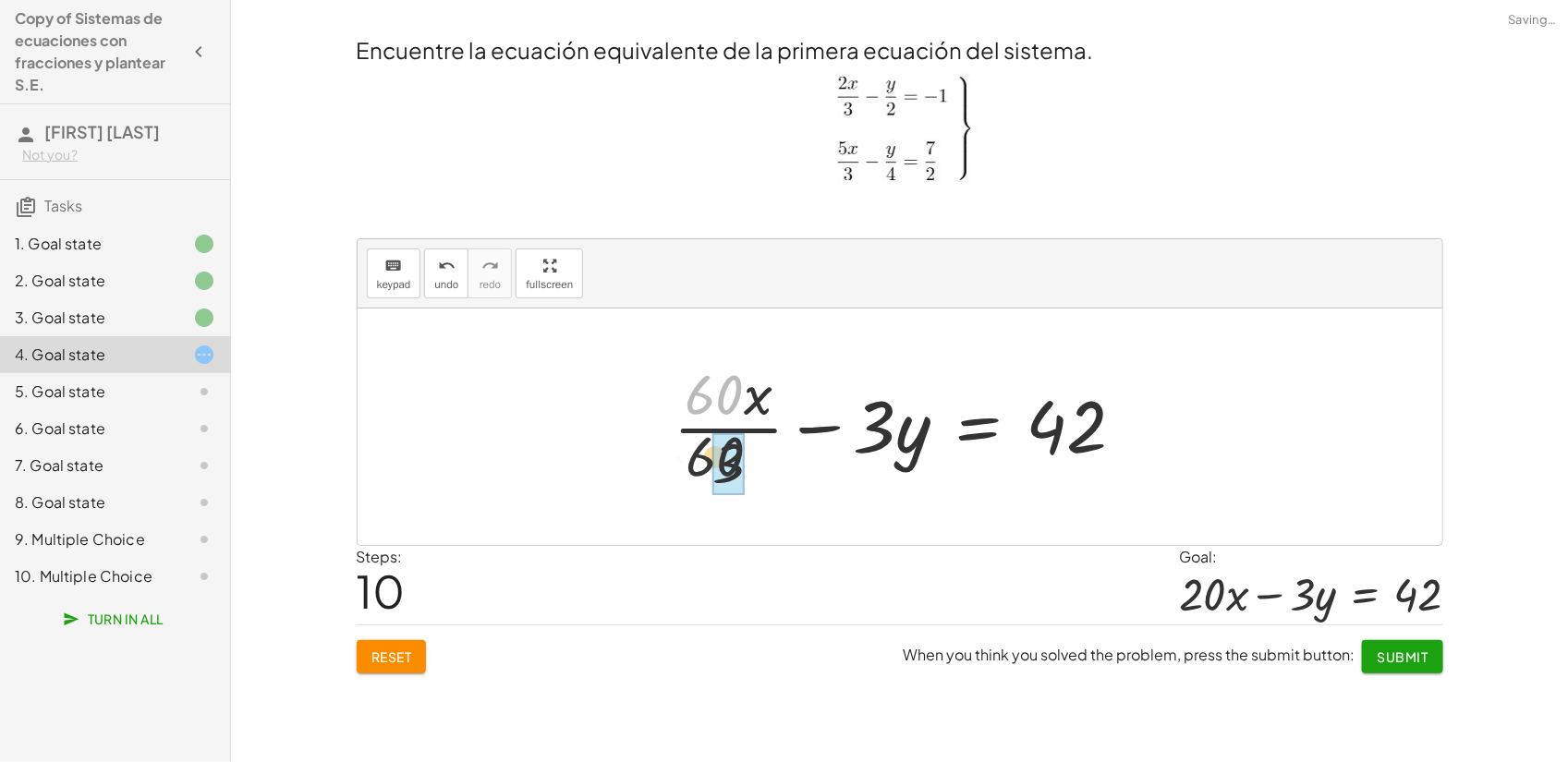 drag, startPoint x: 716, startPoint y: 384, endPoint x: 721, endPoint y: 465, distance: 81.15417 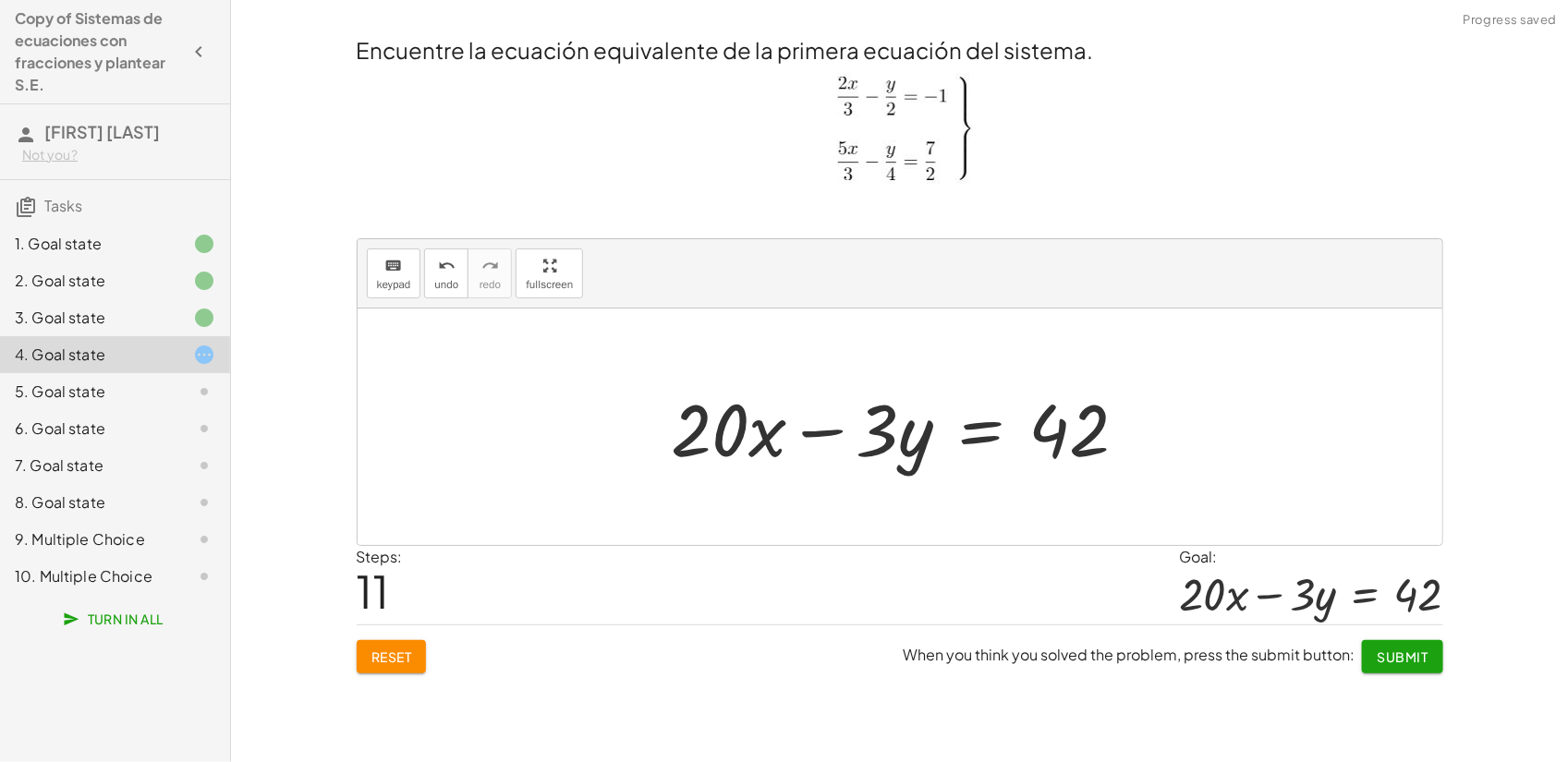 click on "Submit" 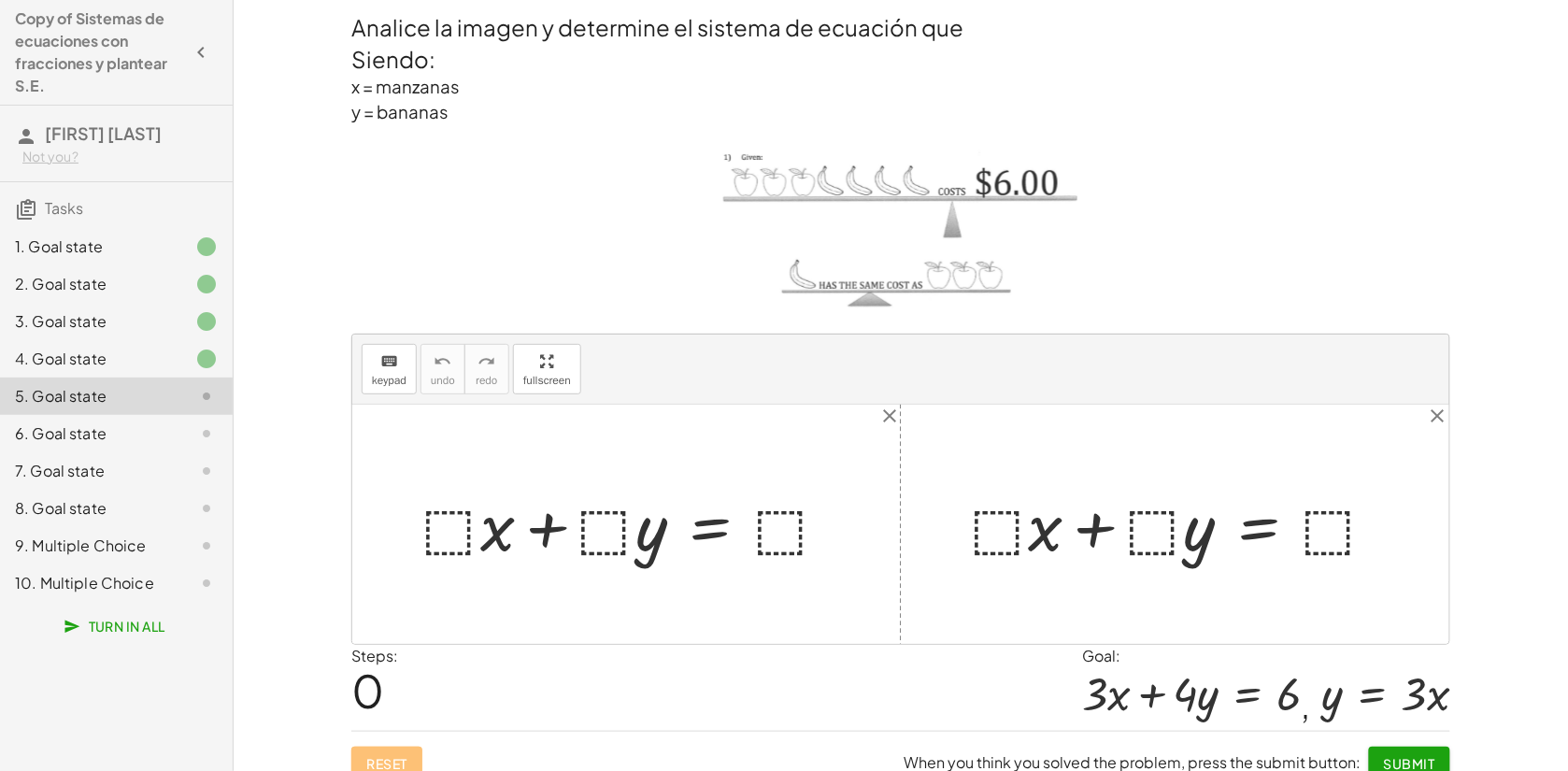 drag, startPoint x: 1566, startPoint y: 260, endPoint x: 1562, endPoint y: 236, distance: 24.33105 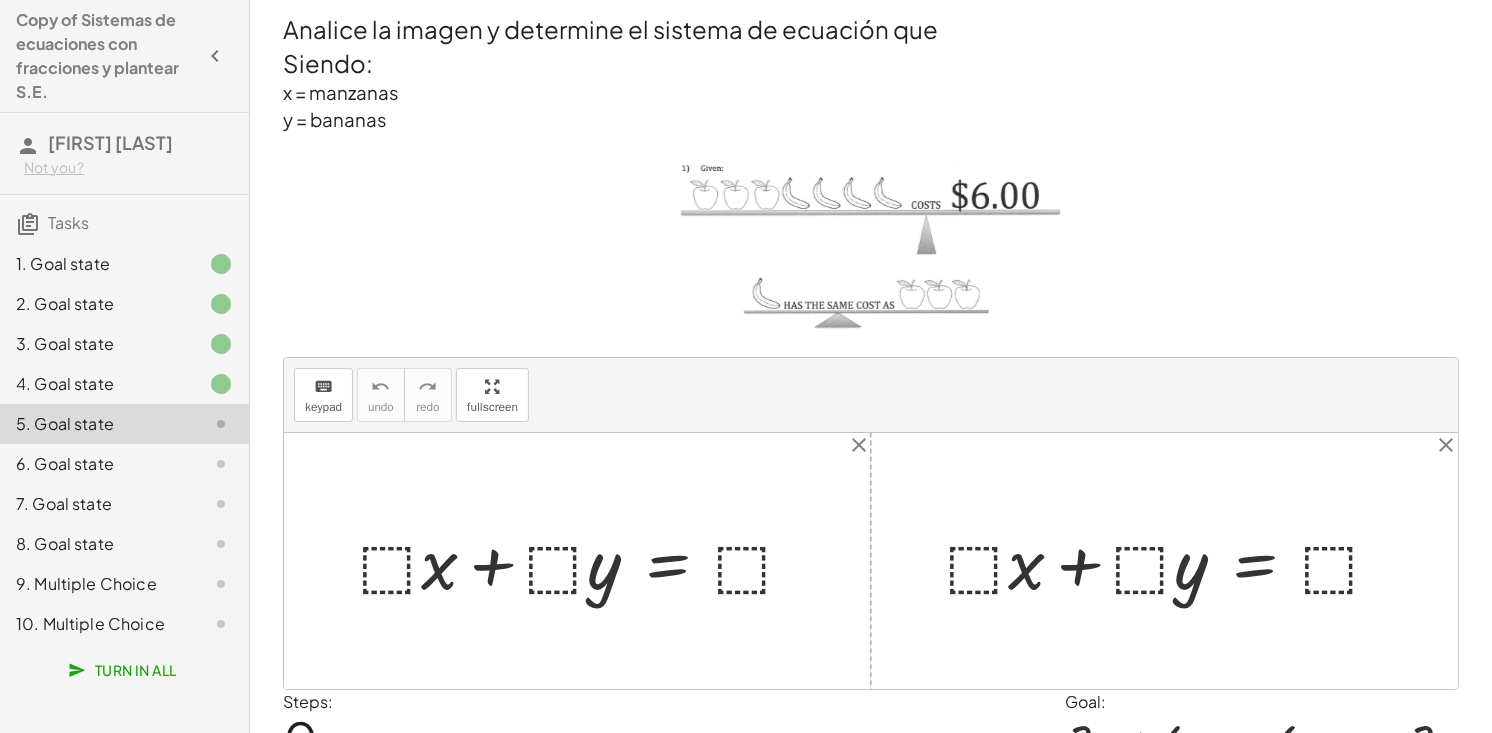 click at bounding box center [871, 248] 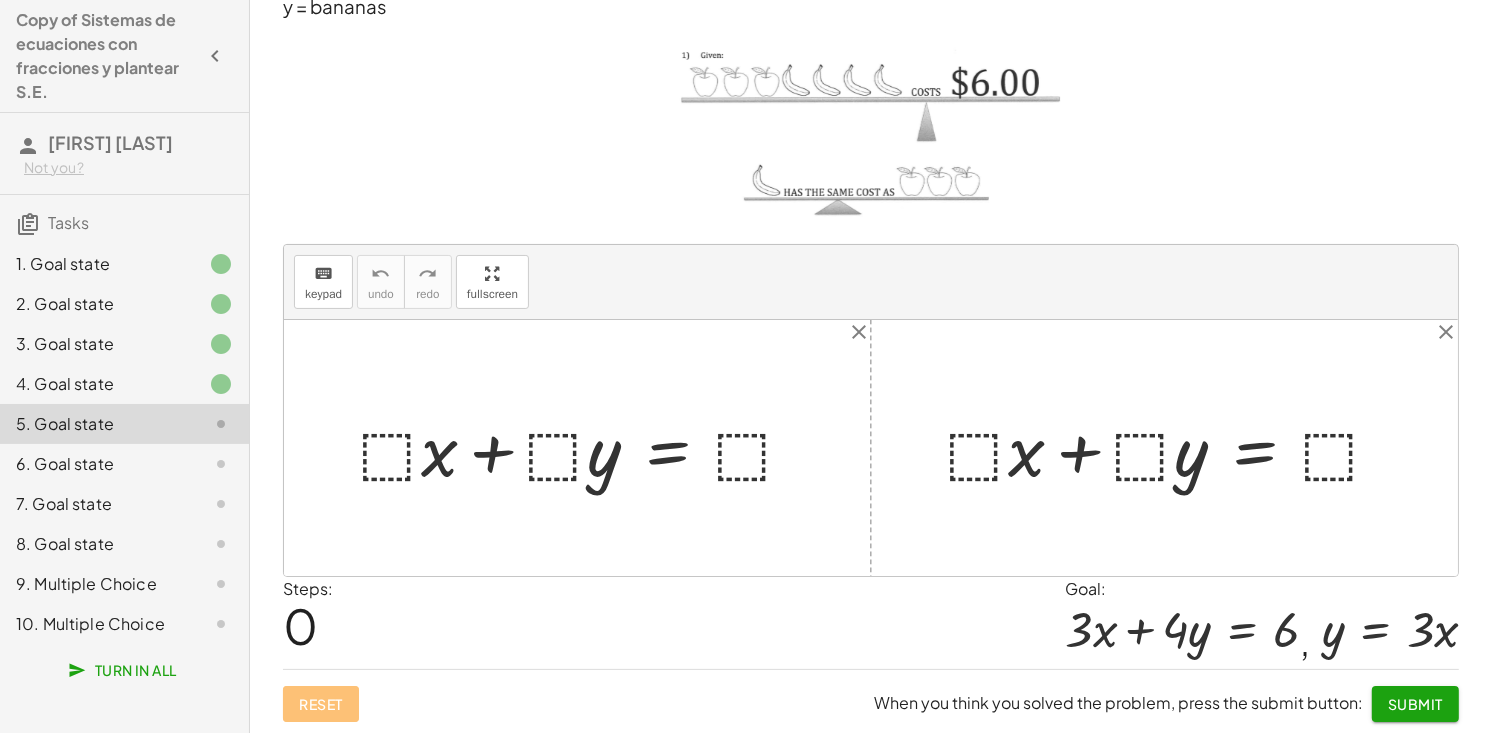 click at bounding box center (585, 447) 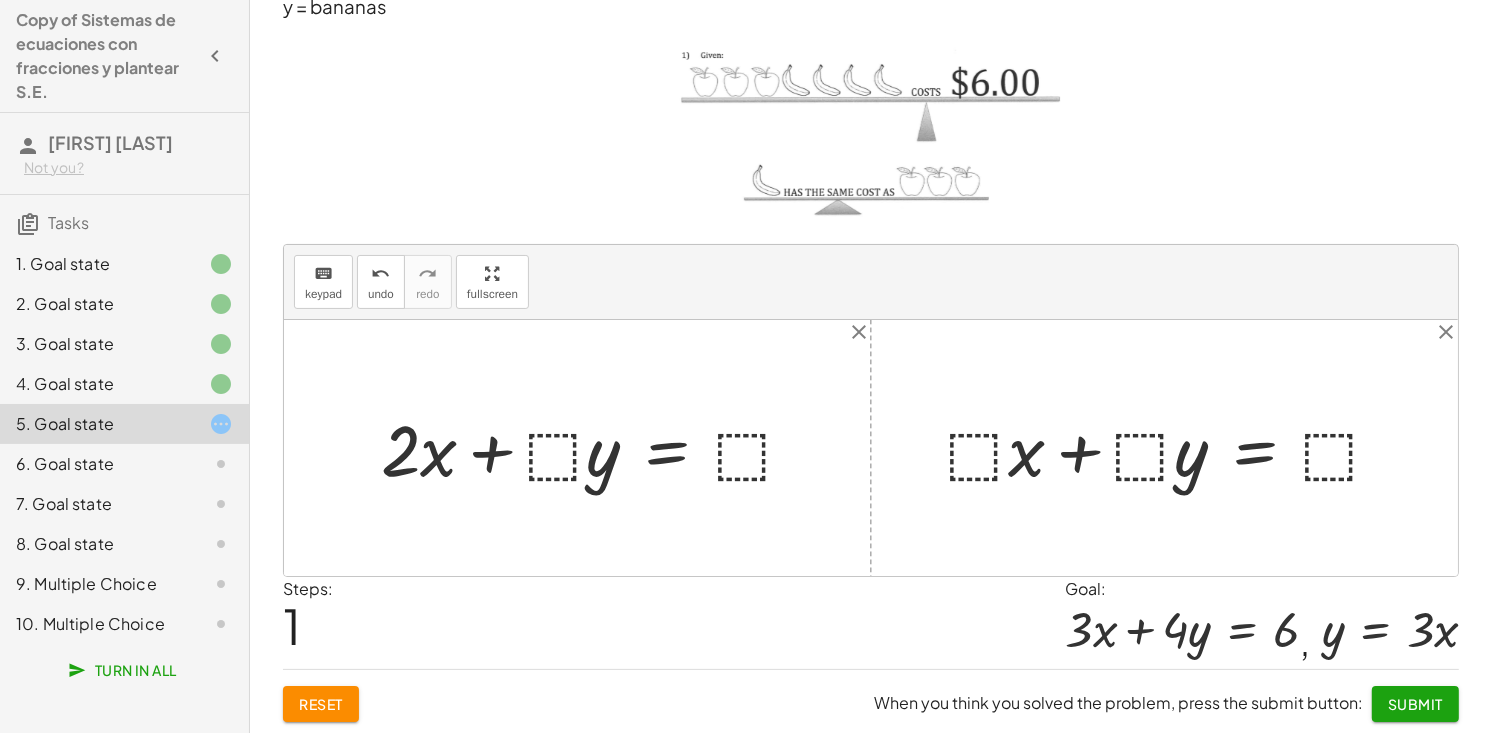 click at bounding box center [596, 447] 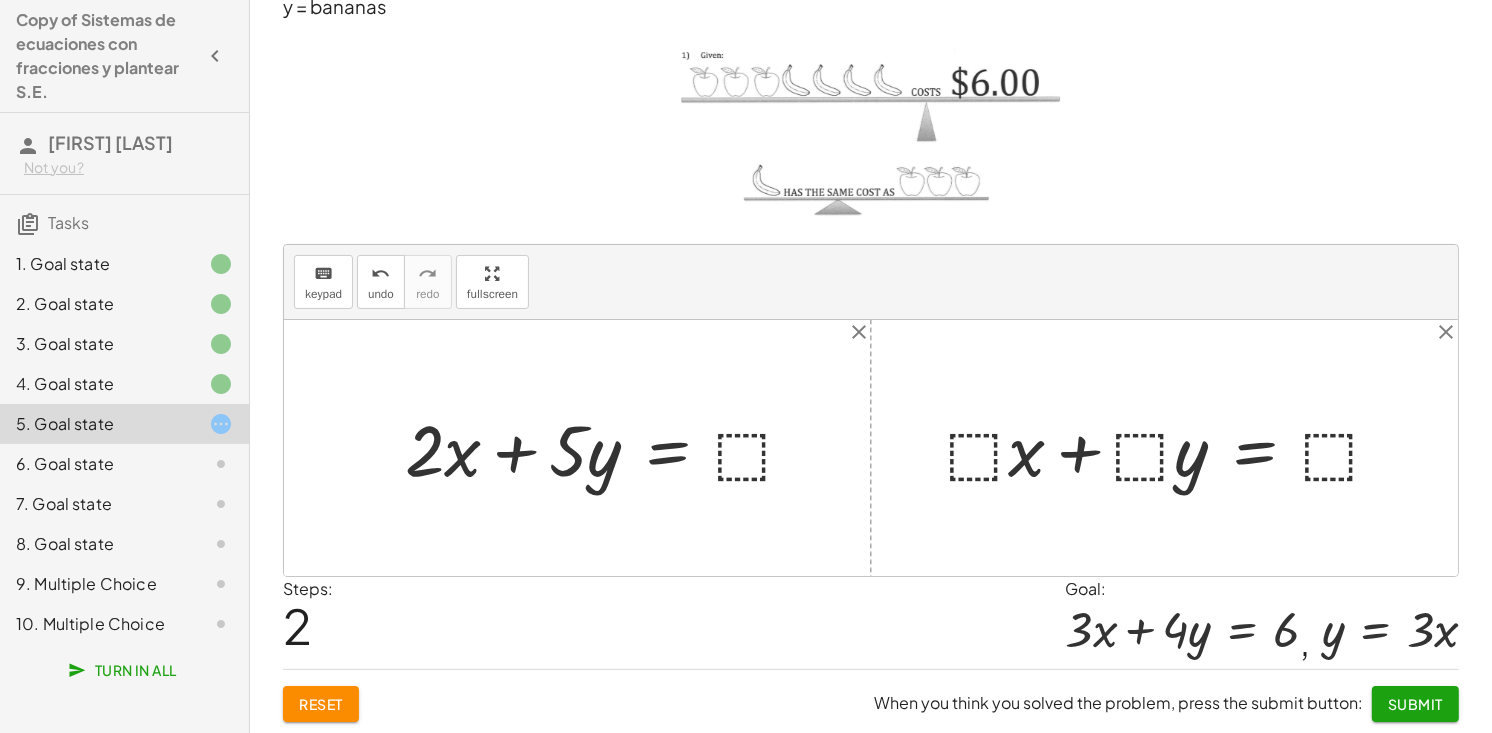 click at bounding box center [608, 447] 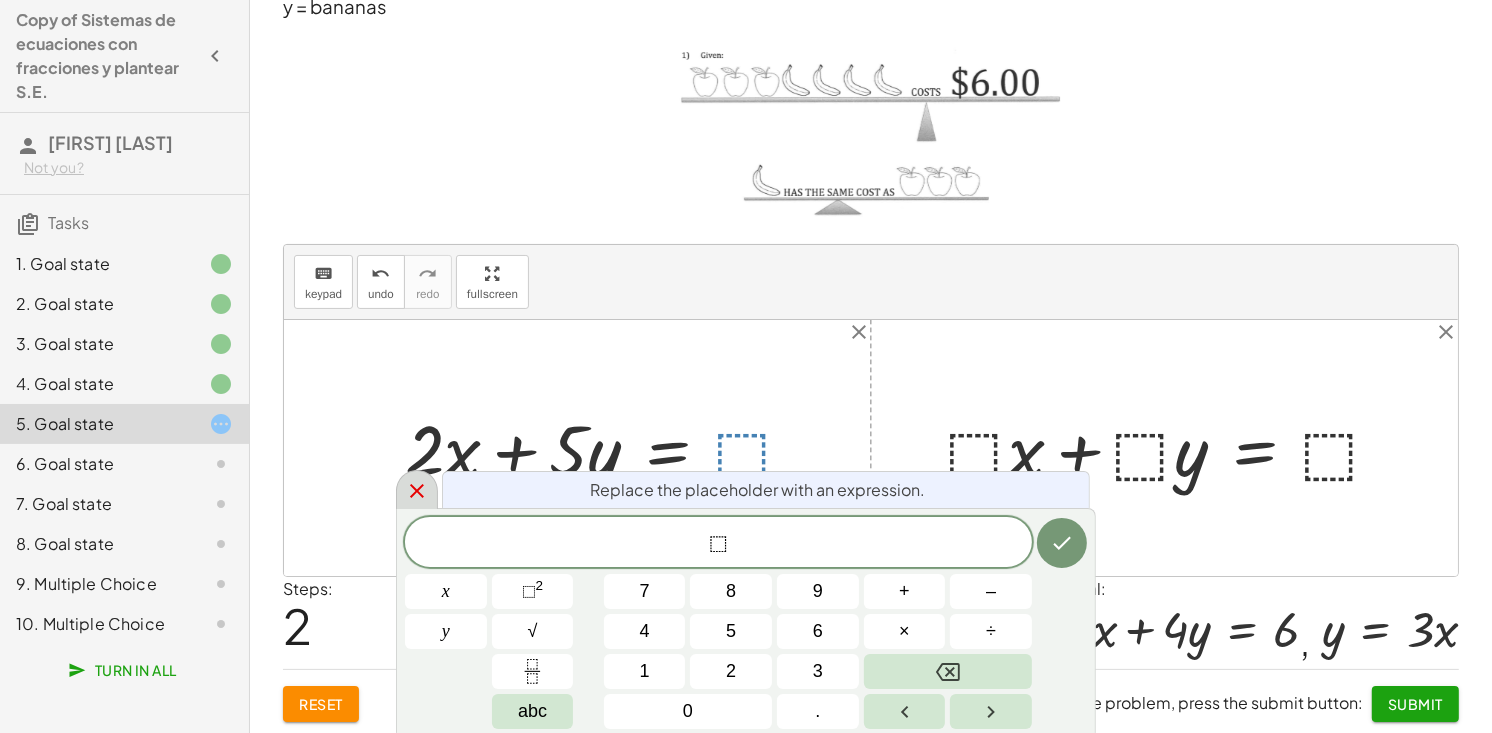 click 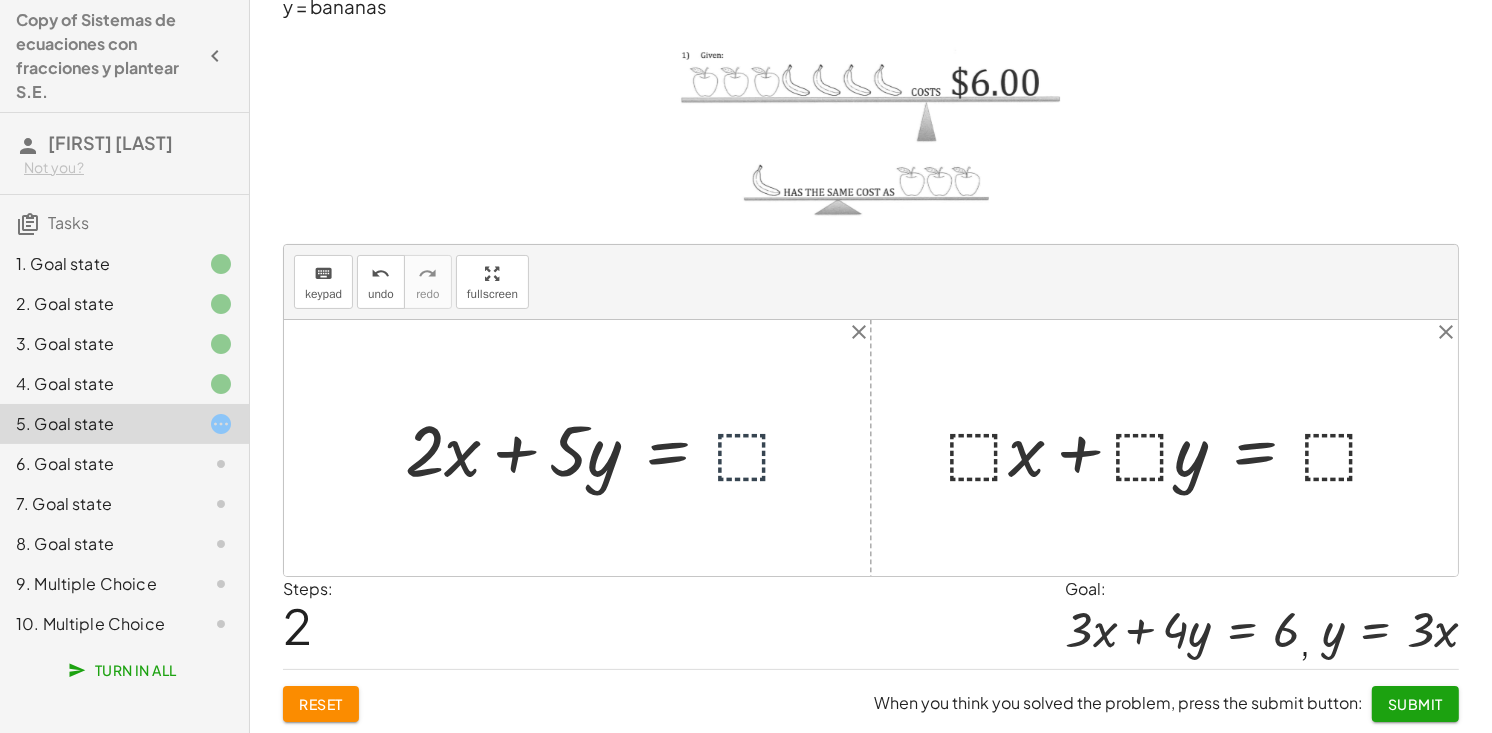 click at bounding box center [608, 447] 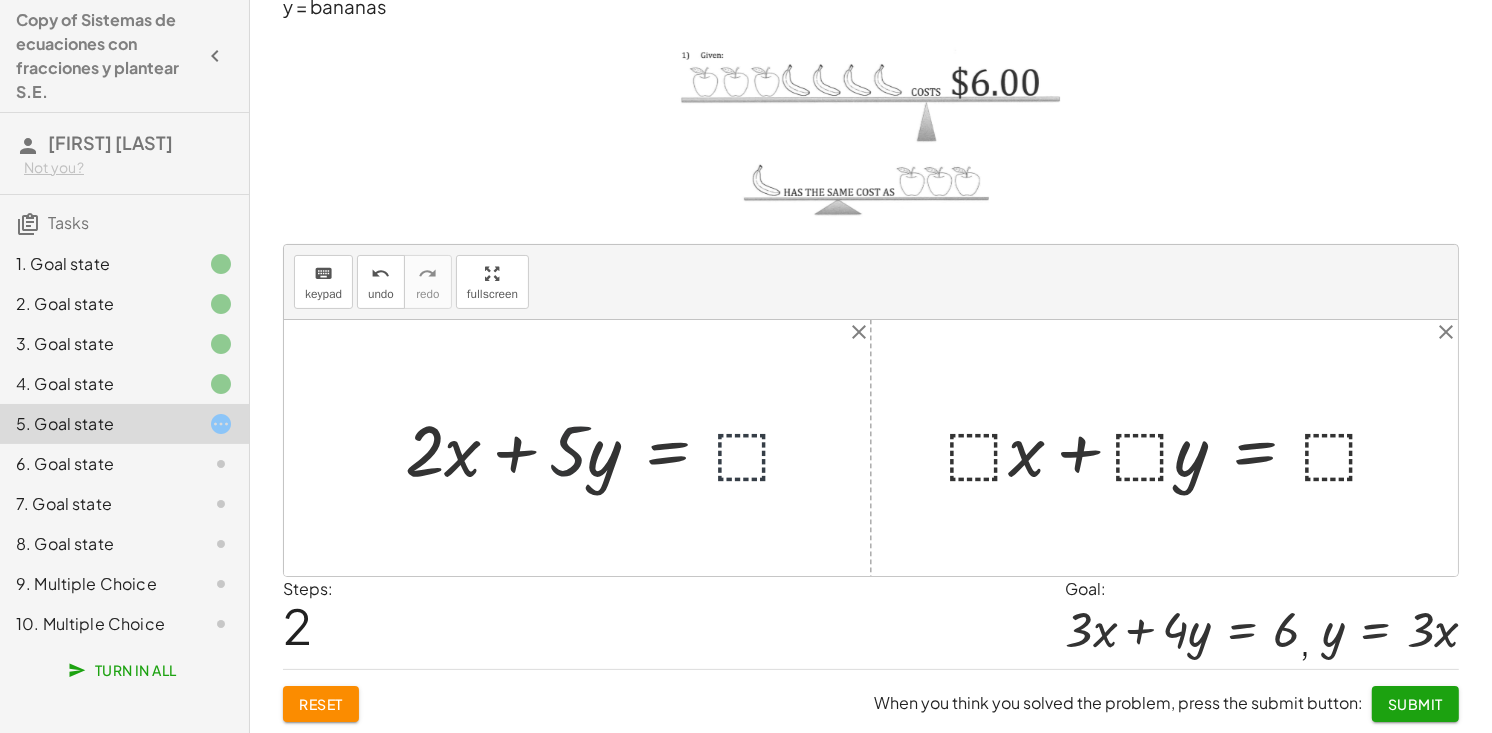 click at bounding box center [608, 447] 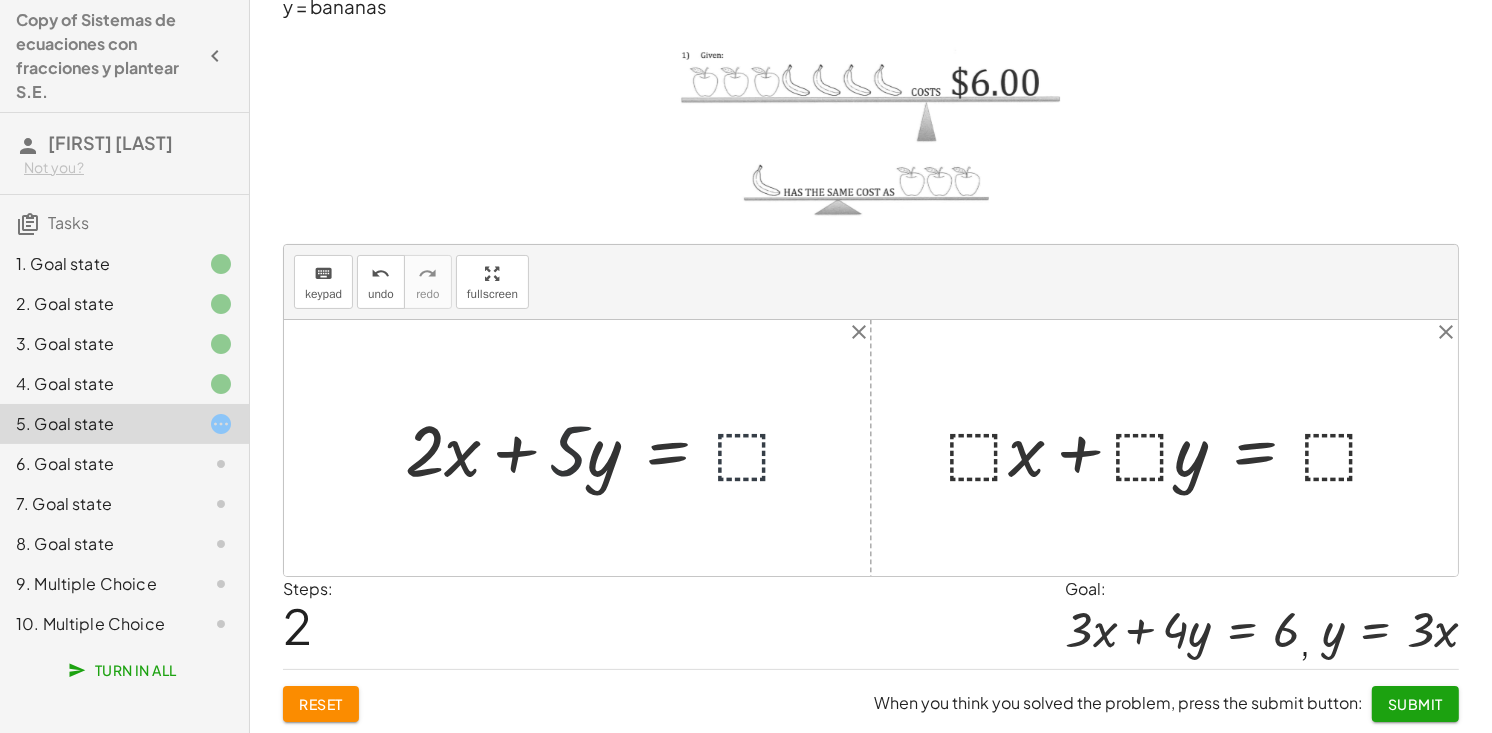 click at bounding box center (608, 447) 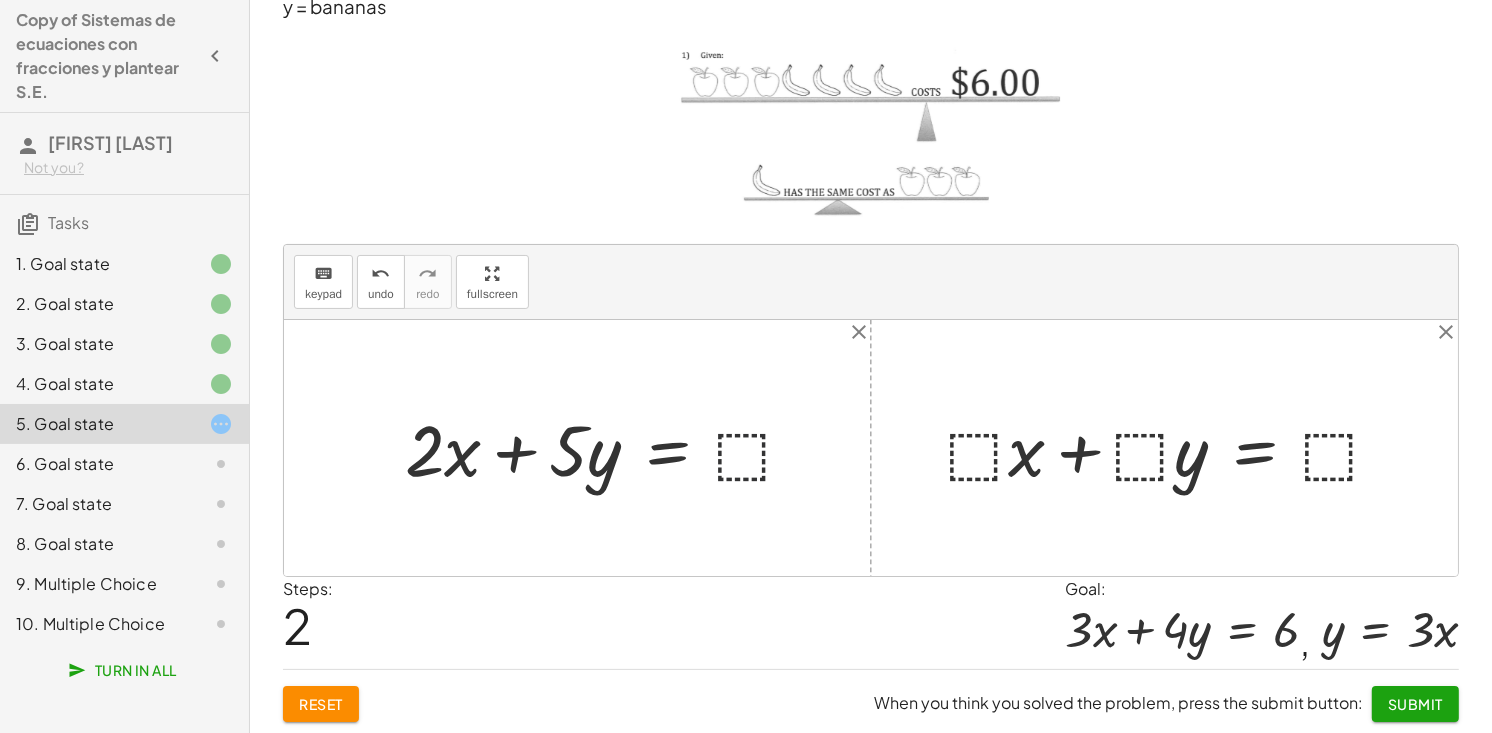 click on "Reset  When you think you solved the problem, press the submit button: Submit" at bounding box center [871, 695] 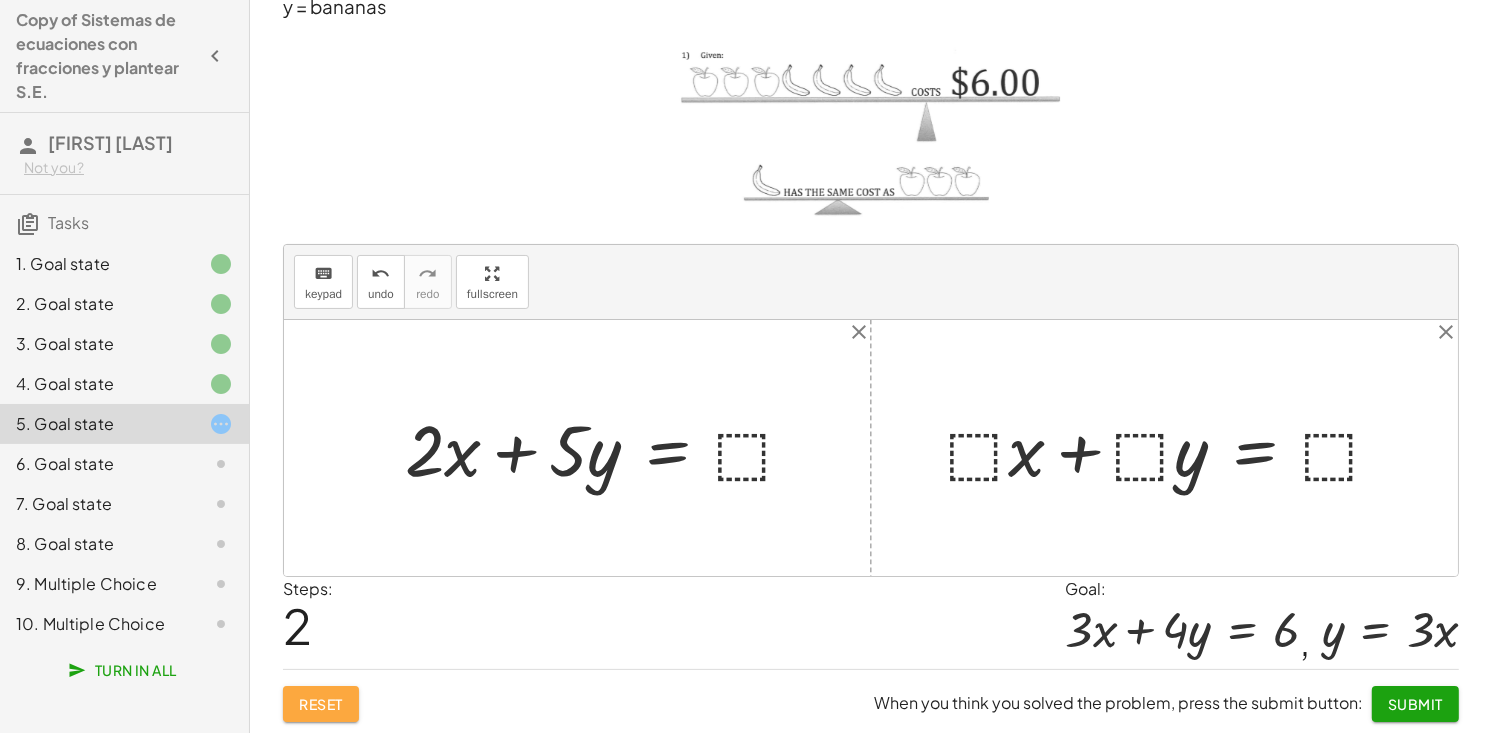 click on "Reset" at bounding box center (321, 704) 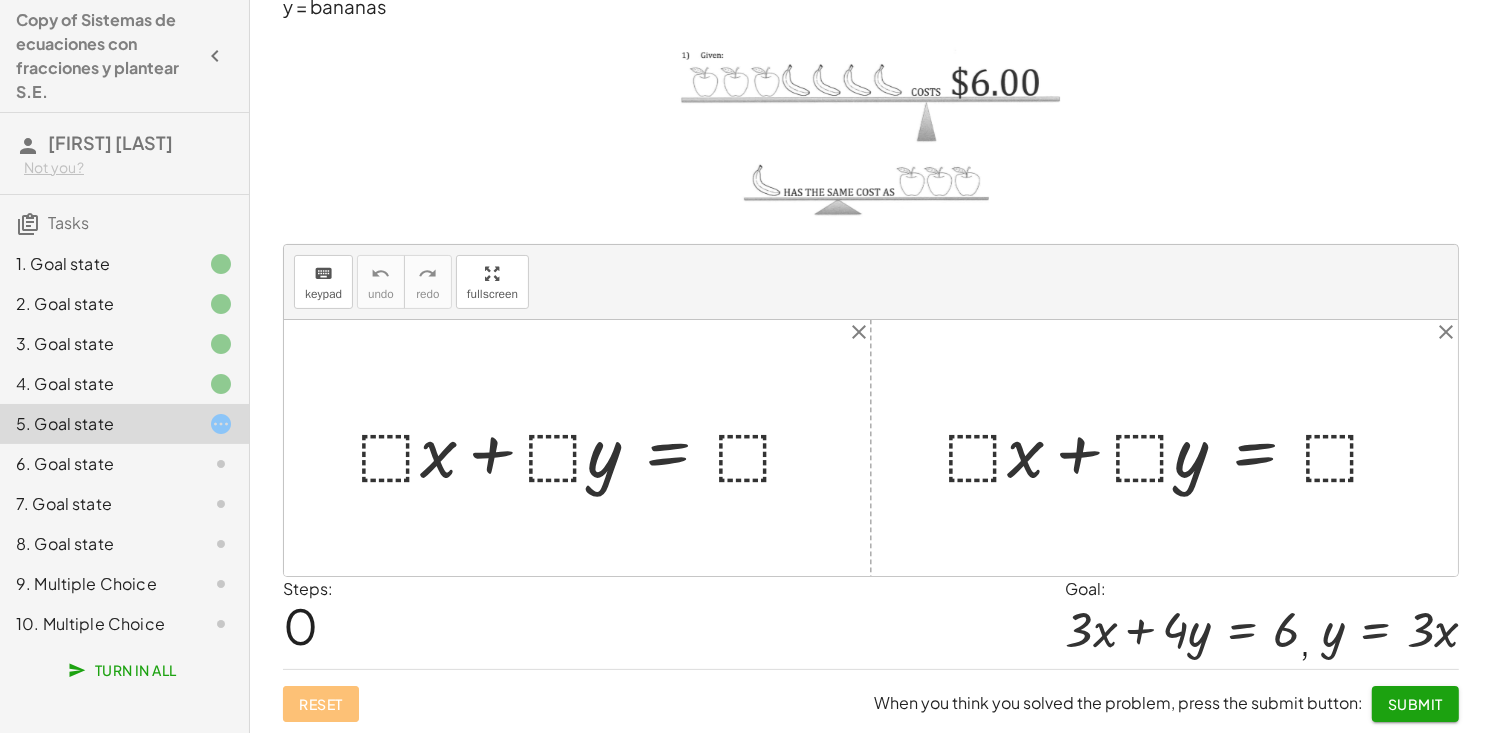 click at bounding box center [585, 448] 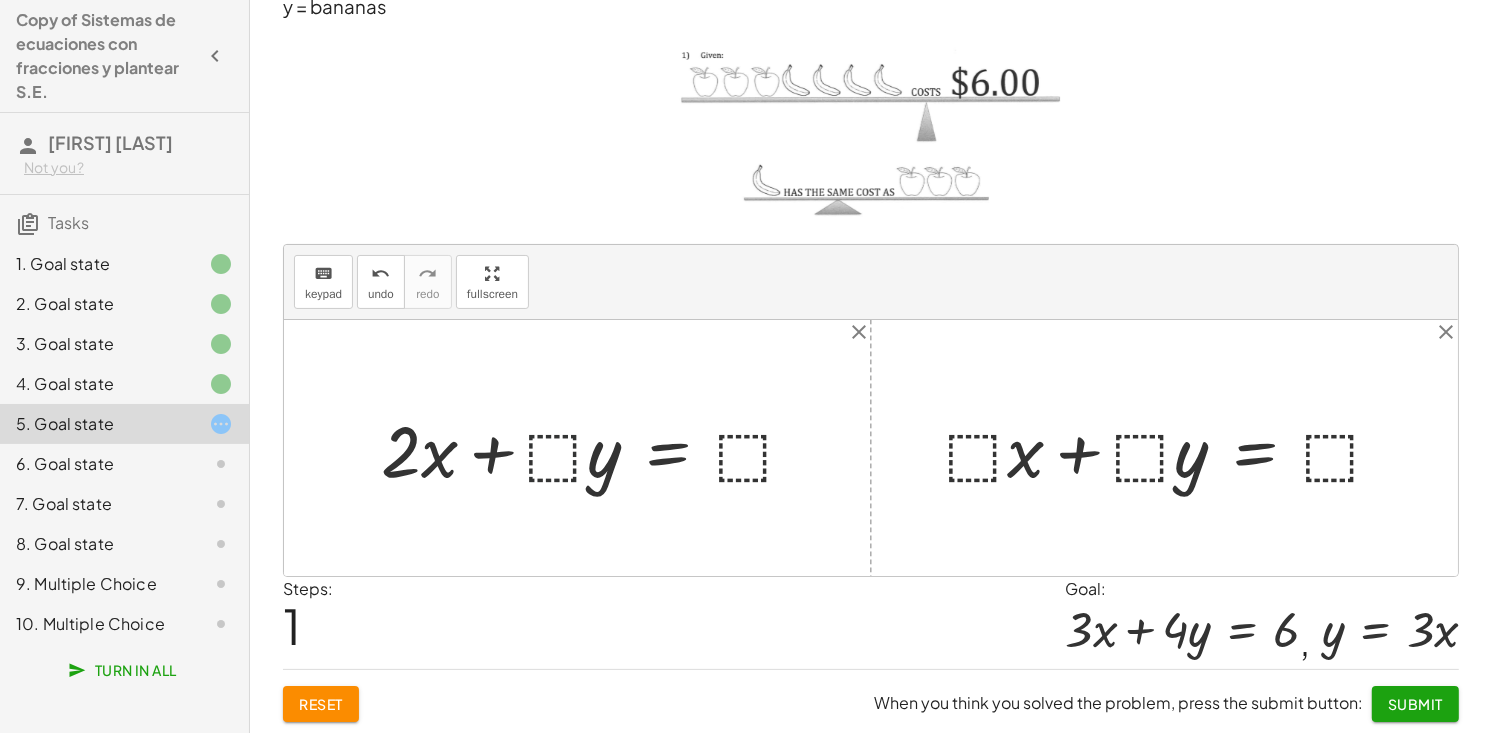 click at bounding box center [596, 448] 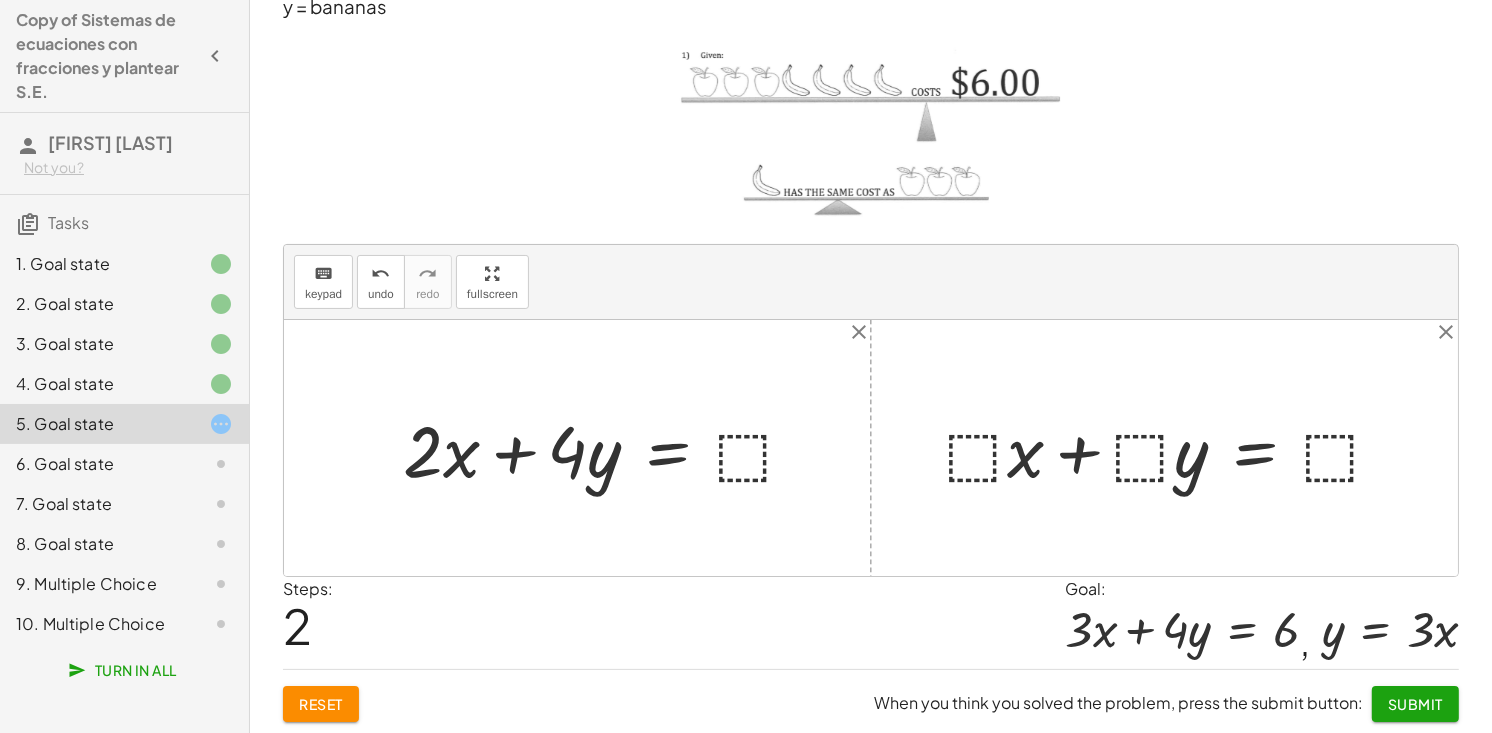 click at bounding box center (607, 448) 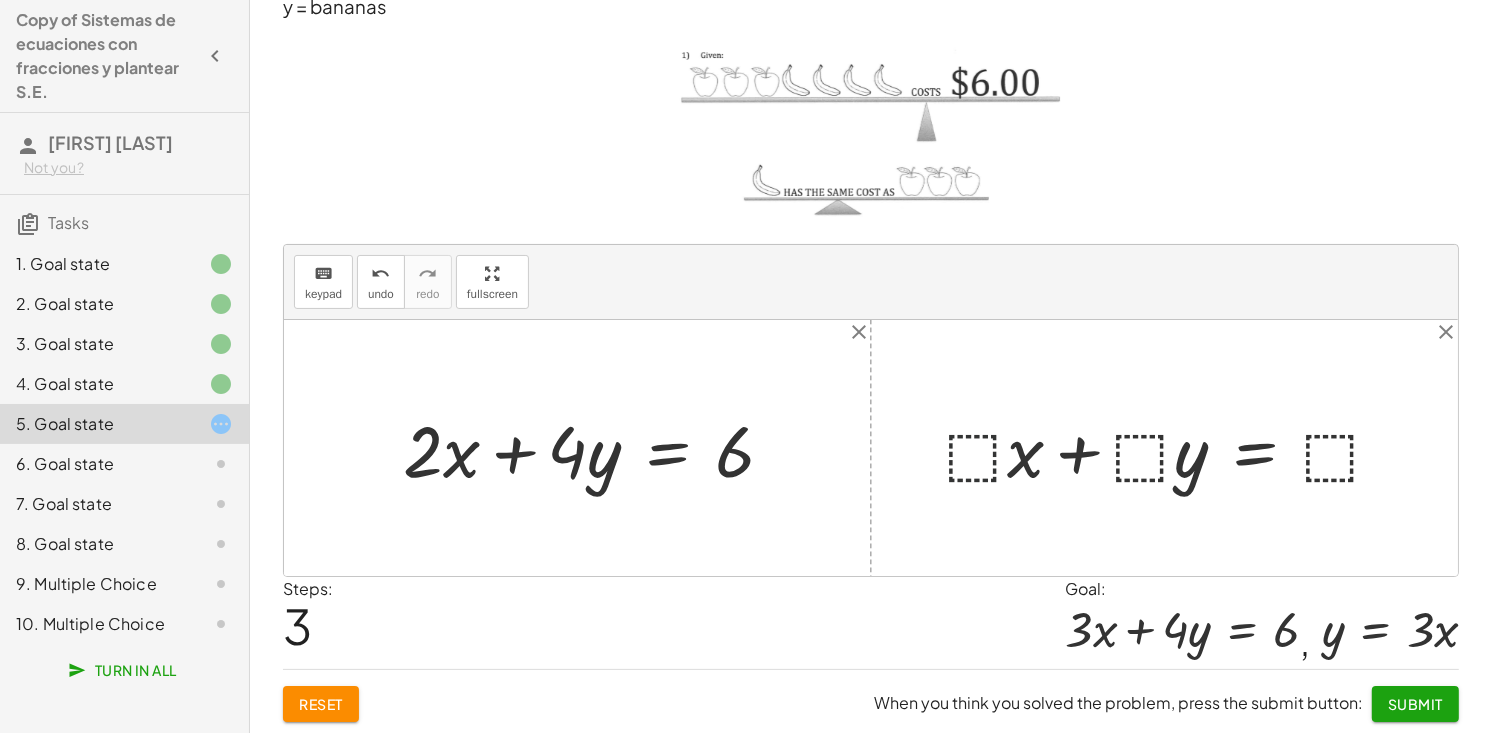 drag, startPoint x: 970, startPoint y: 454, endPoint x: 981, endPoint y: 452, distance: 11.18034 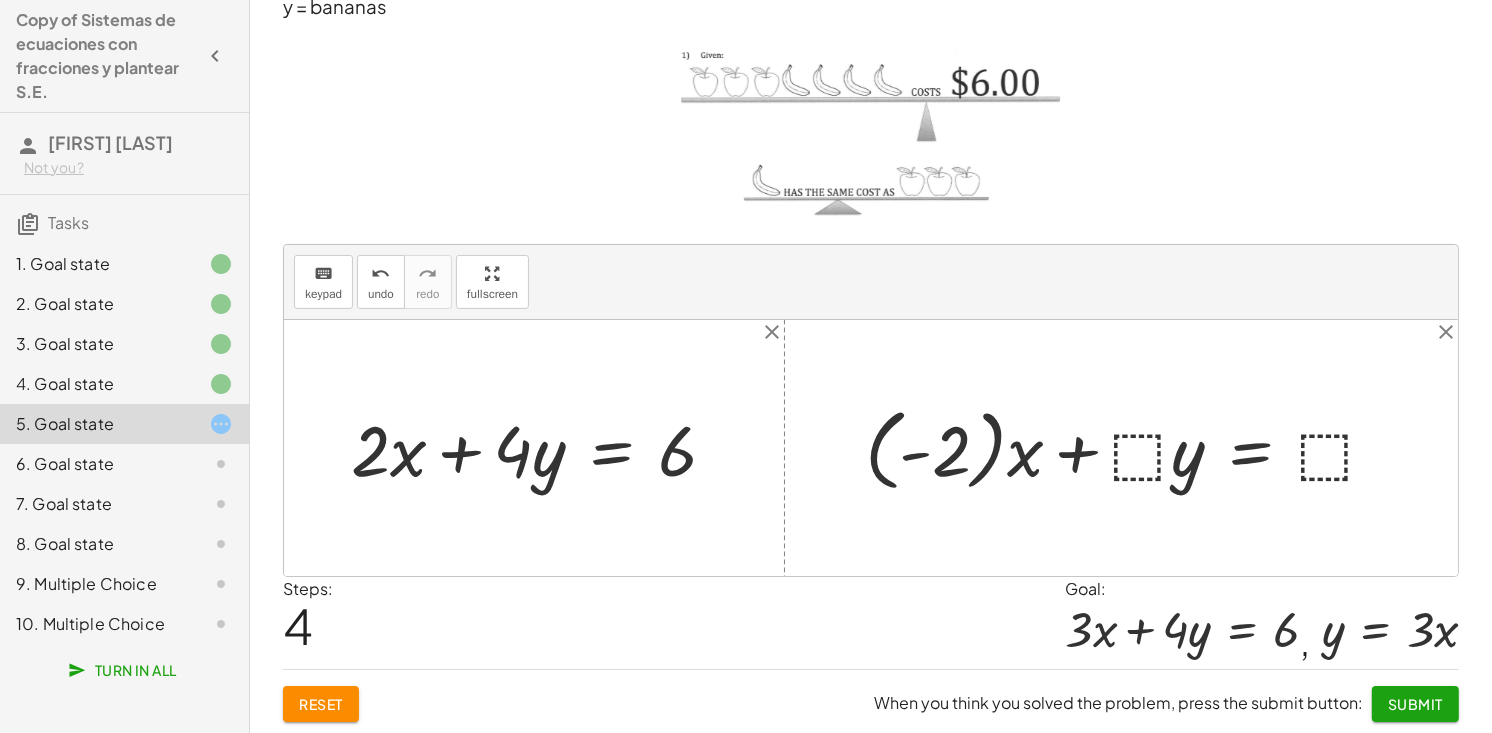 click on "Reset" 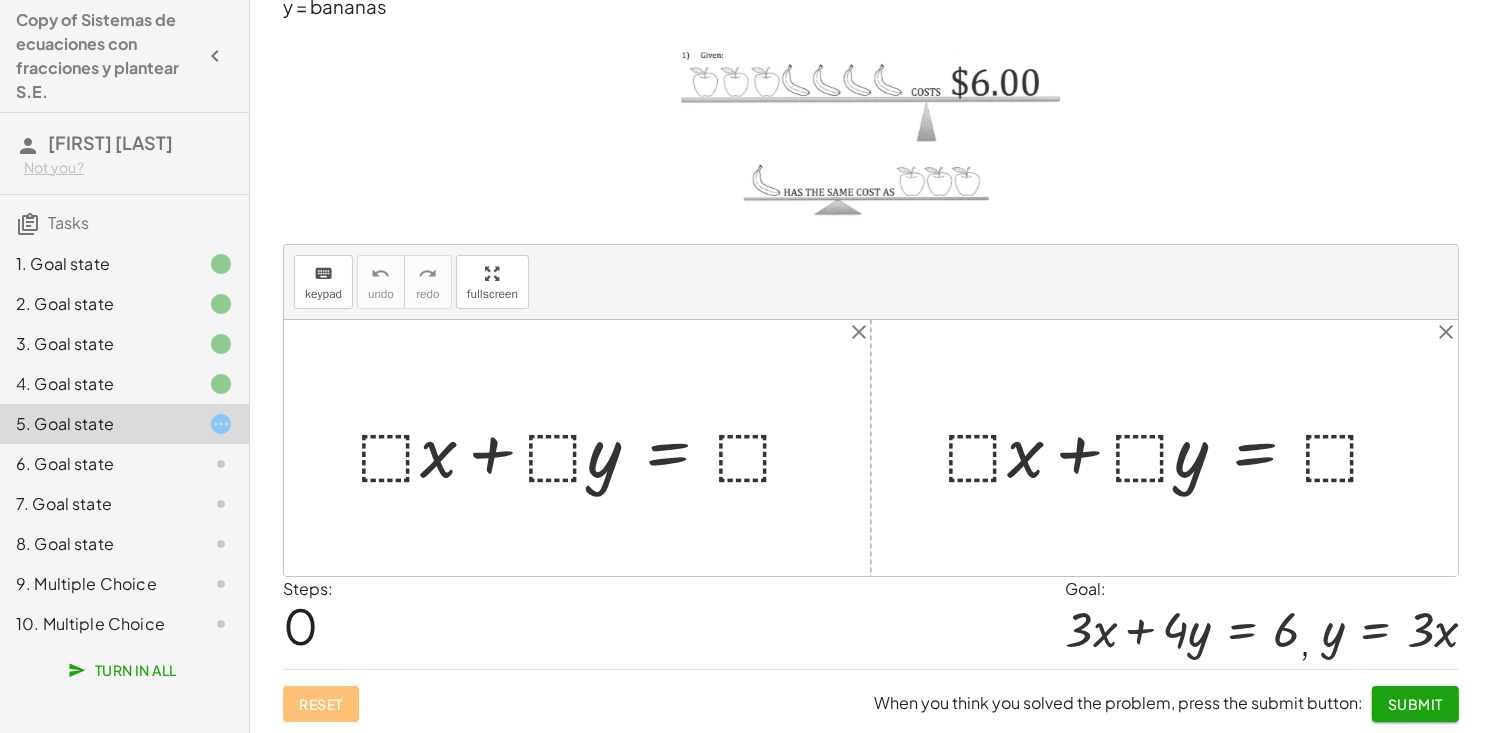 click at bounding box center (585, 448) 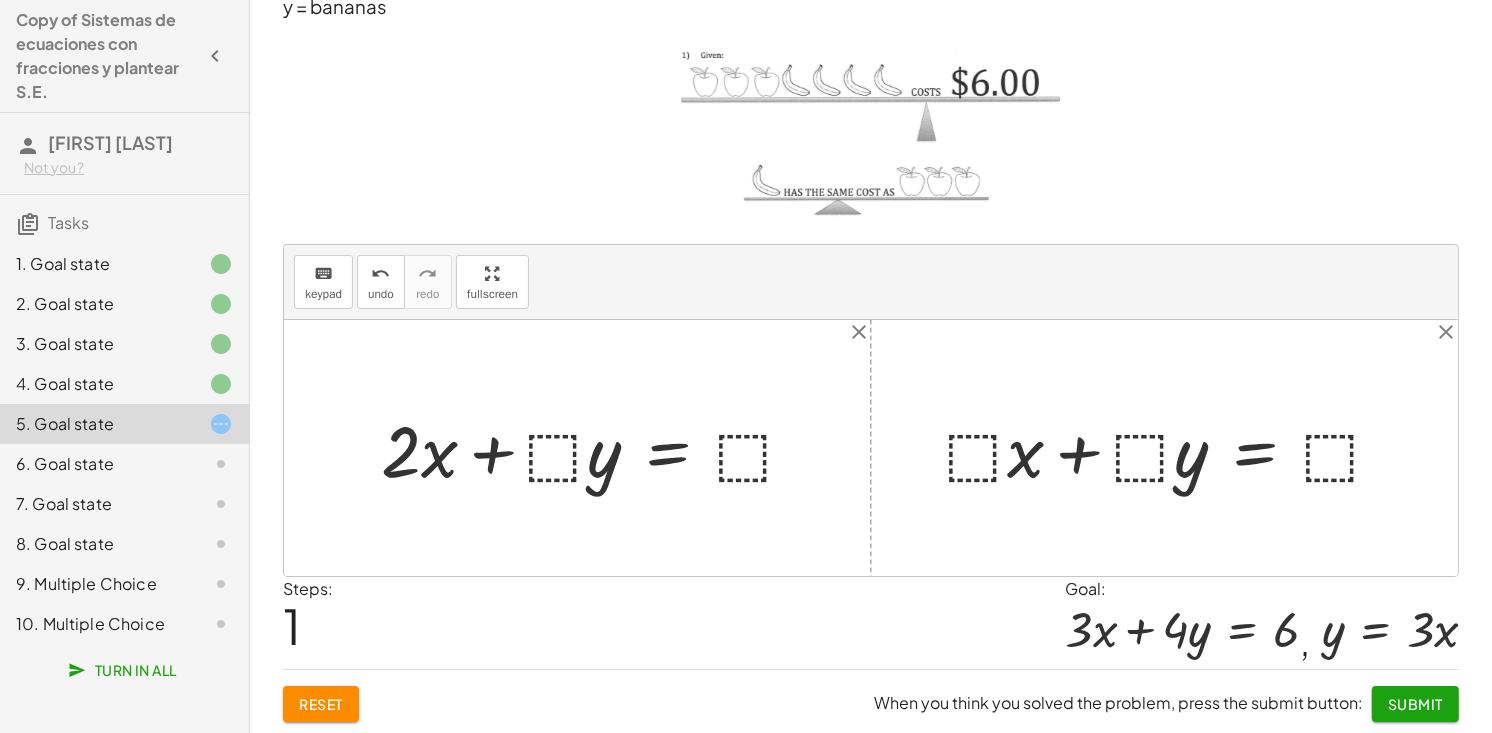 click at bounding box center [596, 448] 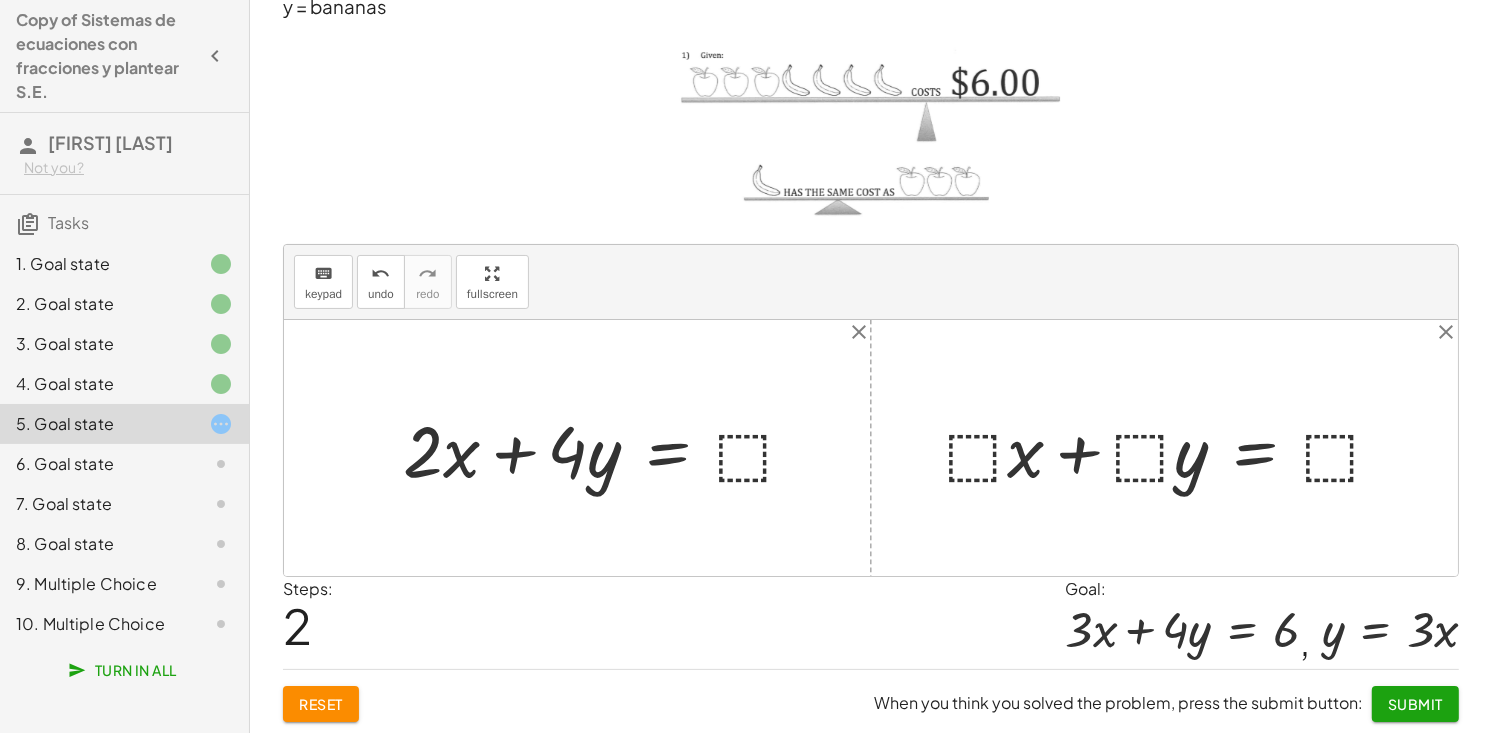 click at bounding box center [607, 448] 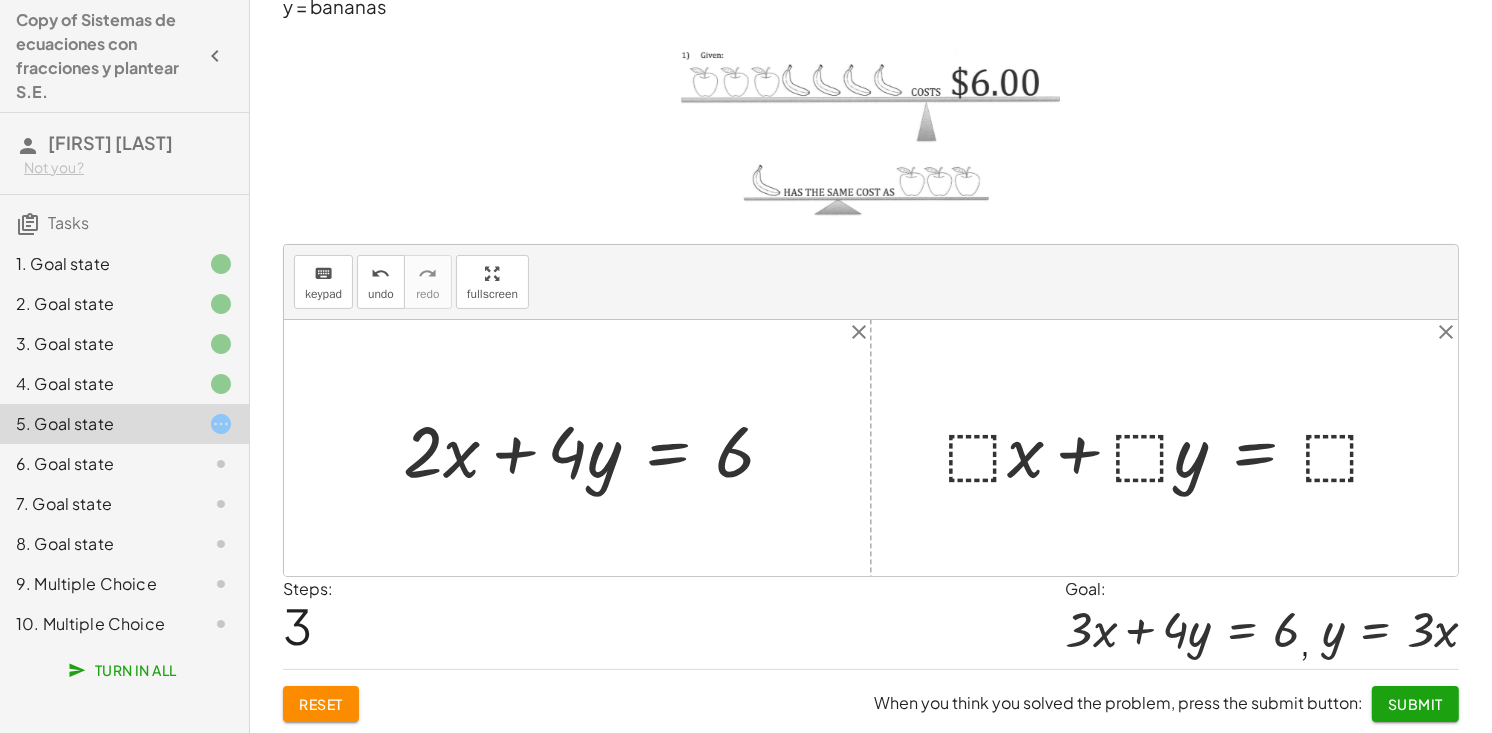 click on "Reset" at bounding box center (321, 704) 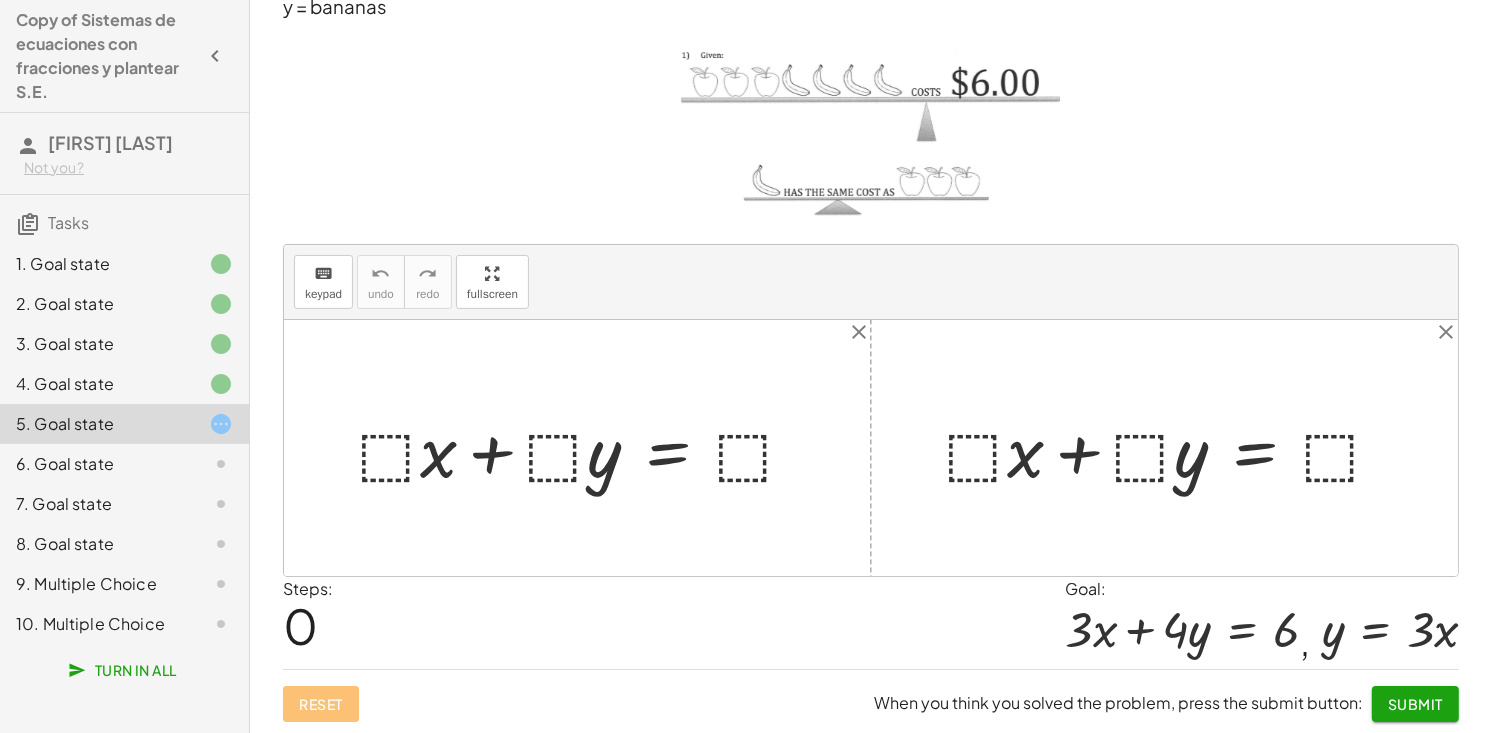 click at bounding box center [585, 448] 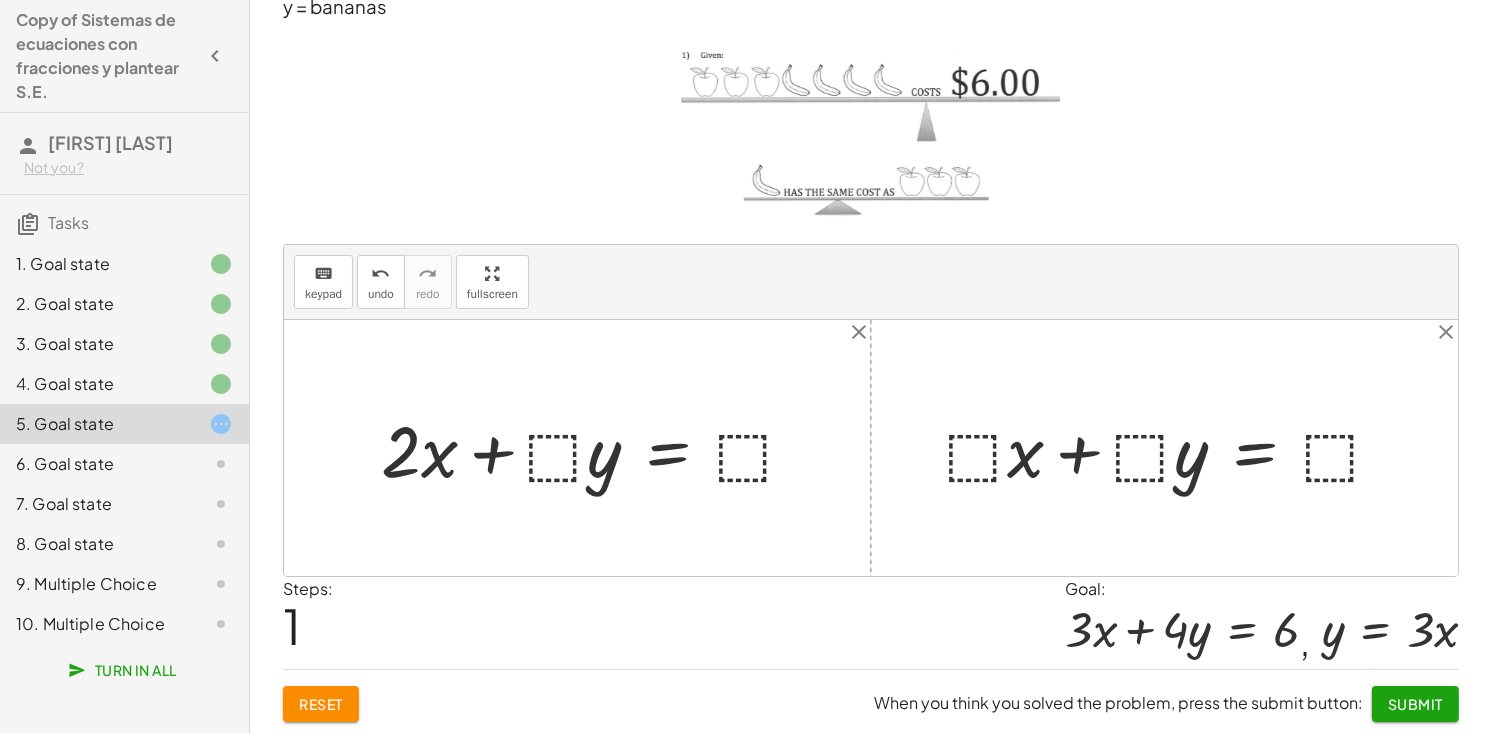 click at bounding box center [596, 448] 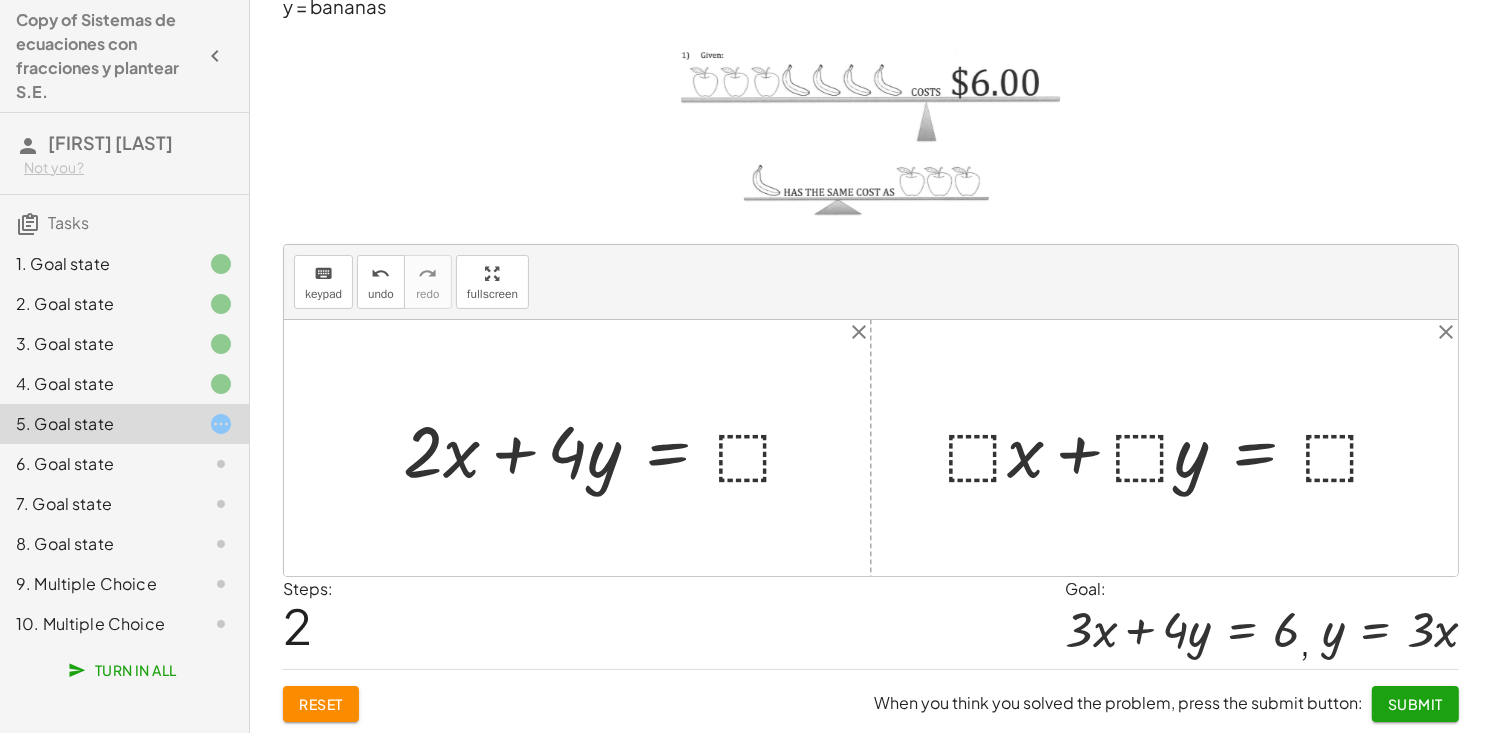 click at bounding box center (607, 448) 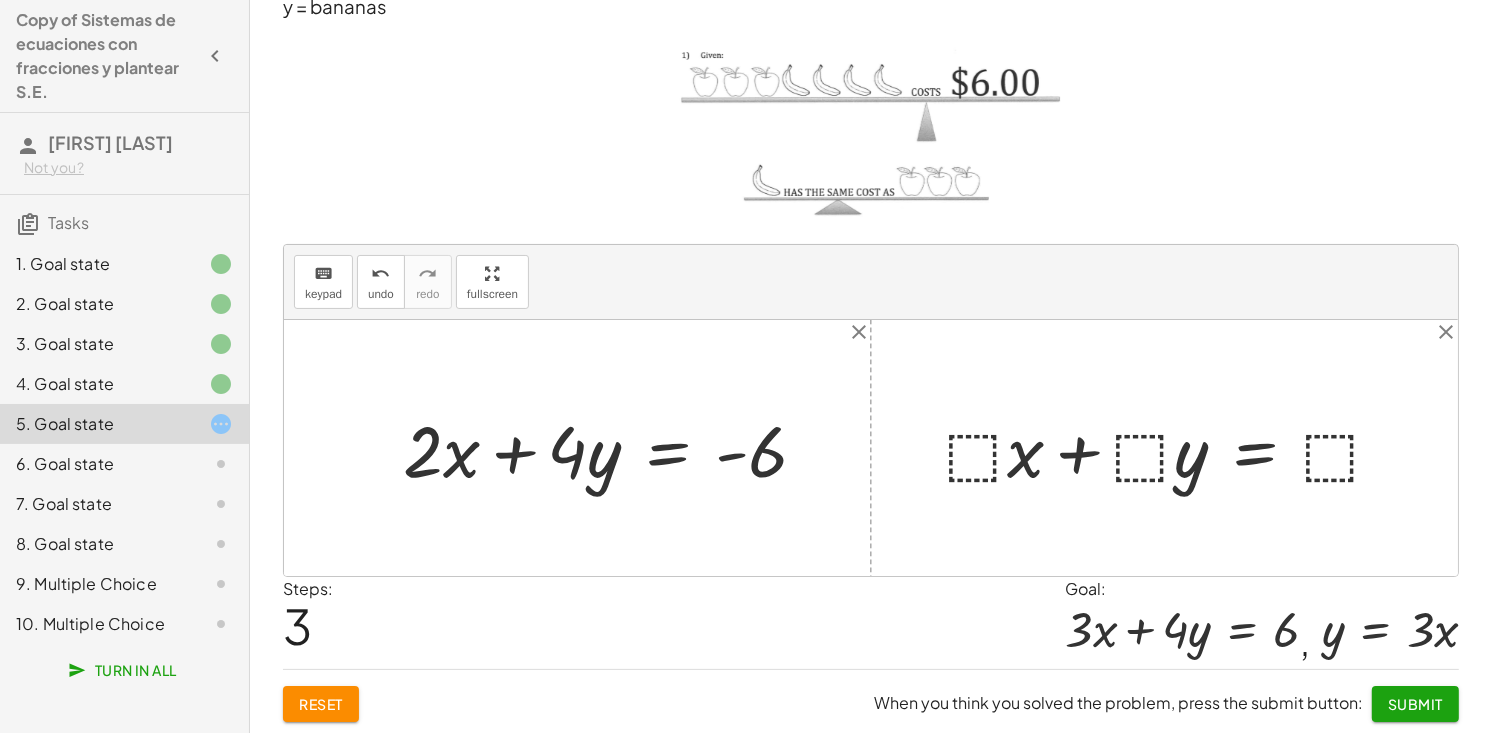click at bounding box center [1172, 448] 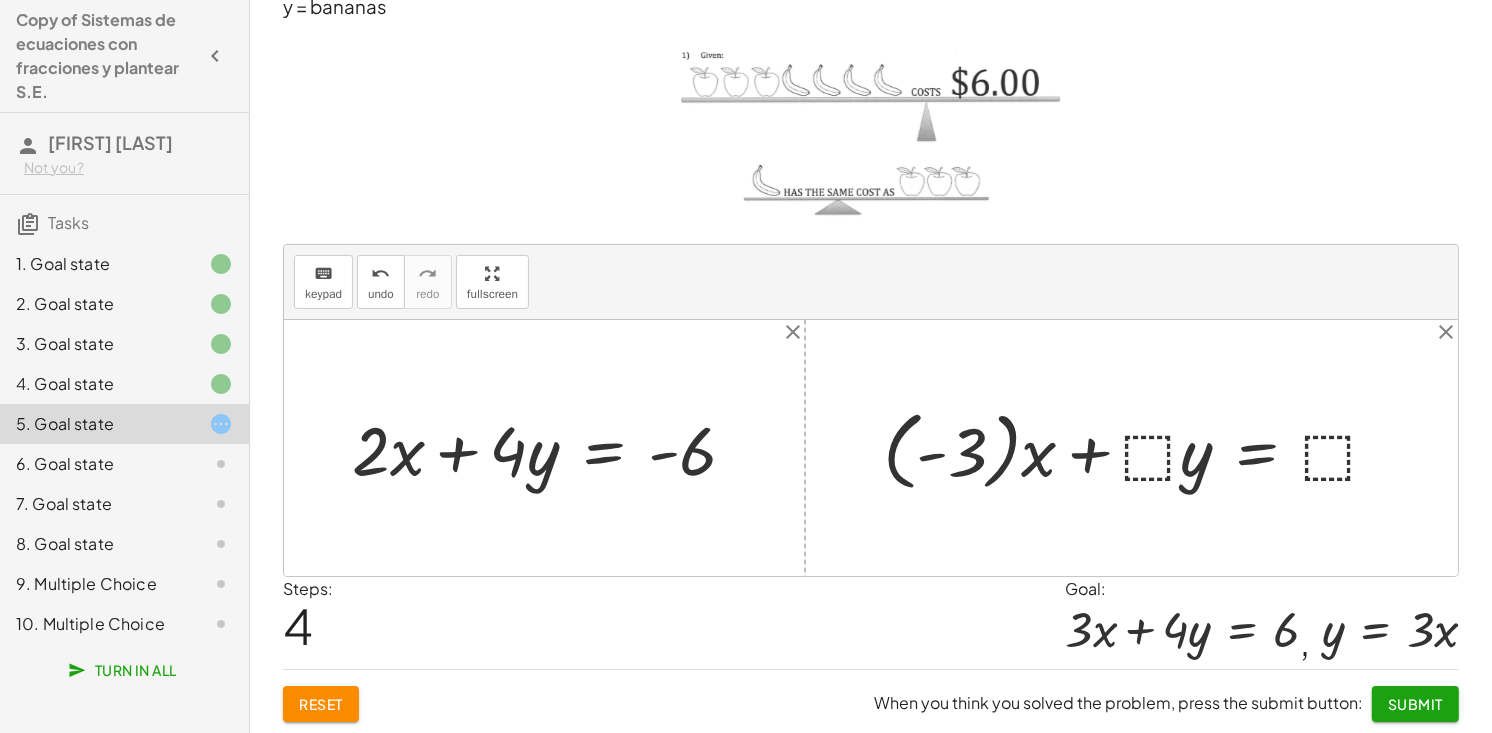 click at bounding box center (1139, 448) 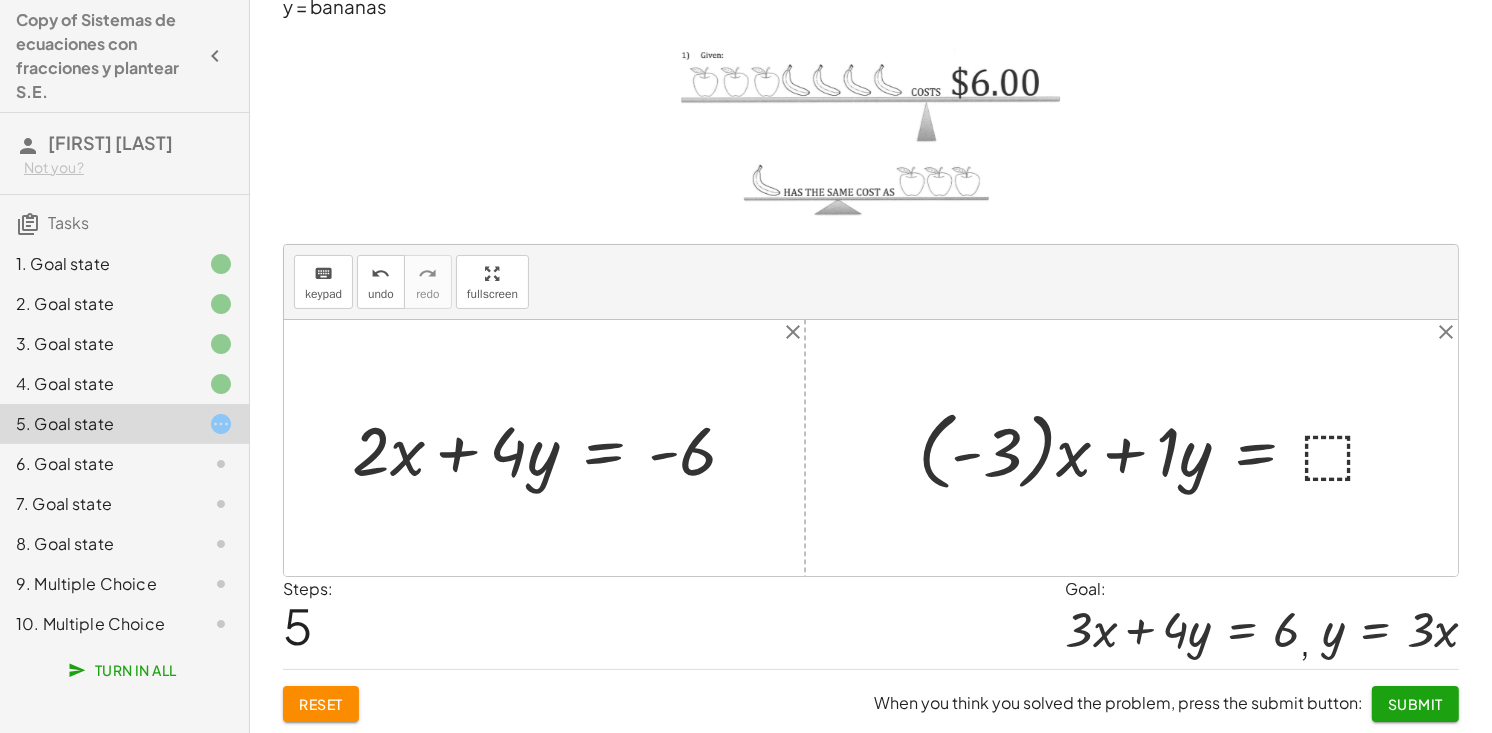 click at bounding box center (1156, 448) 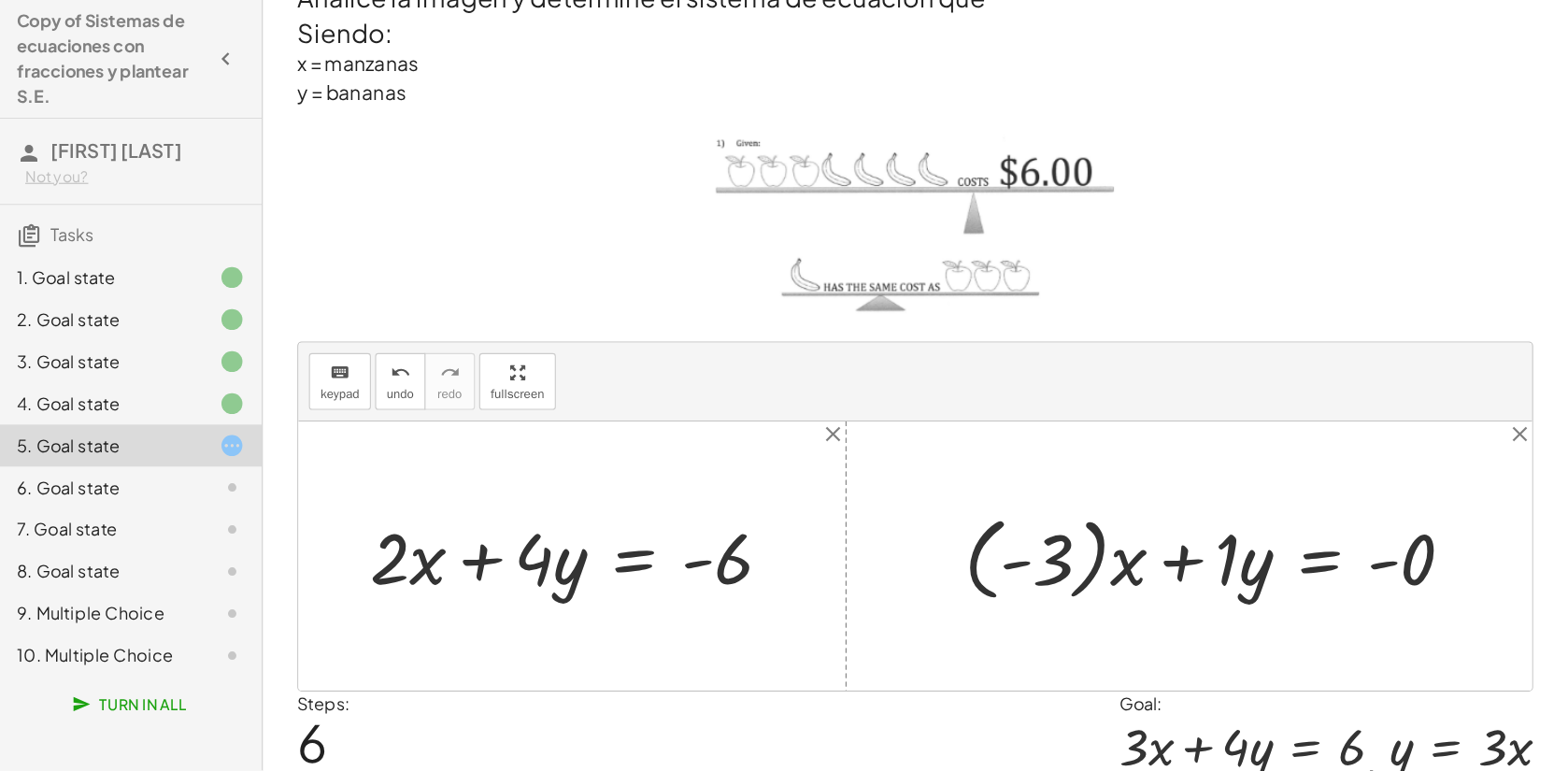 scroll, scrollTop: 0, scrollLeft: 0, axis: both 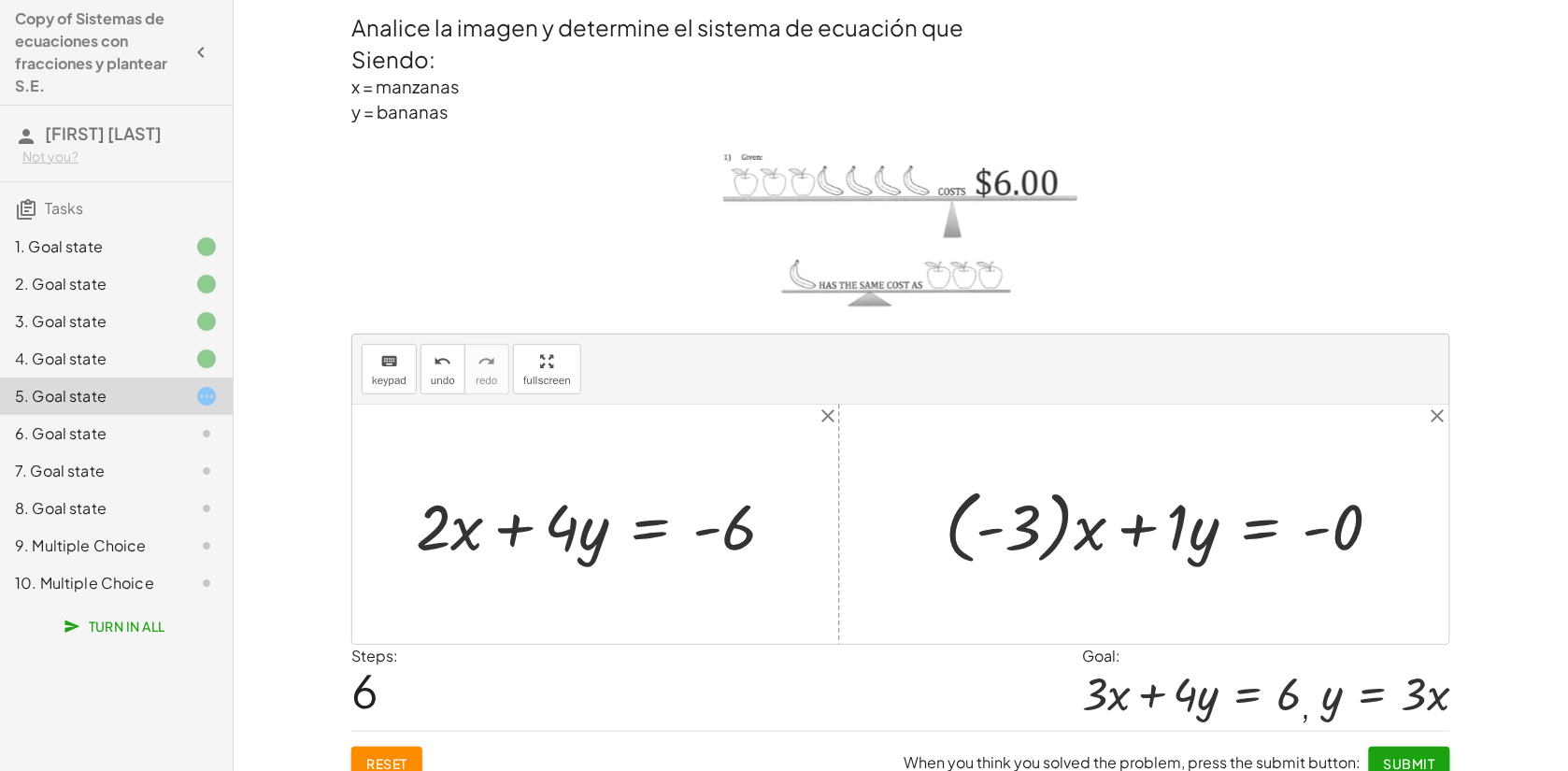 click at bounding box center (901, 232) 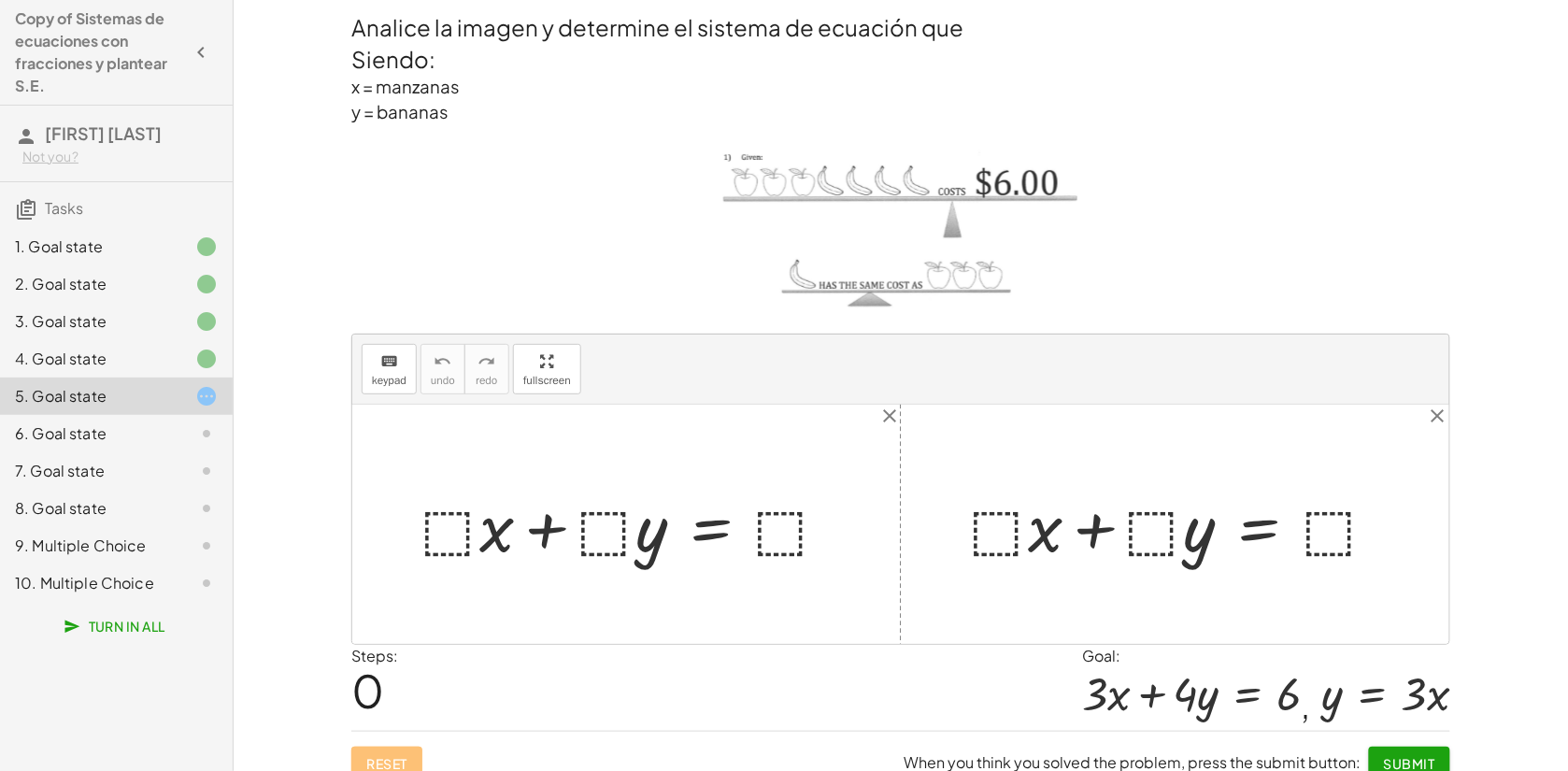 click at bounding box center (634, 524) 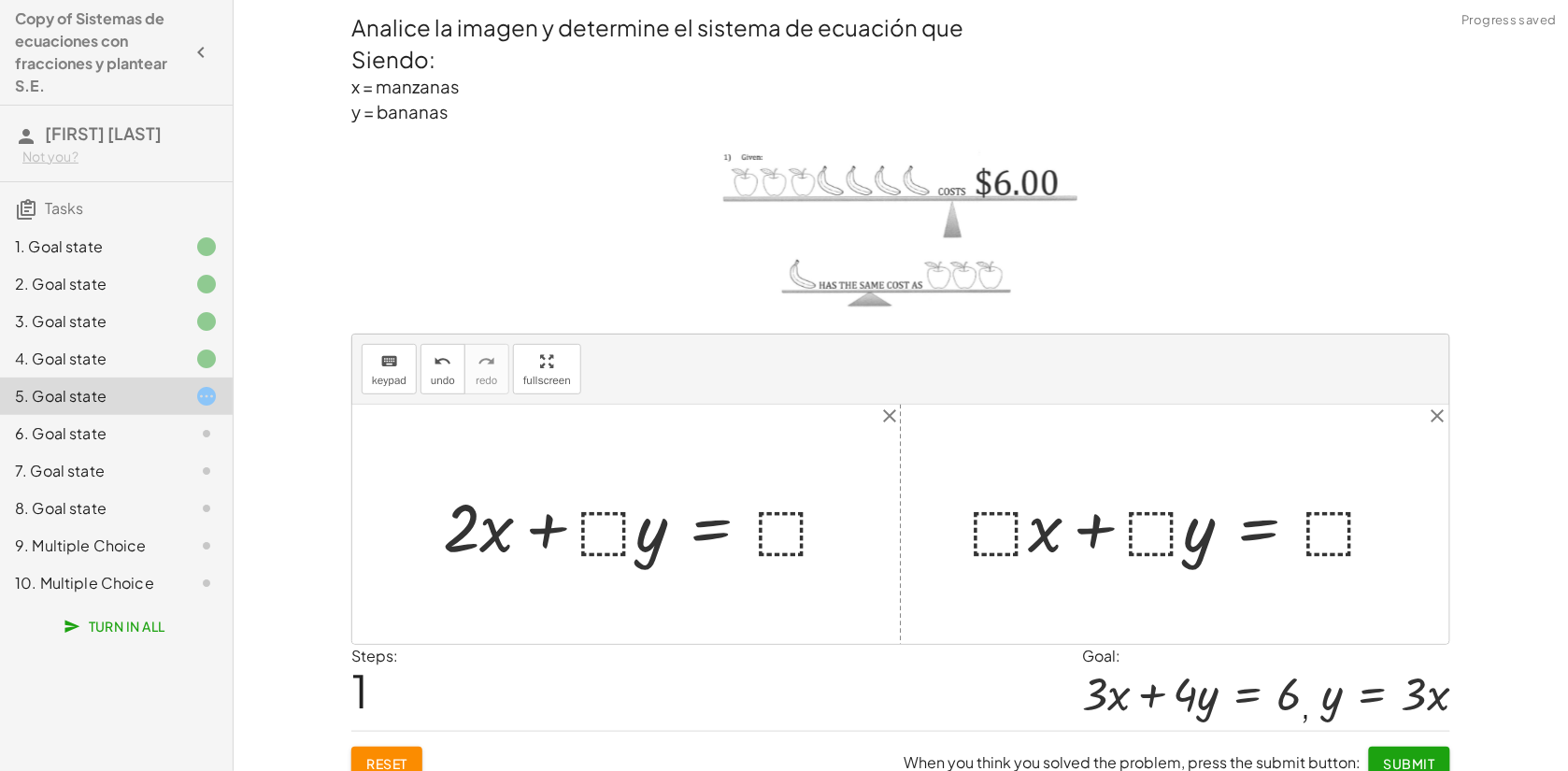 click at bounding box center (644, 524) 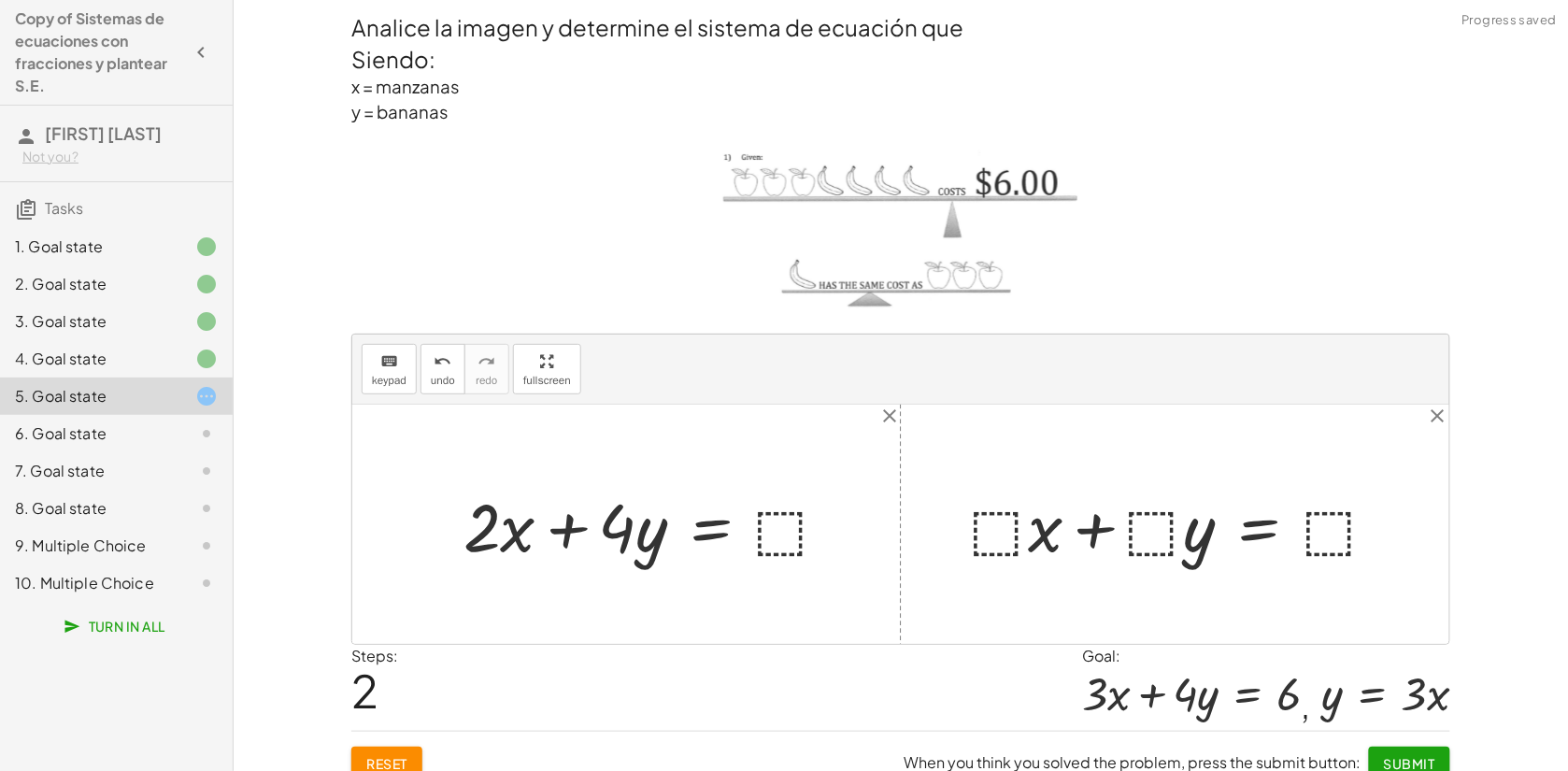 click at bounding box center (654, 524) 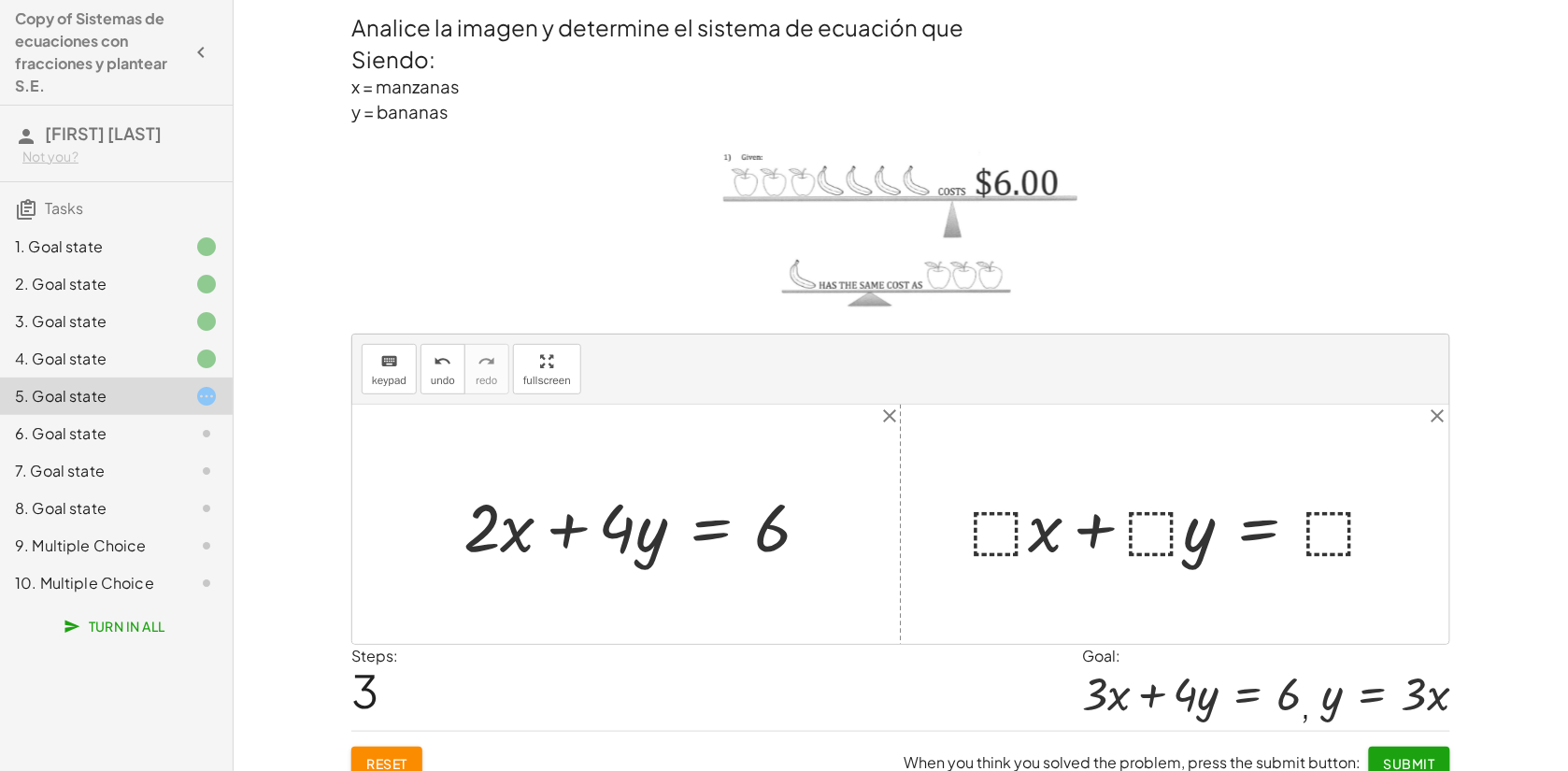 click at bounding box center [1182, 524] 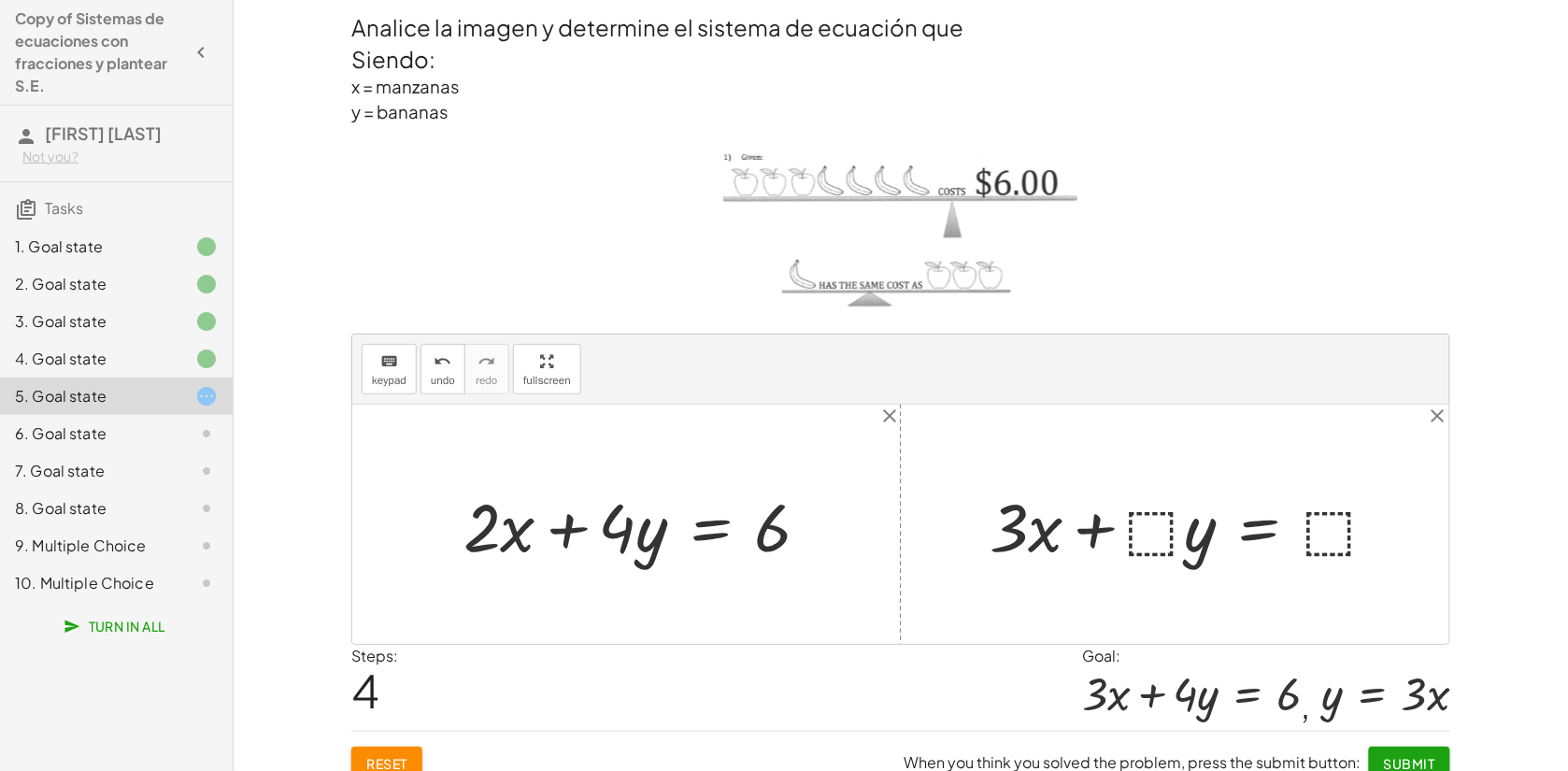 click at bounding box center [1191, 524] 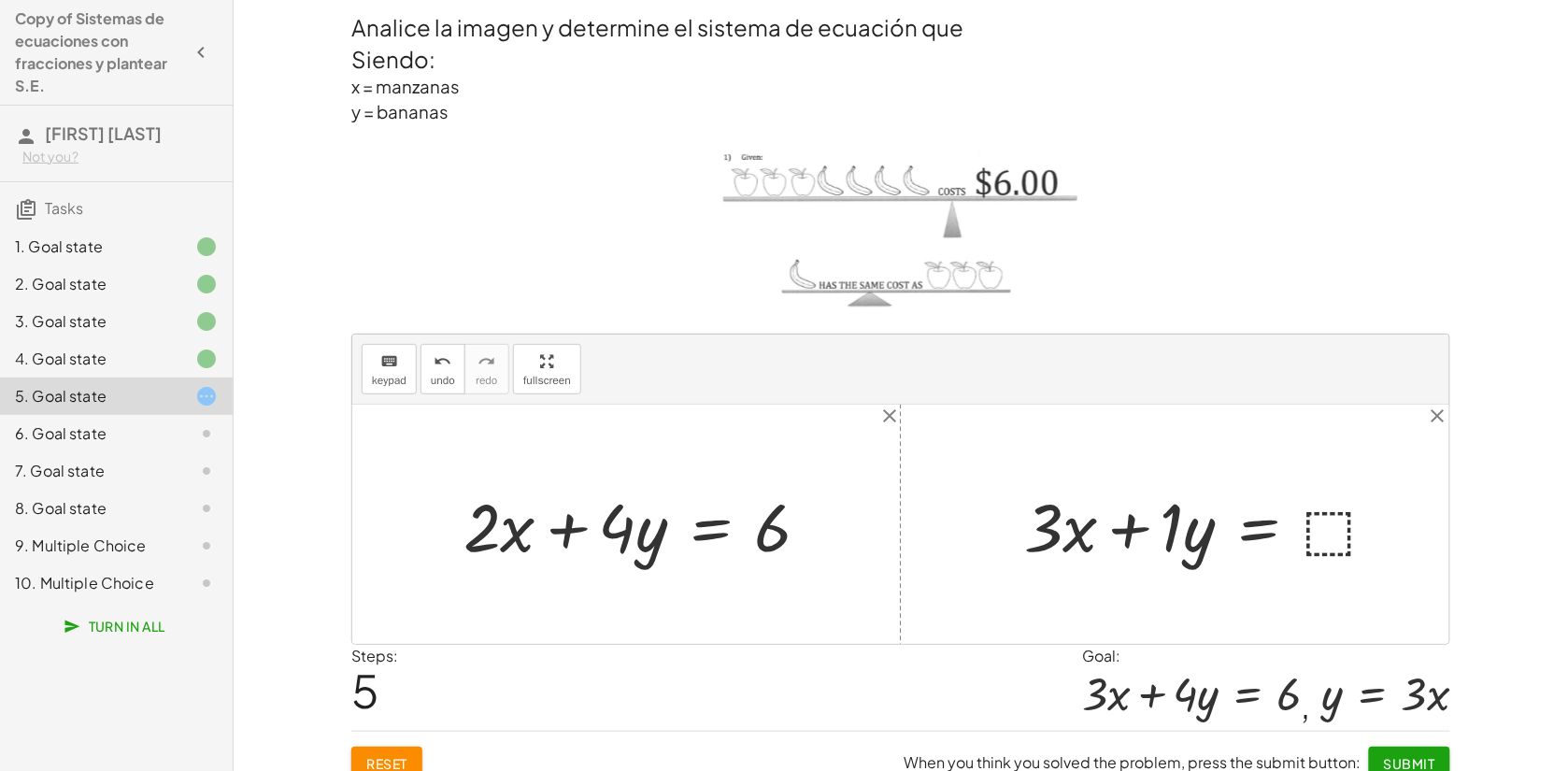 click at bounding box center [1209, 524] 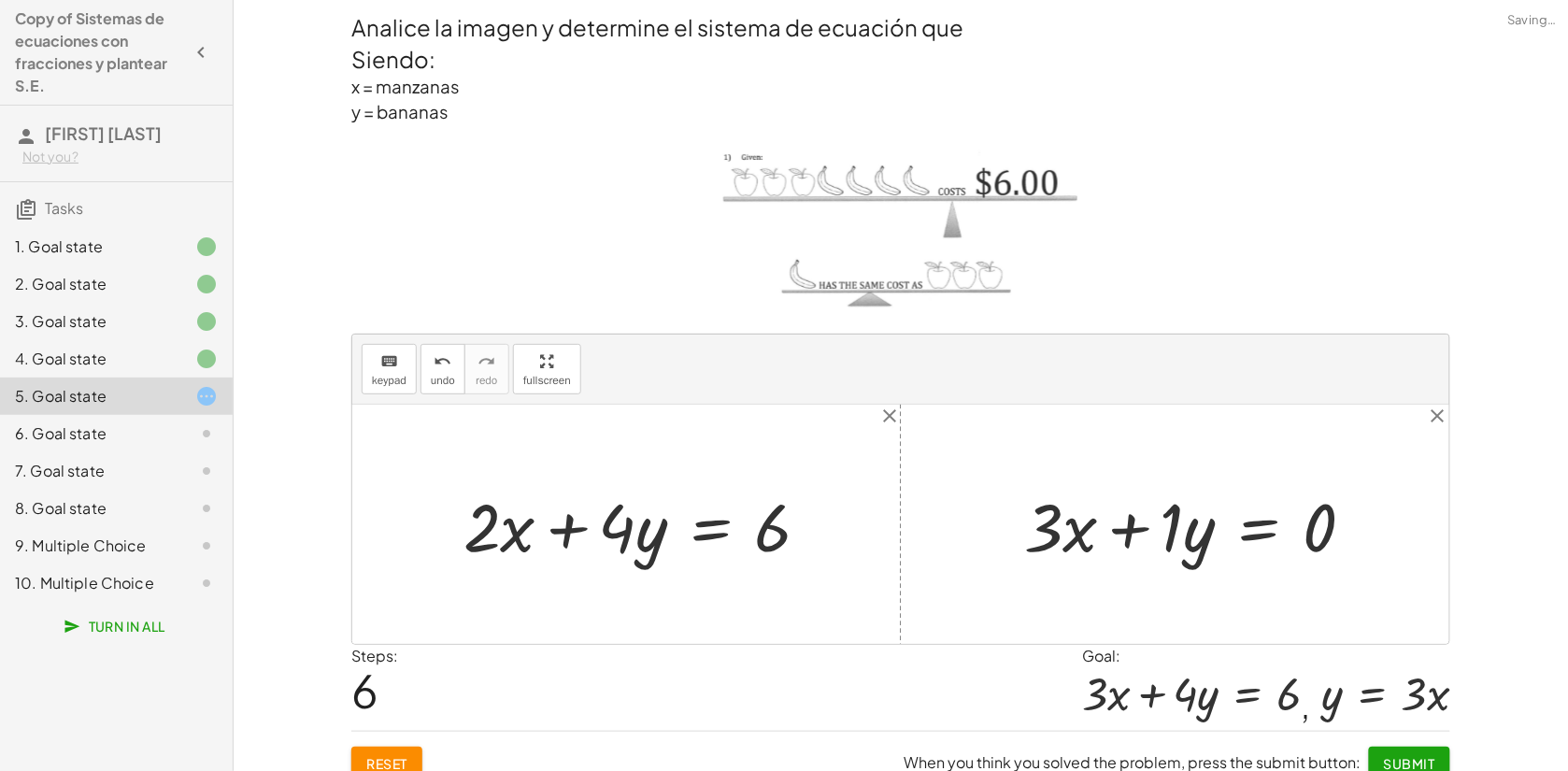 scroll, scrollTop: 21, scrollLeft: 0, axis: vertical 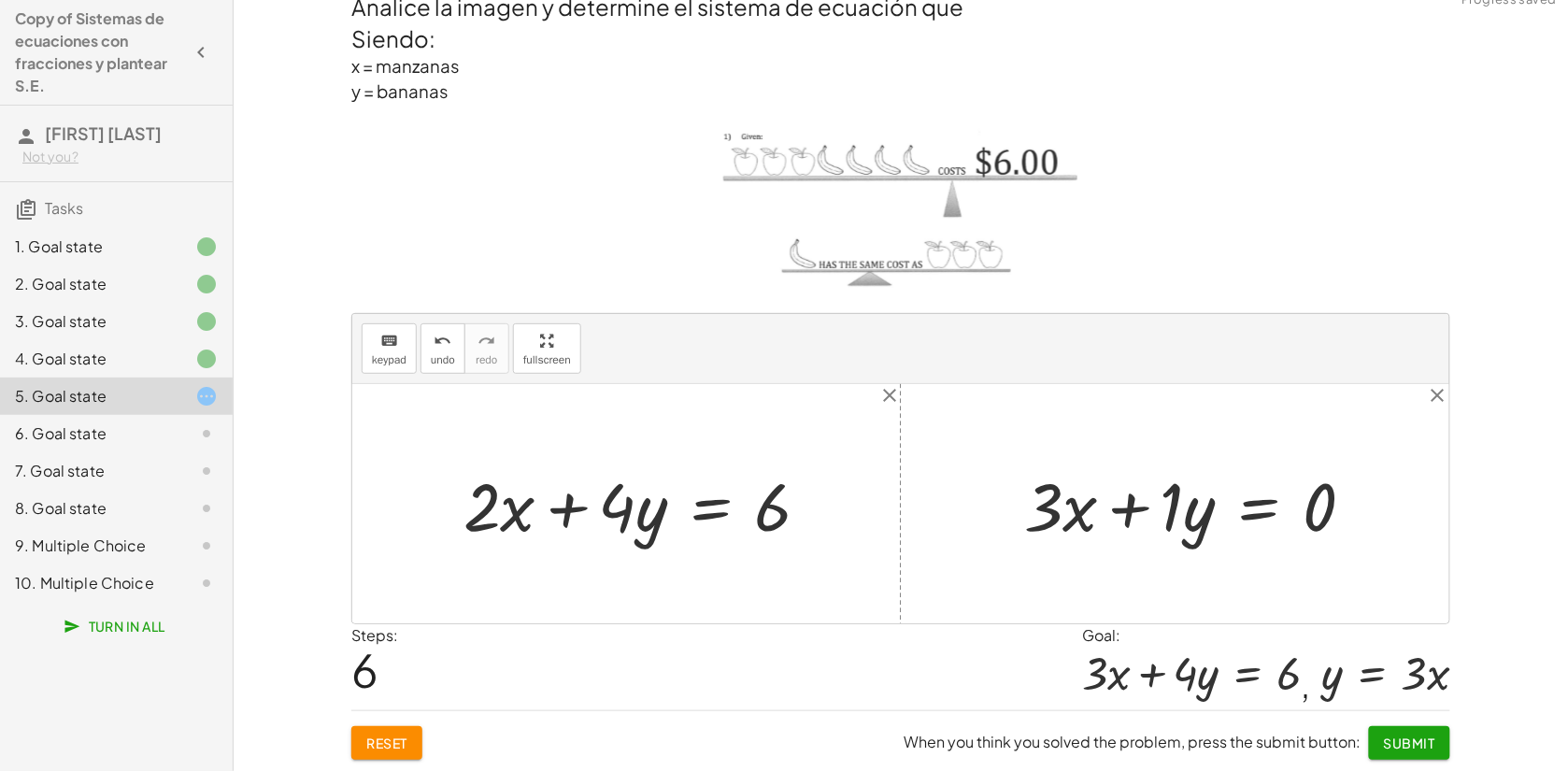 click on "Submit" 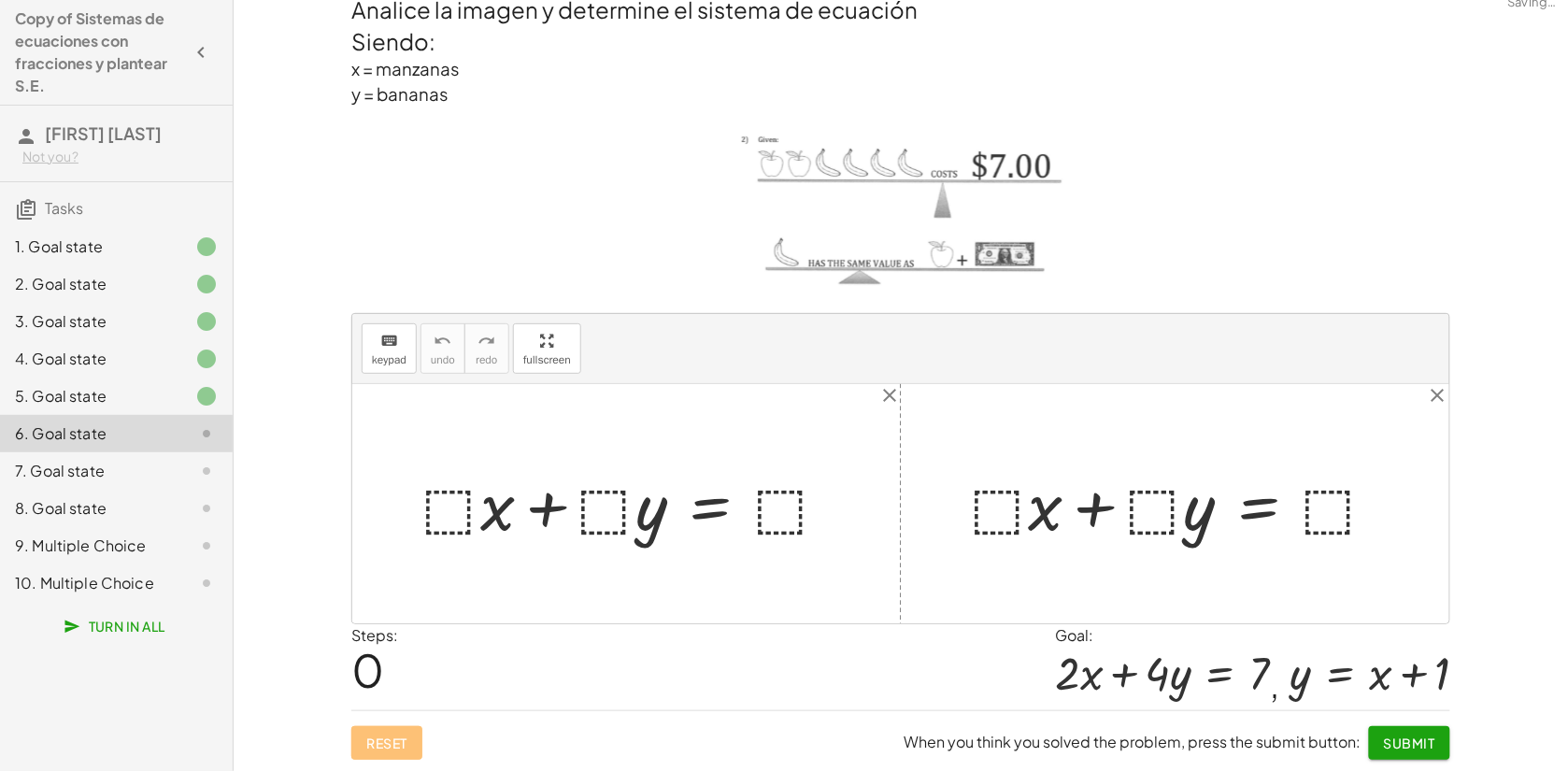 scroll, scrollTop: 19, scrollLeft: 0, axis: vertical 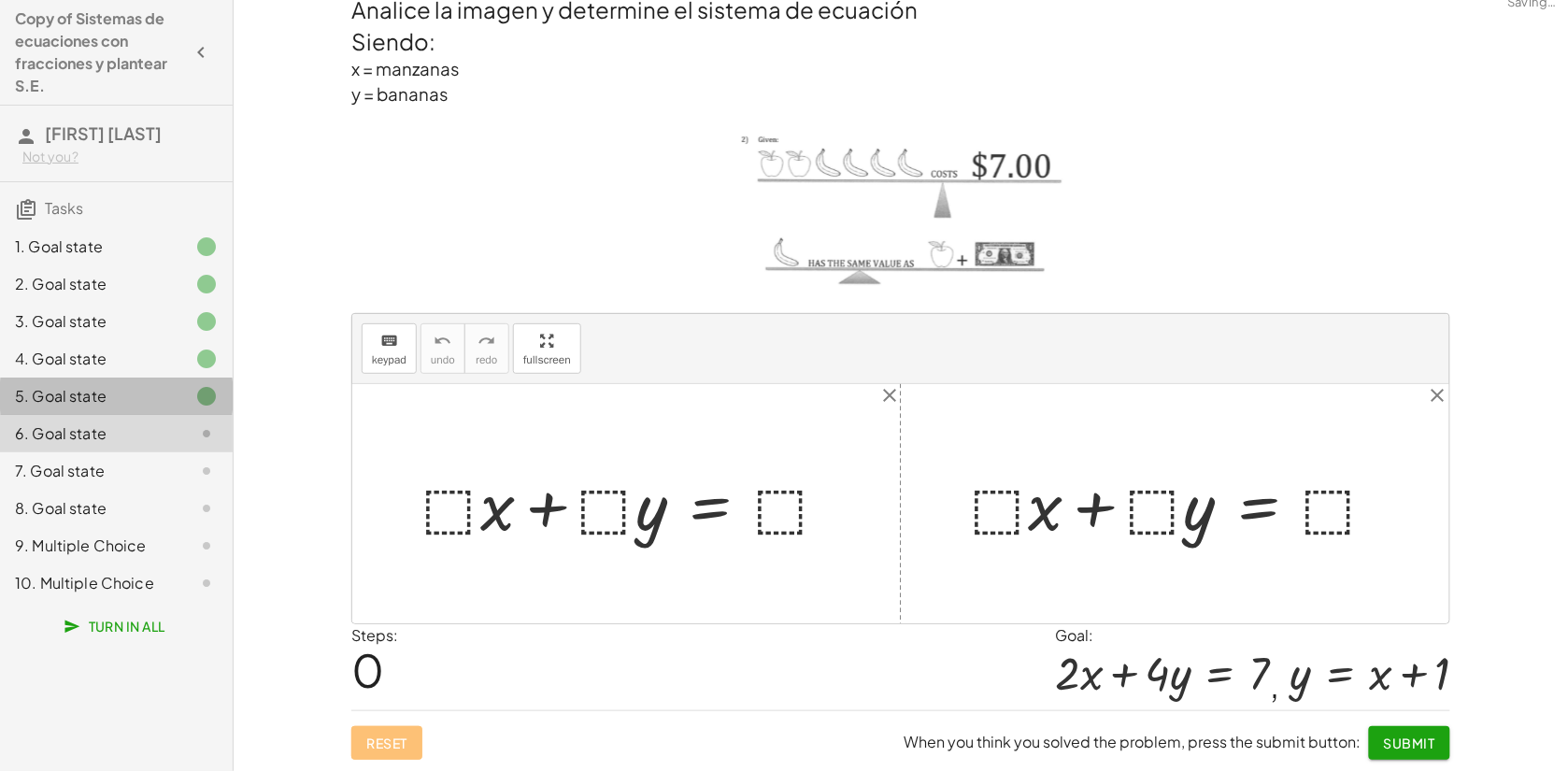click on "5. Goal state" 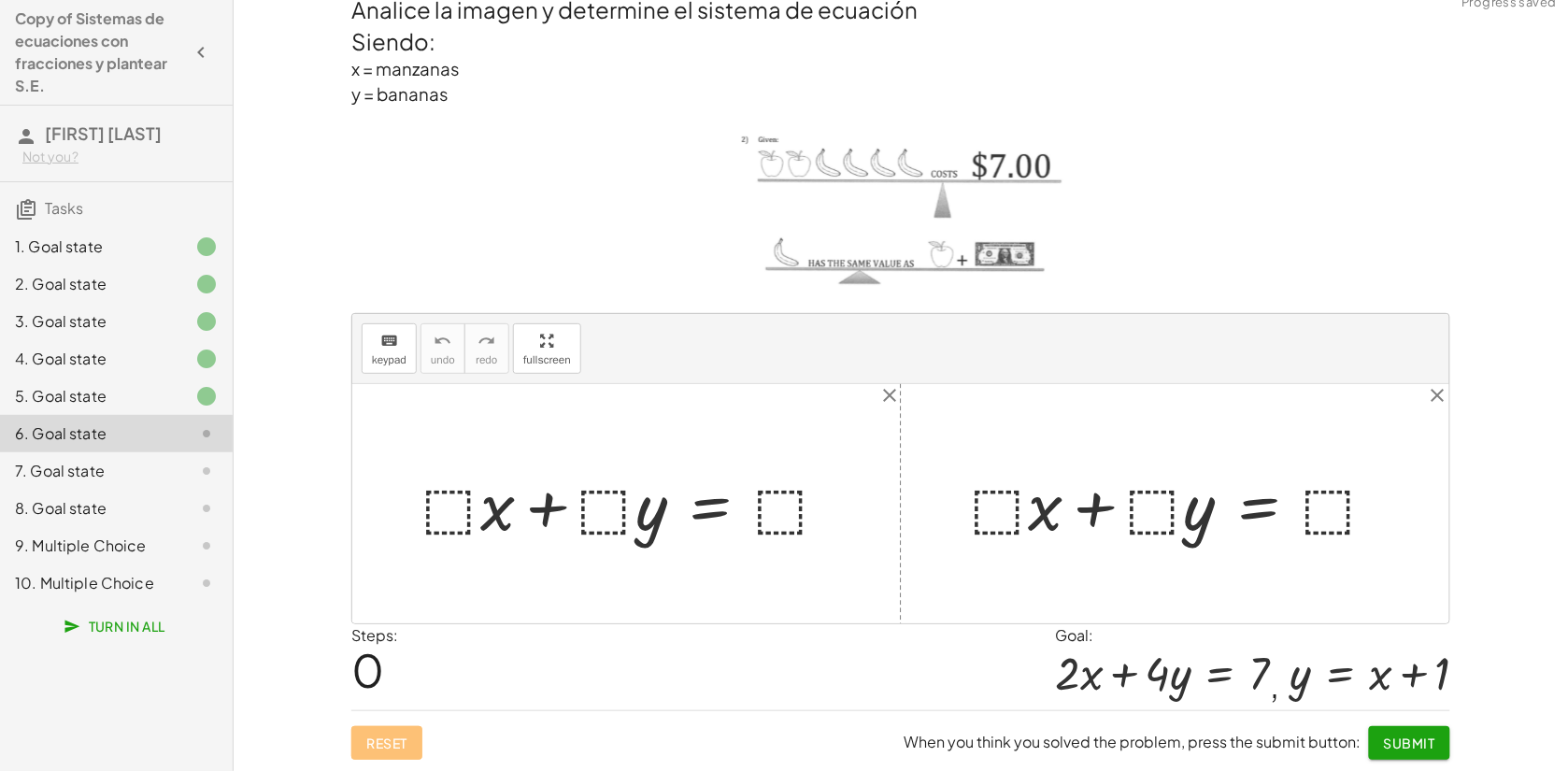 click on "5. Goal state" 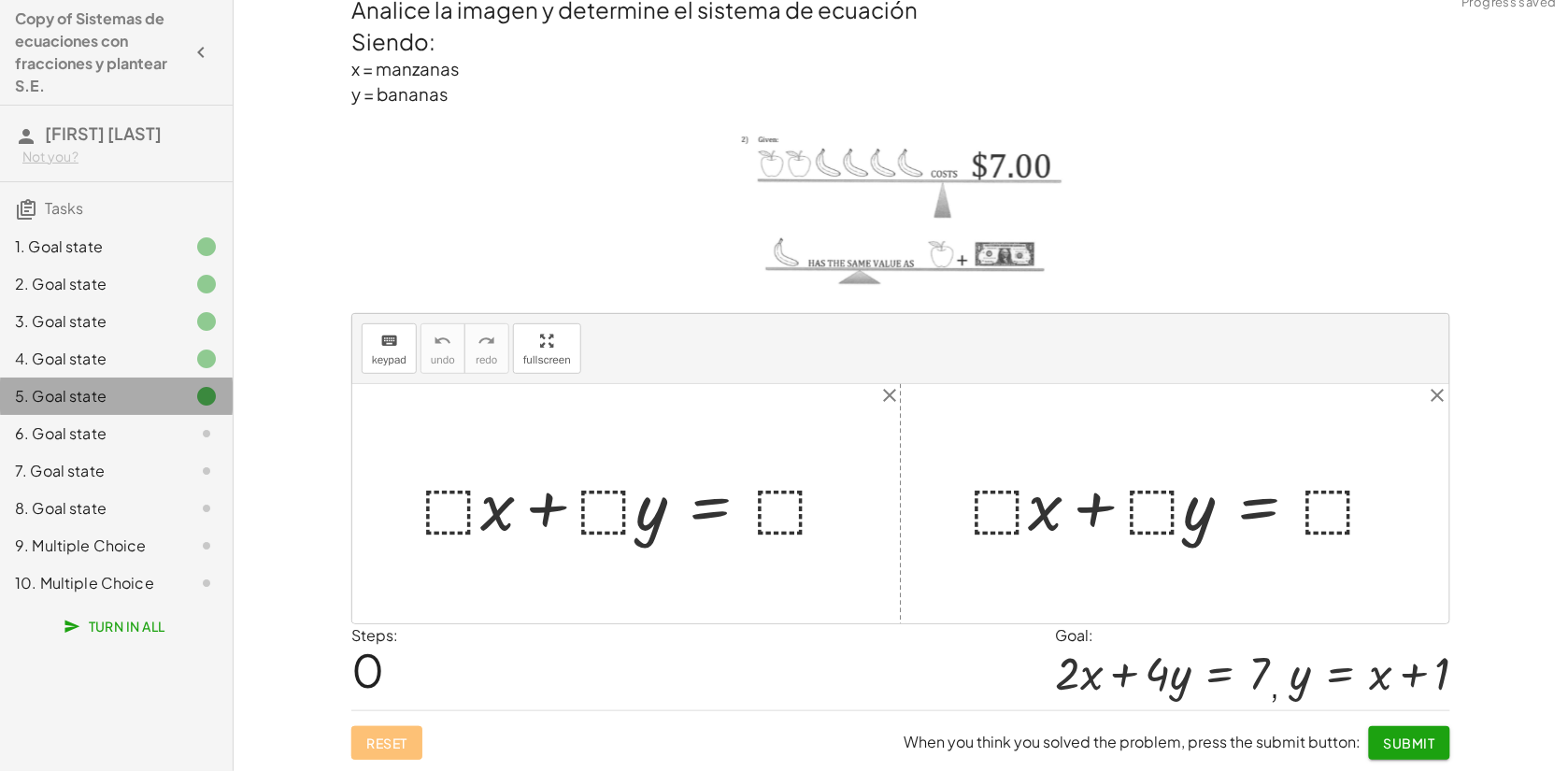 click on "5. Goal state" 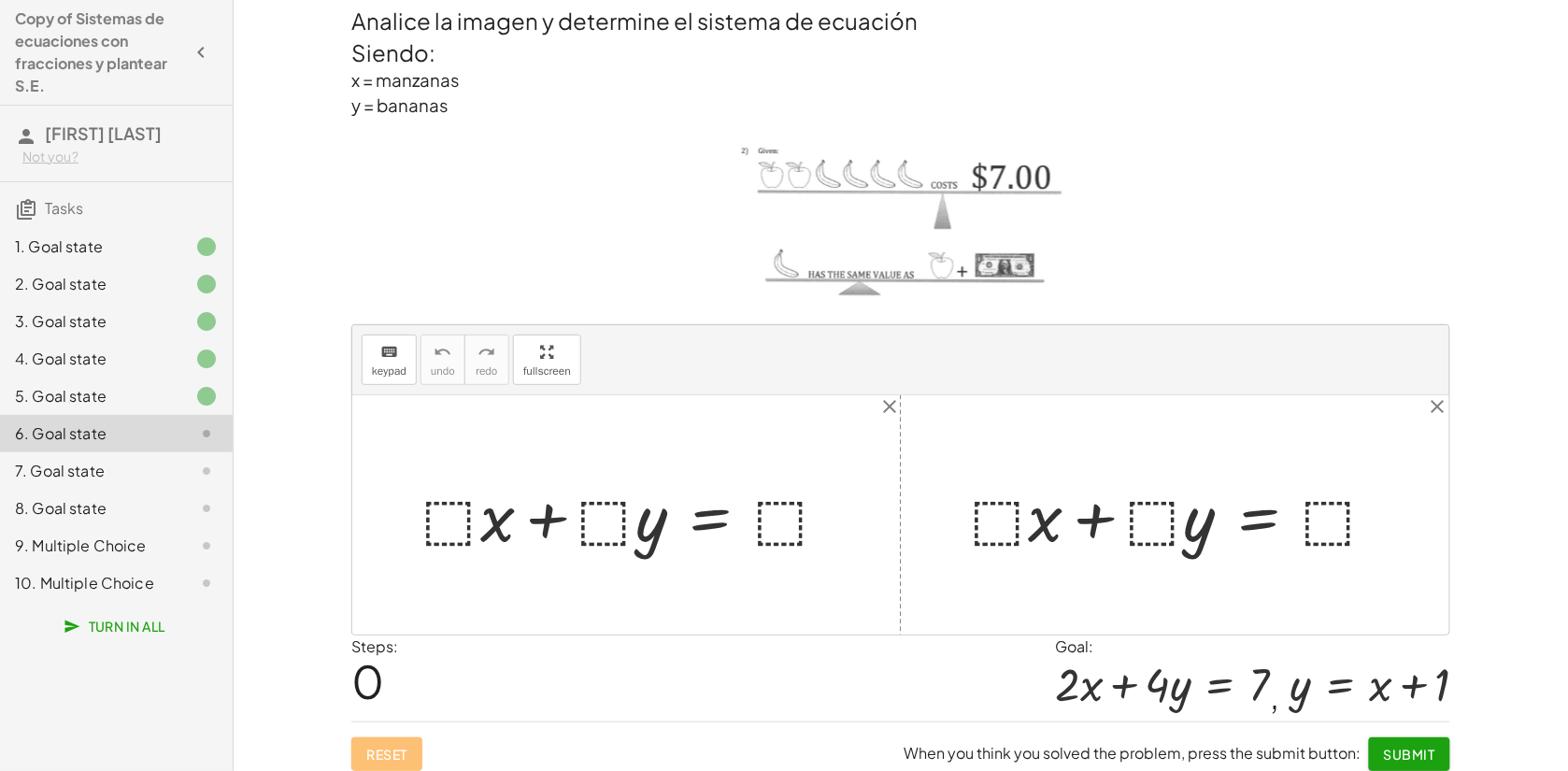 scroll, scrollTop: 0, scrollLeft: 0, axis: both 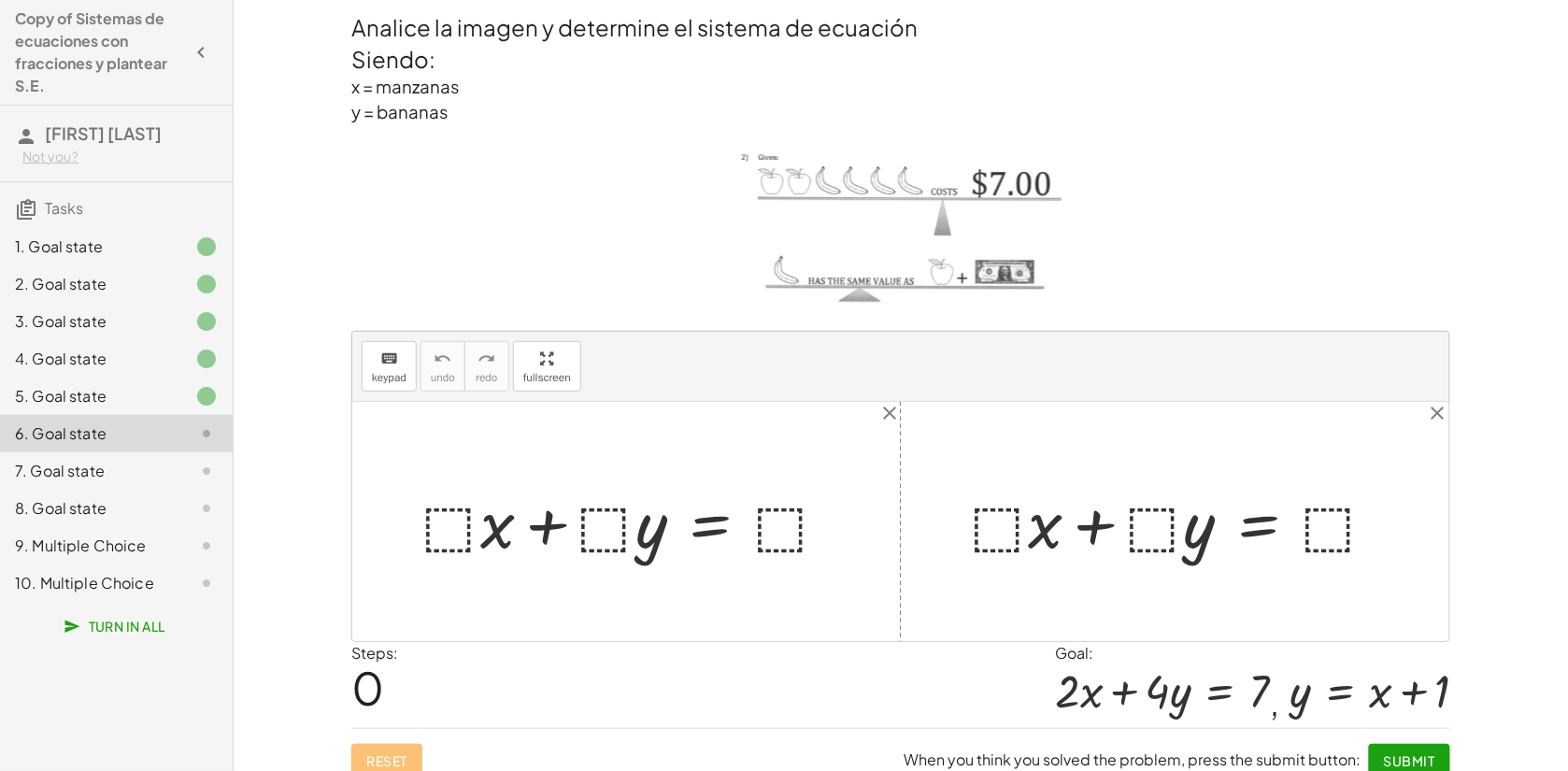 click at bounding box center (634, 521) 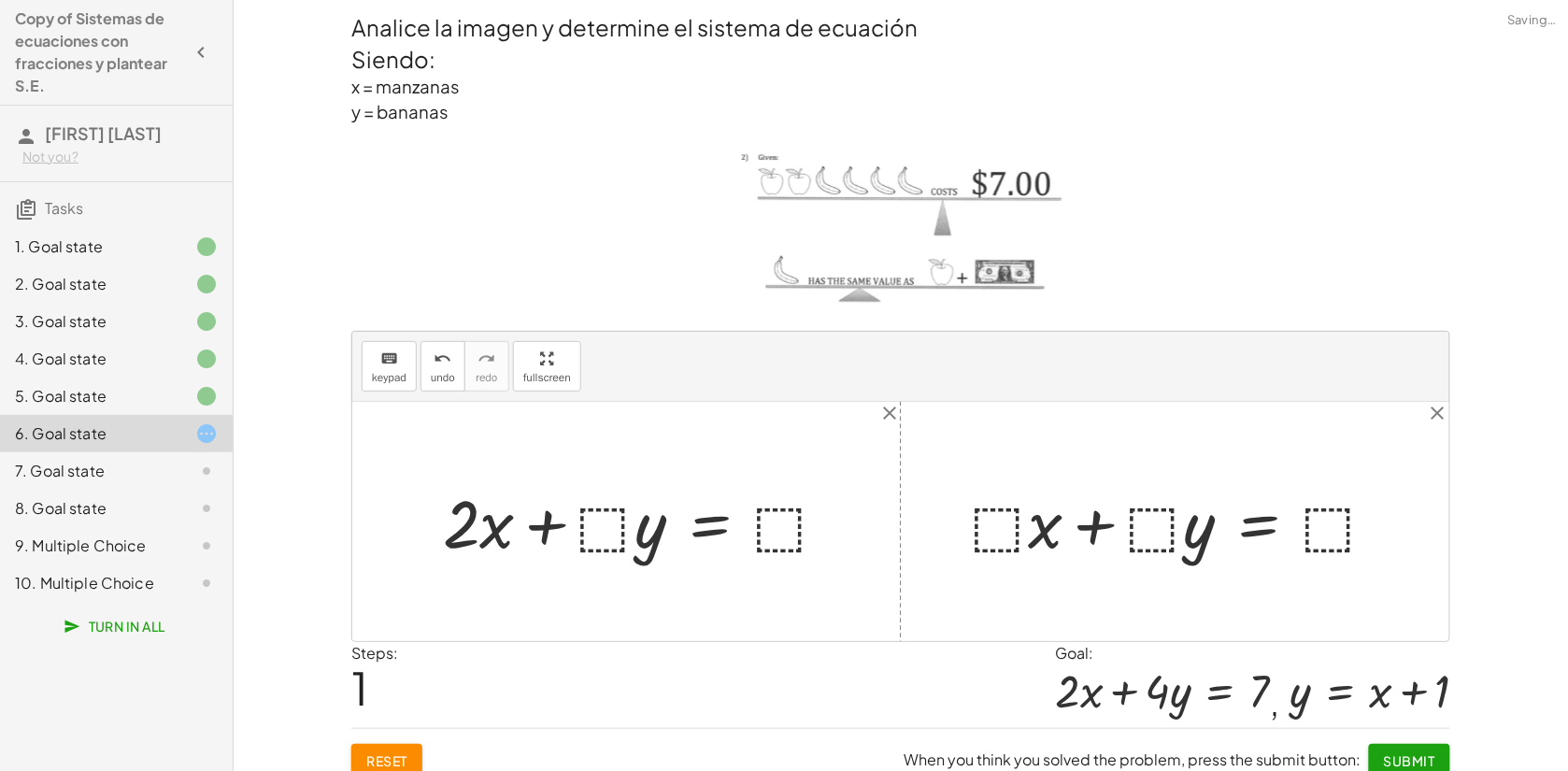 click at bounding box center (644, 521) 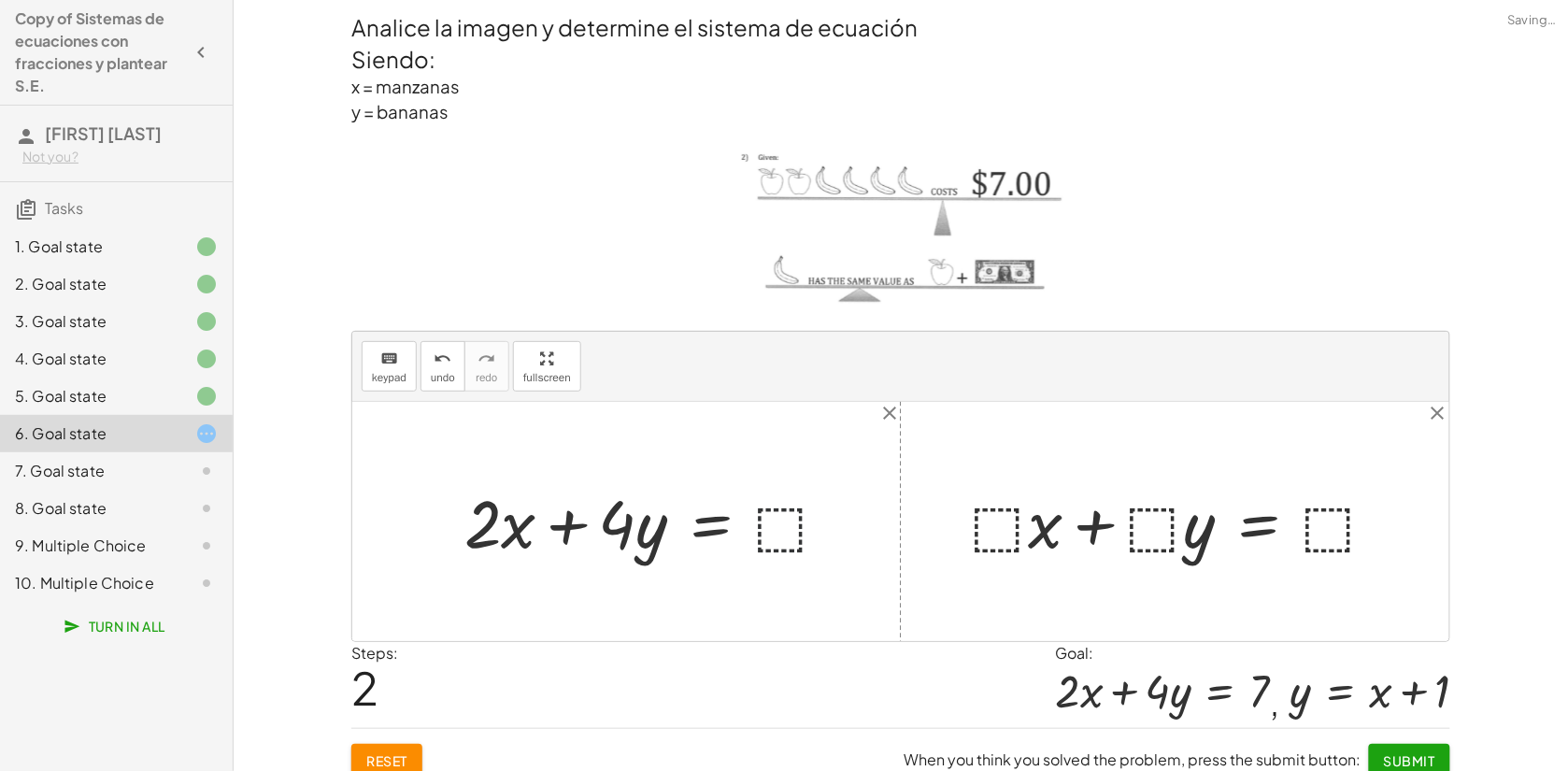 click at bounding box center (654, 521) 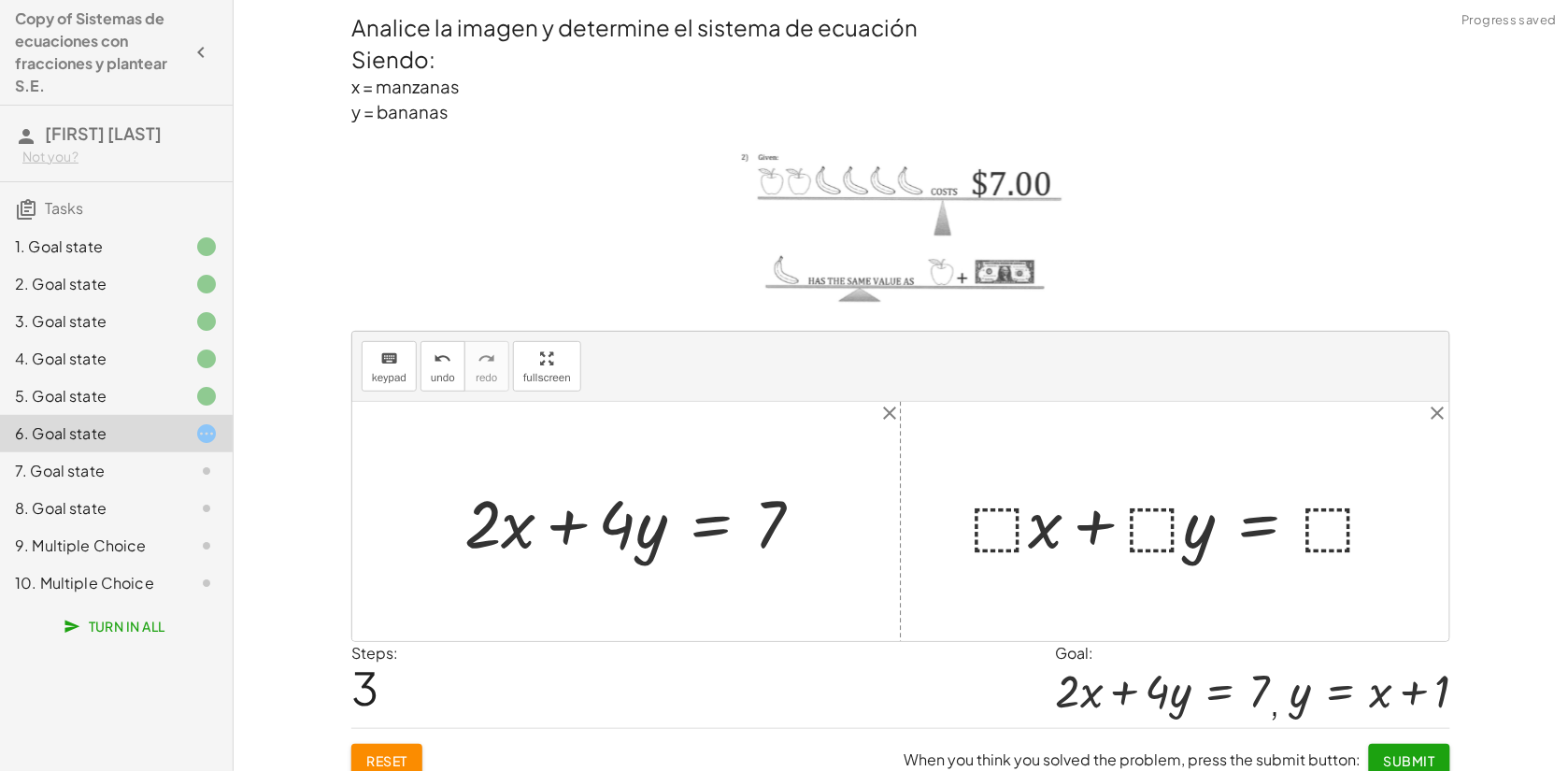 click at bounding box center (1182, 521) 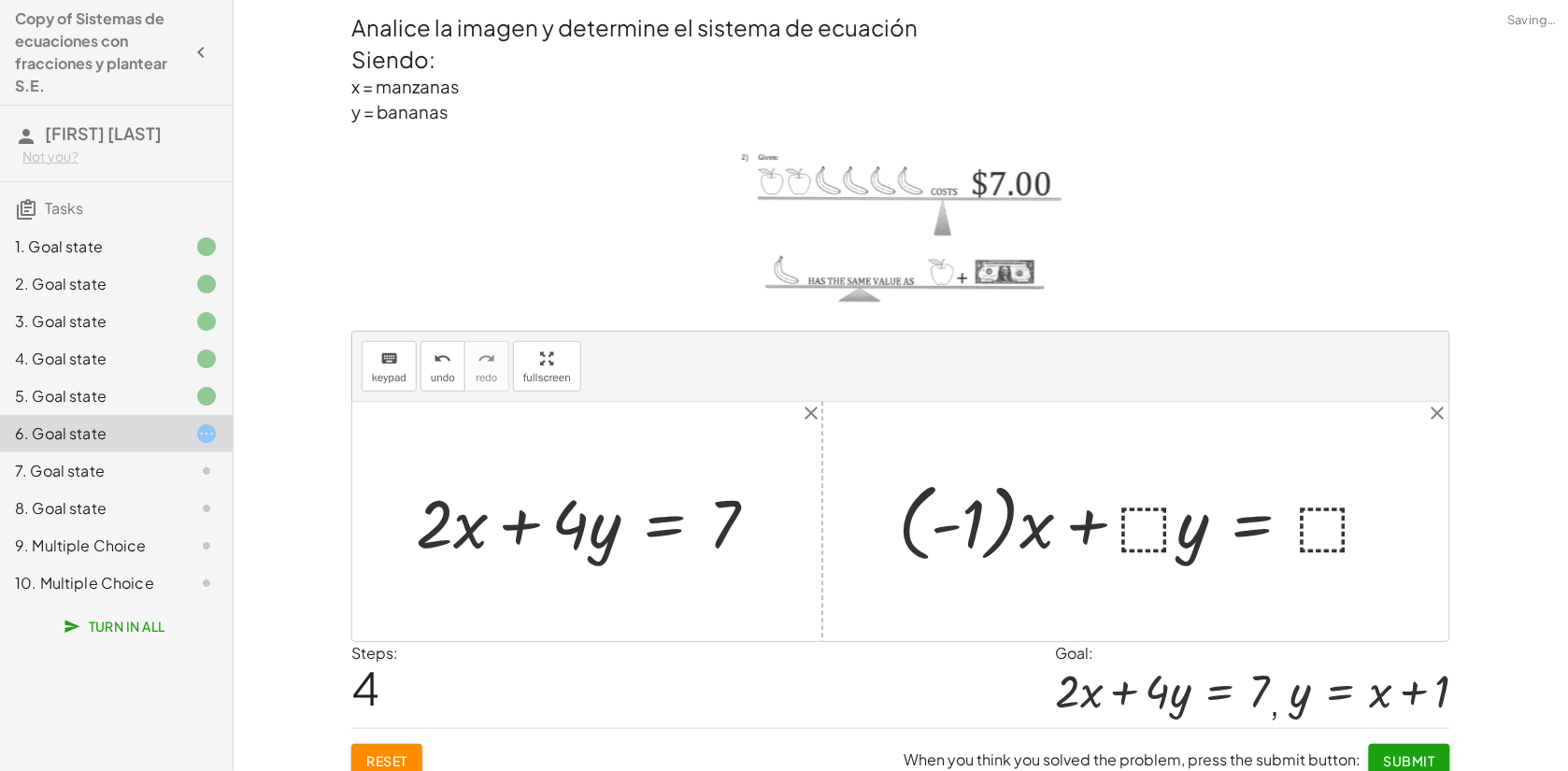 click at bounding box center (1143, 521) 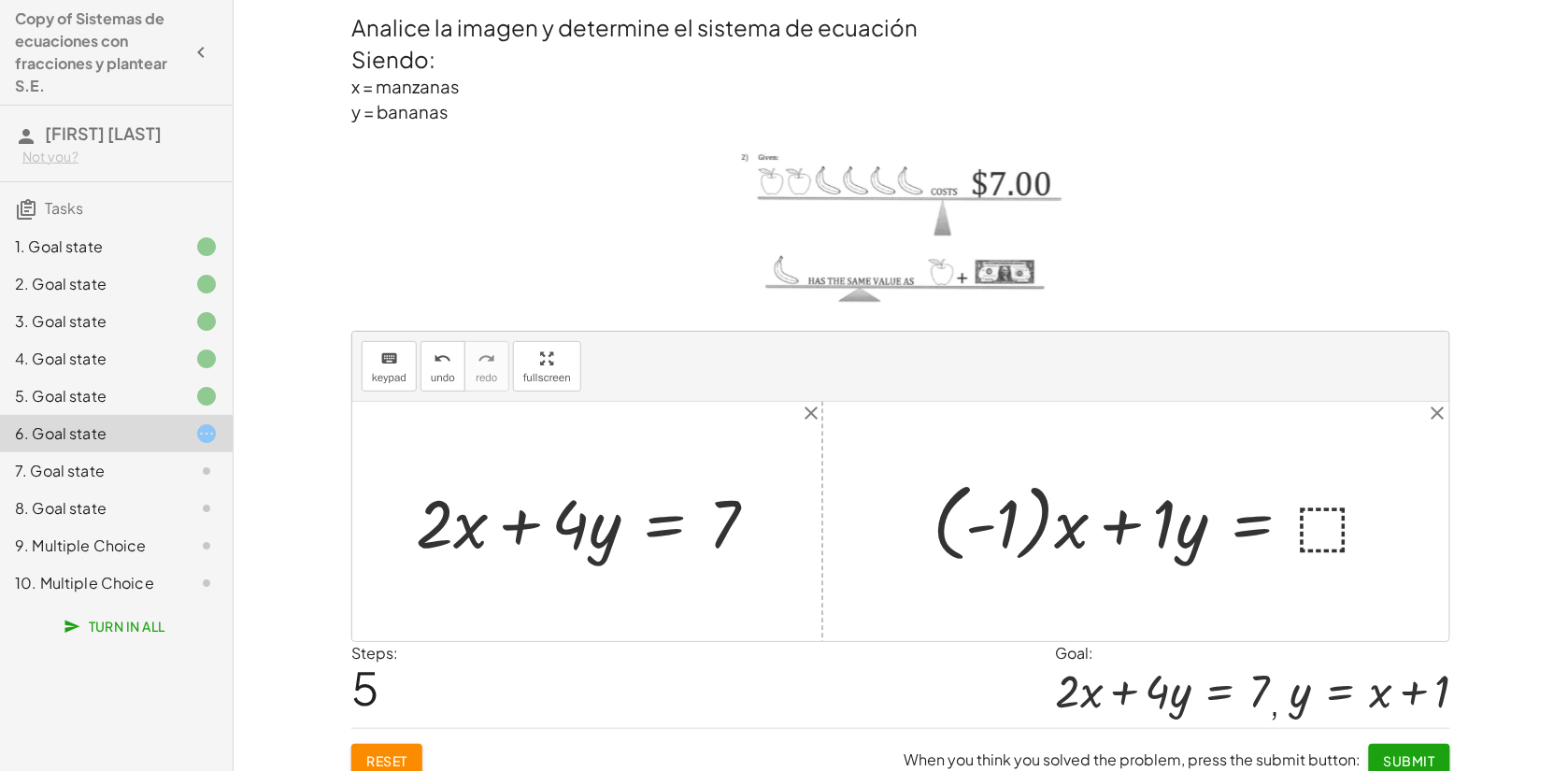 click at bounding box center [1160, 521] 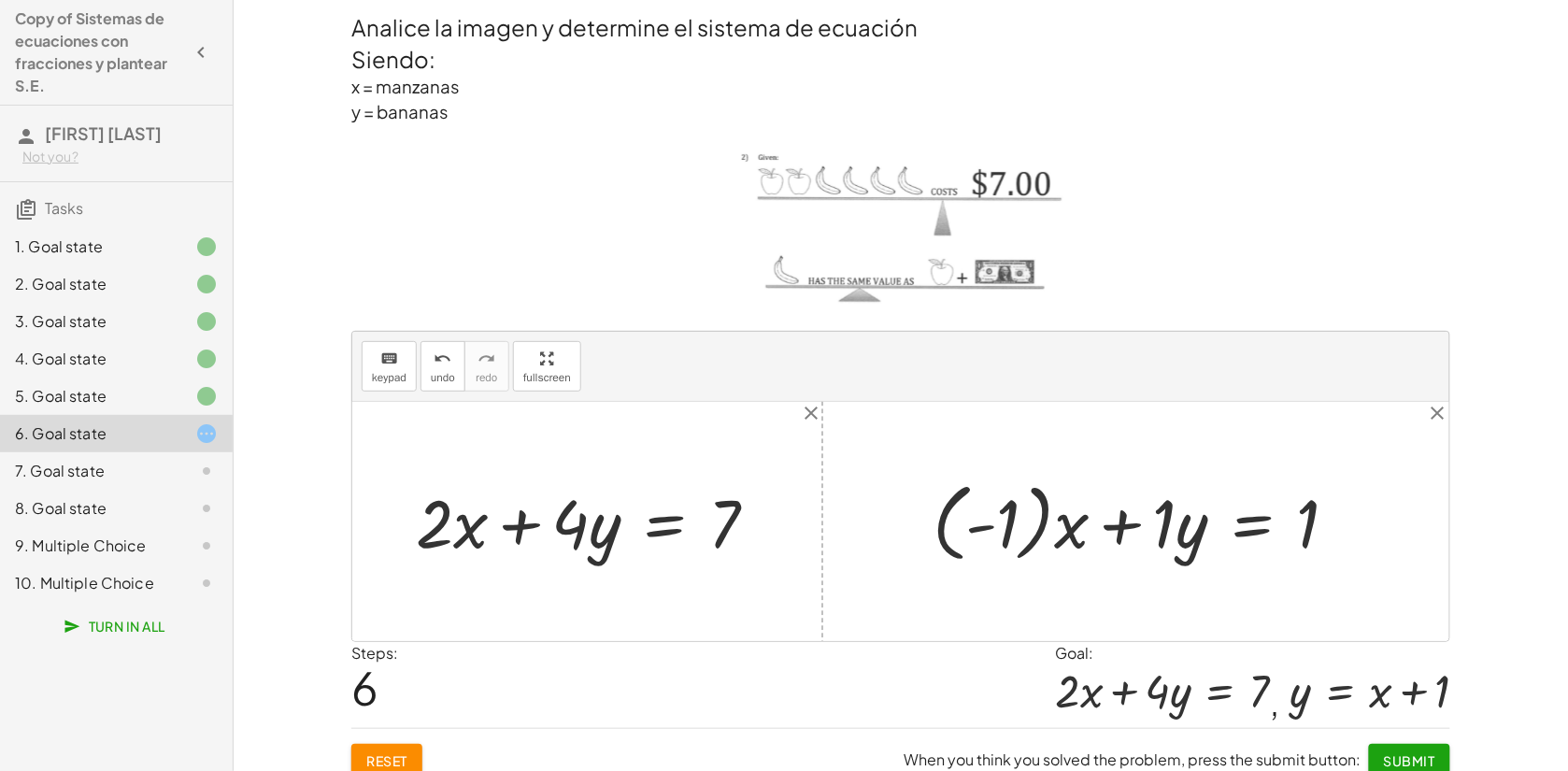 scroll, scrollTop: 19, scrollLeft: 0, axis: vertical 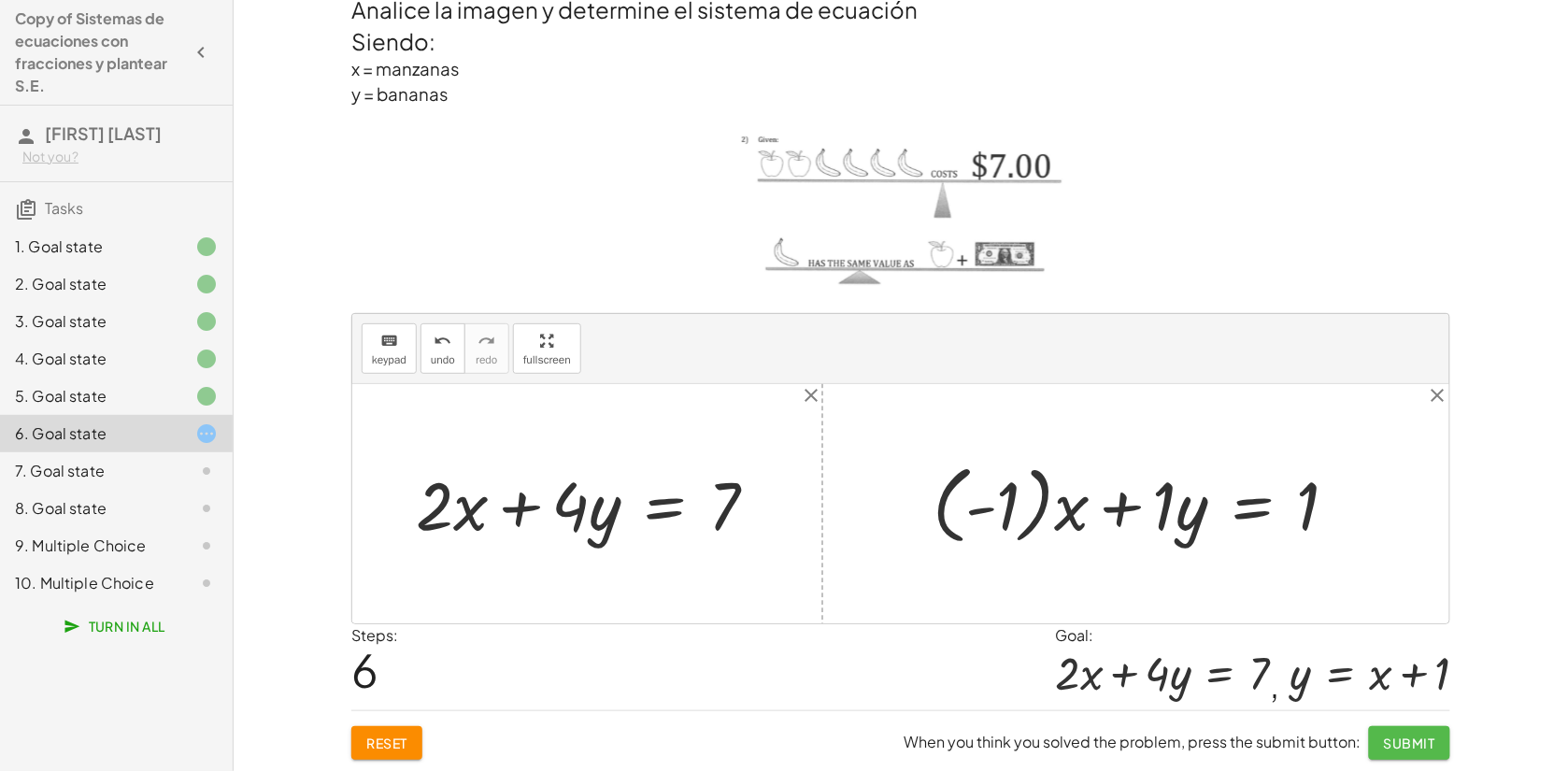 click on "Submit" 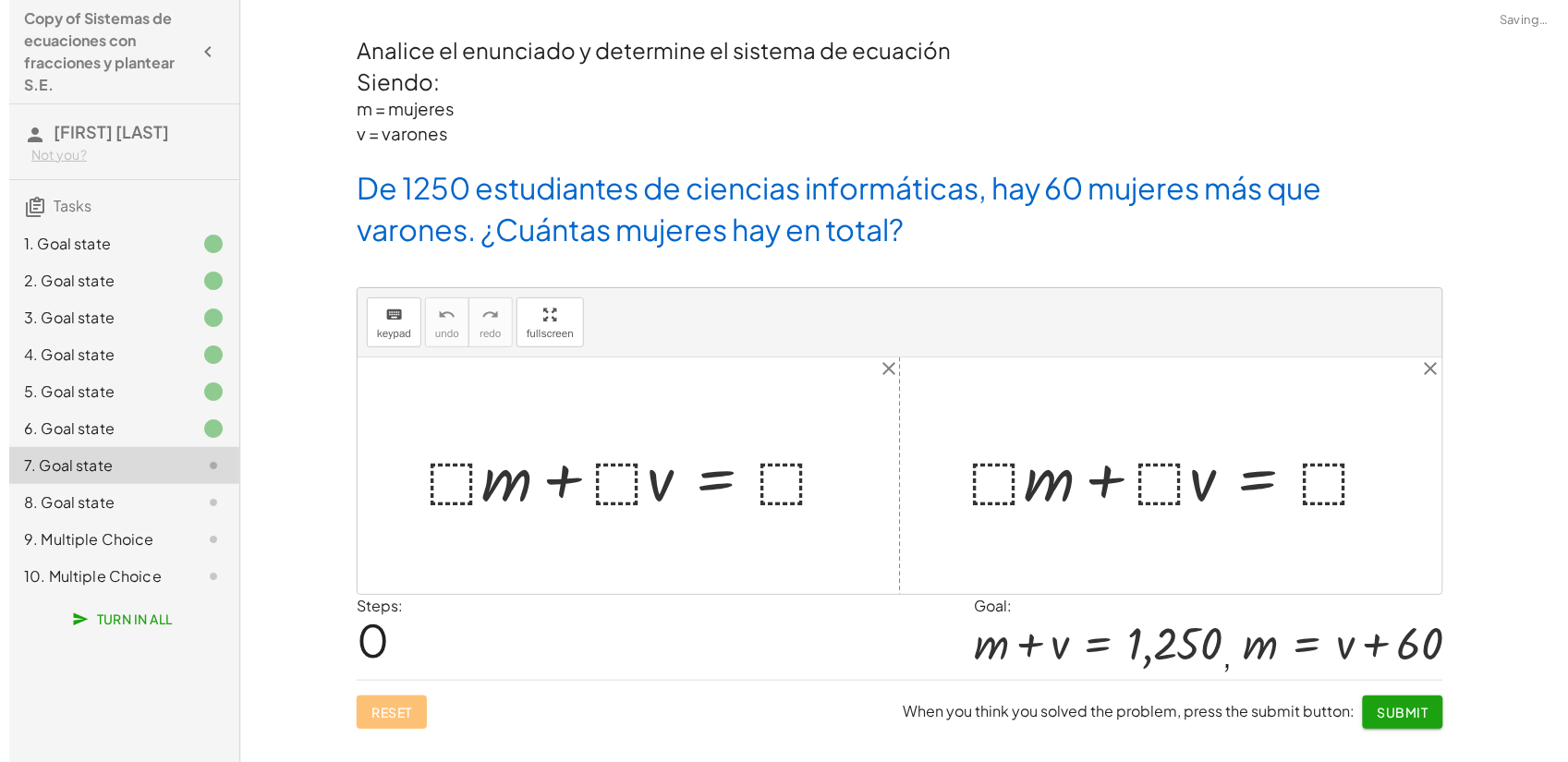 scroll, scrollTop: 0, scrollLeft: 0, axis: both 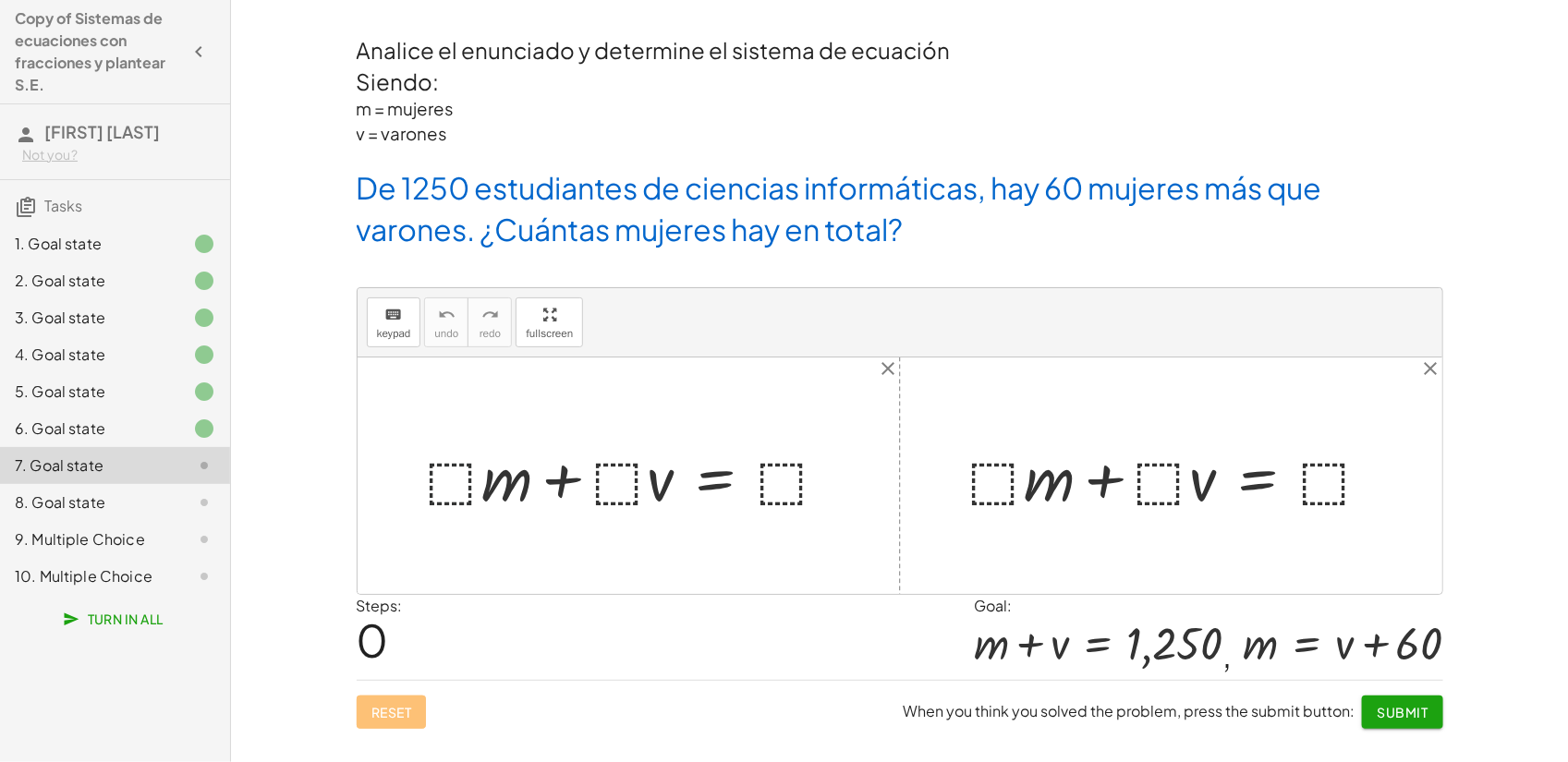 click at bounding box center (636, 476) 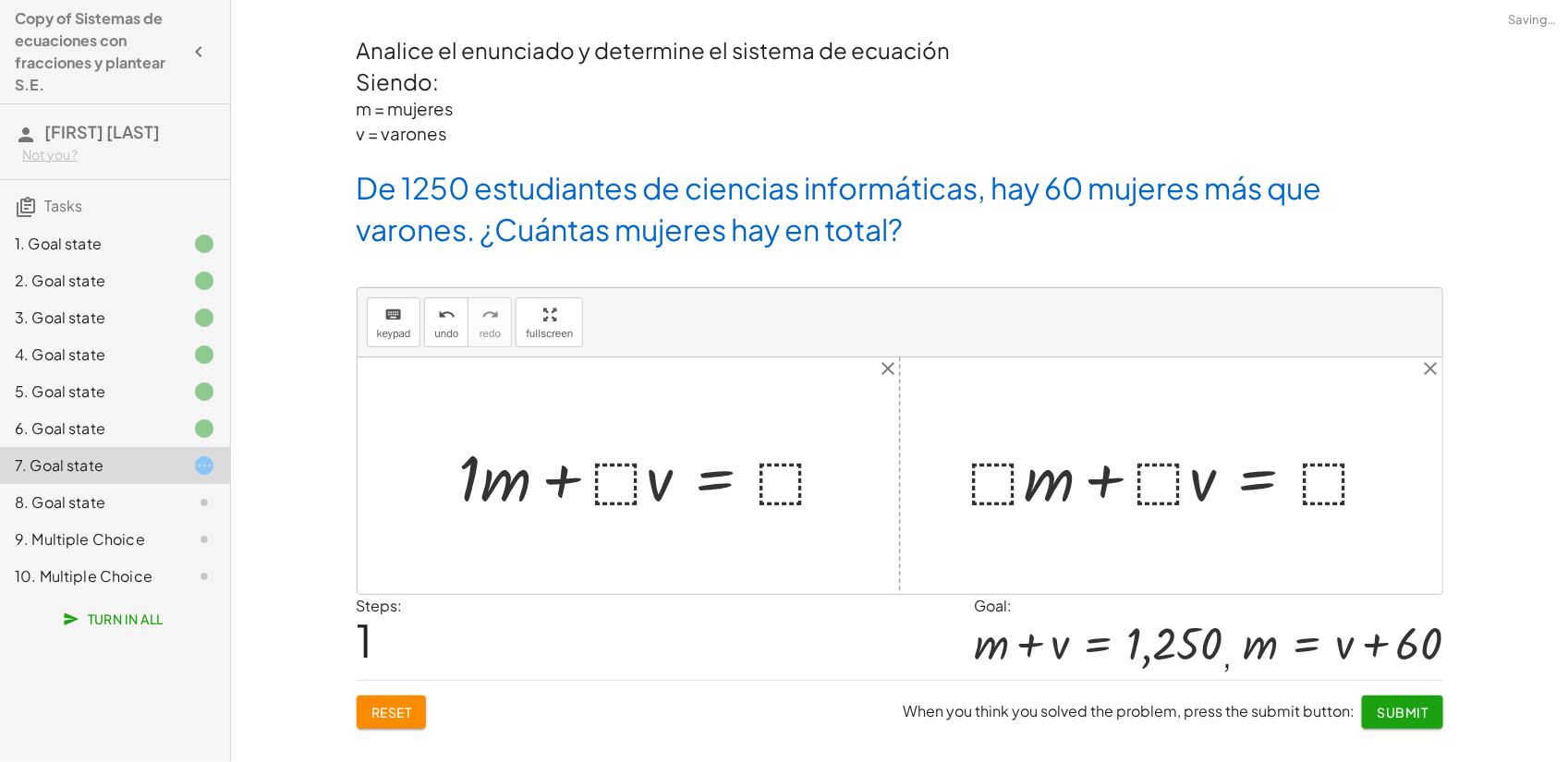 click at bounding box center [651, 476] 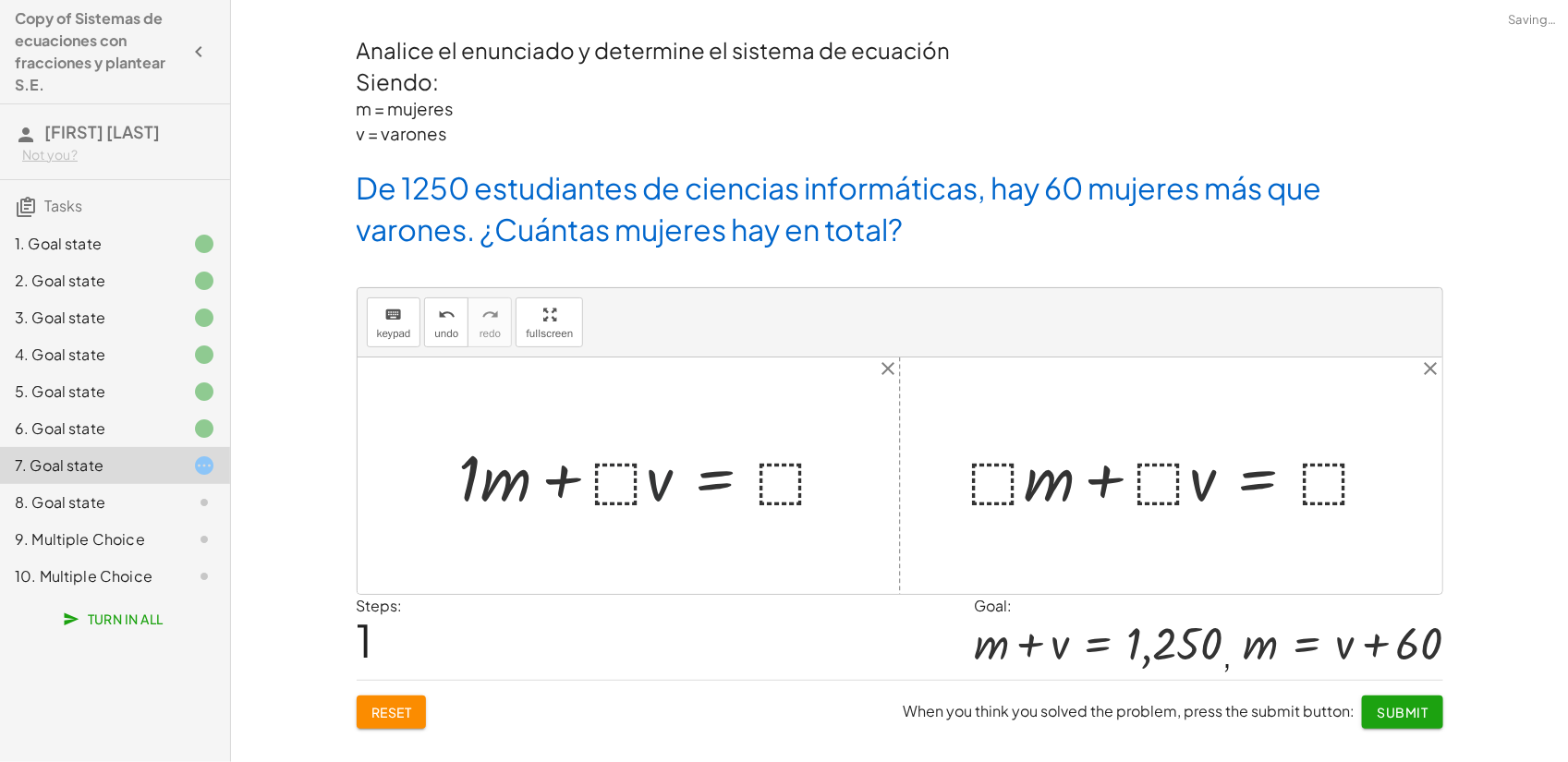 click at bounding box center [651, 476] 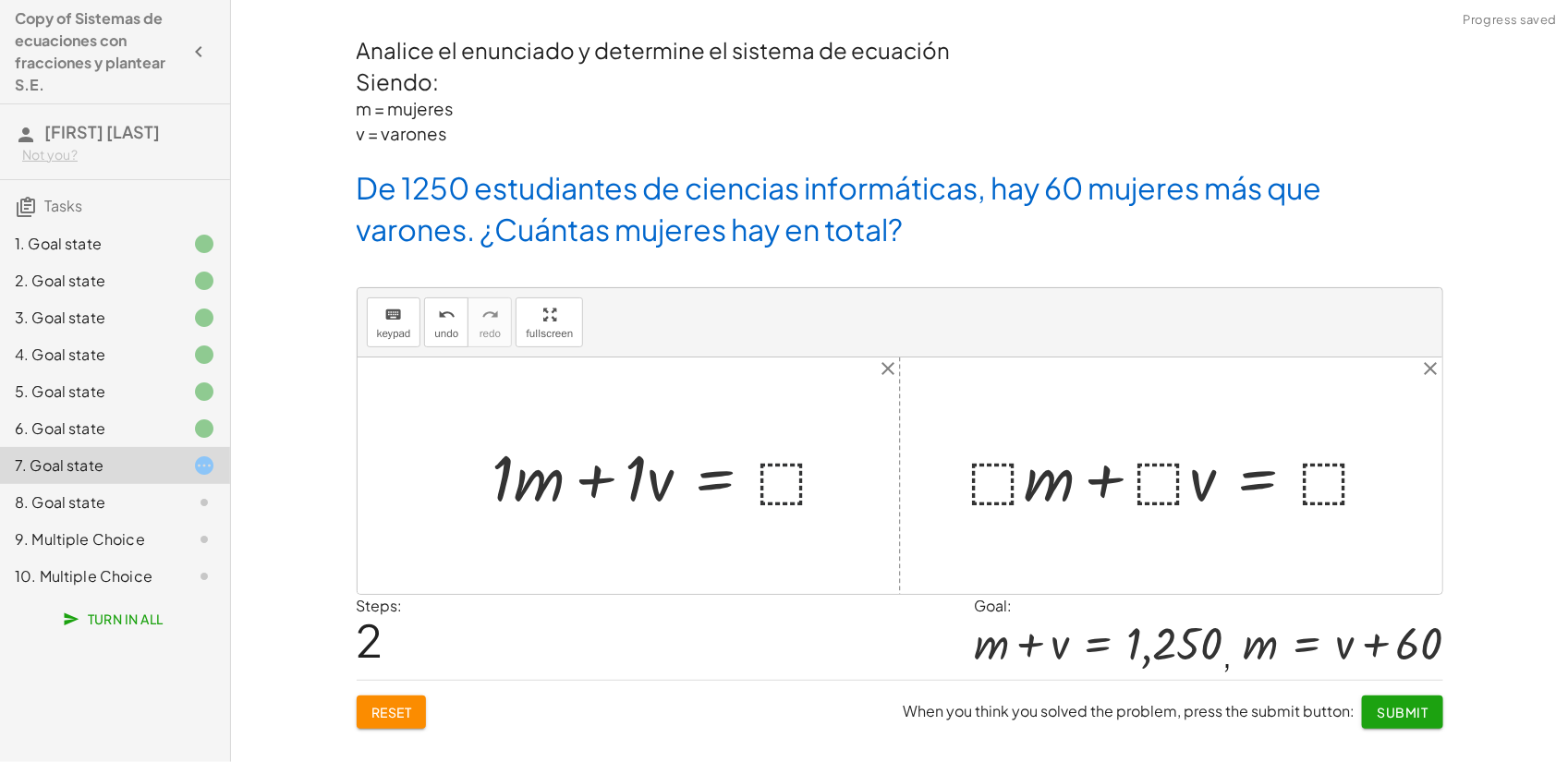click at bounding box center [668, 476] 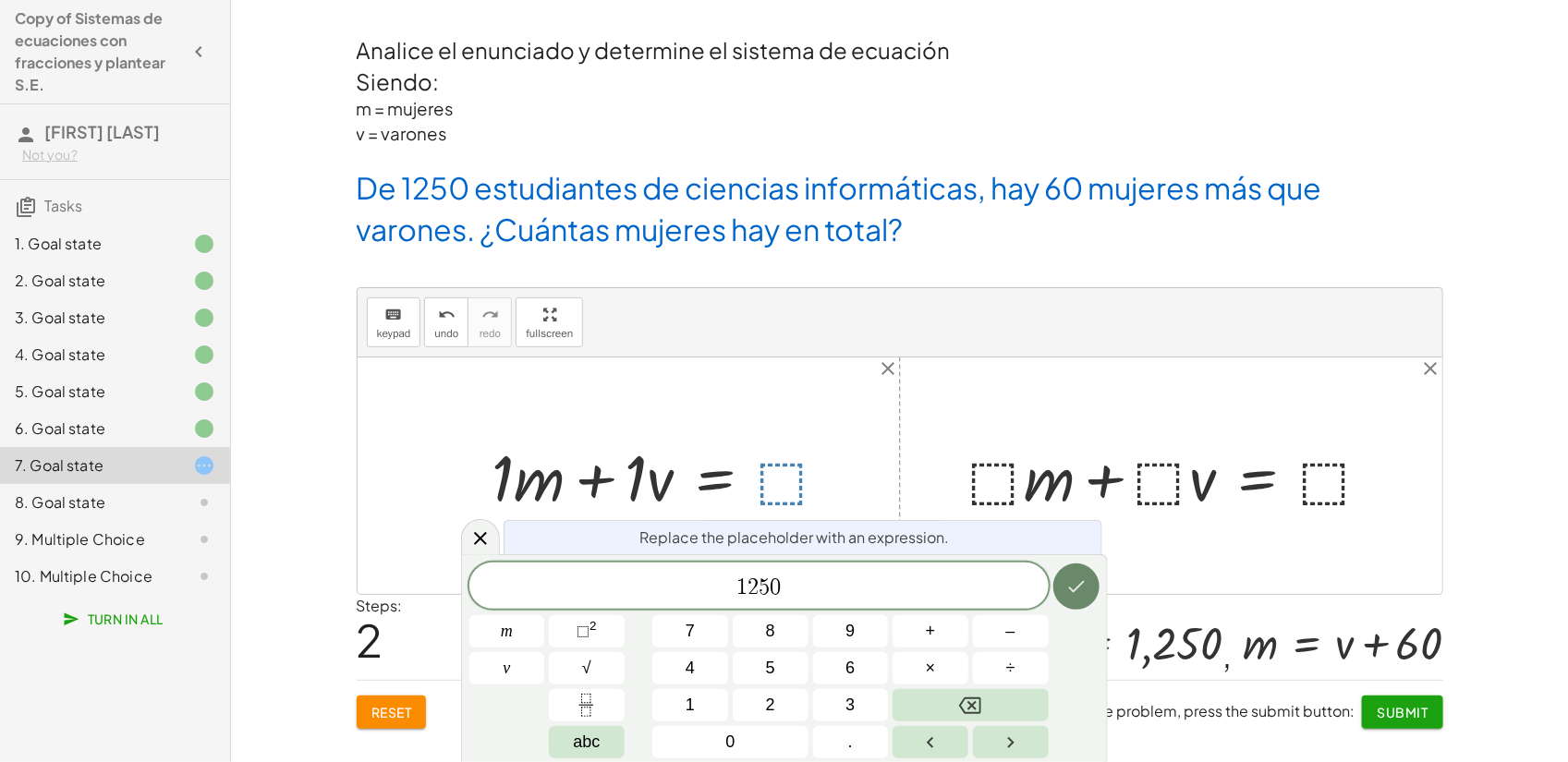 click at bounding box center (1076, 587) 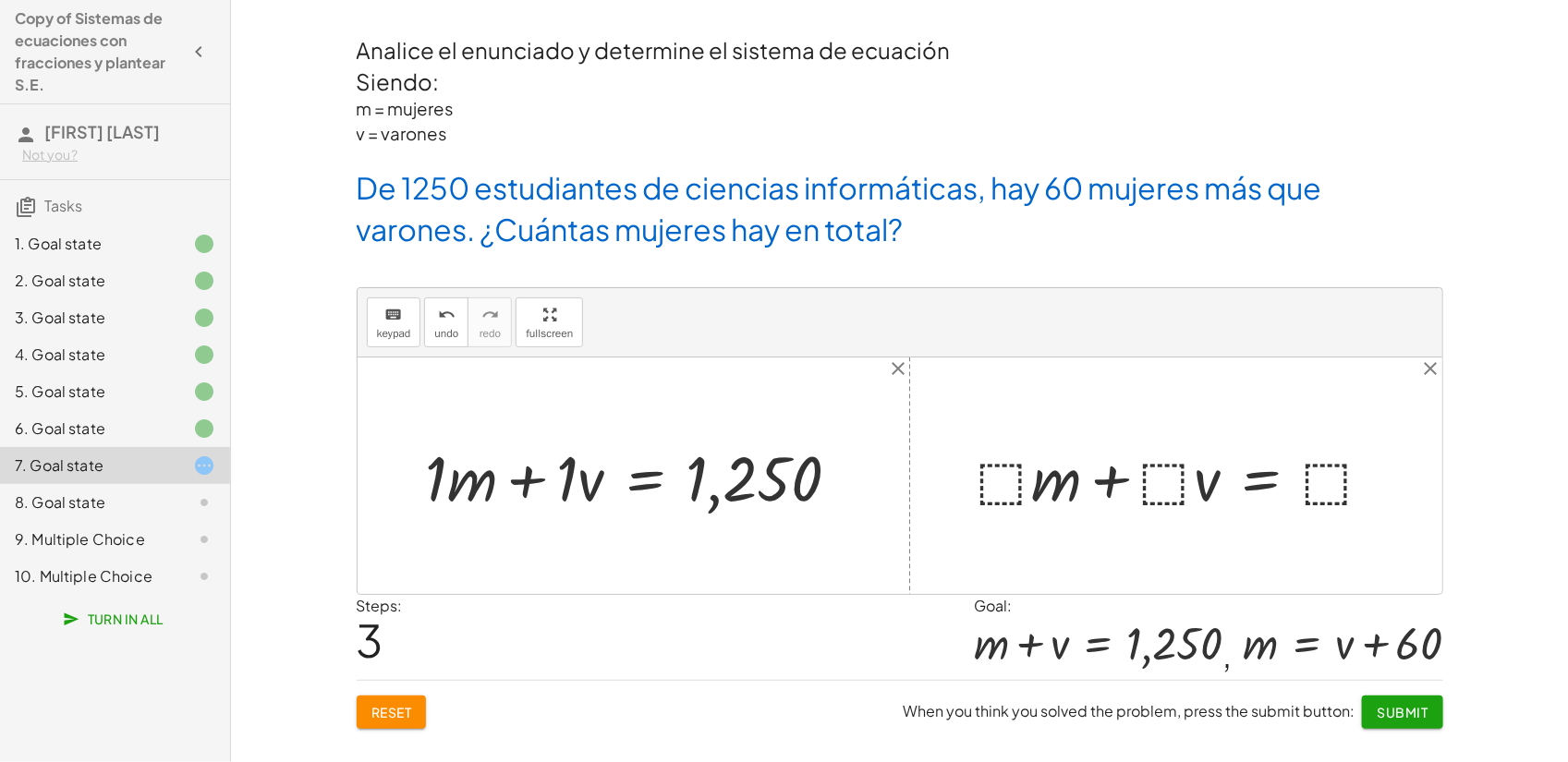 click at bounding box center (1184, 476) 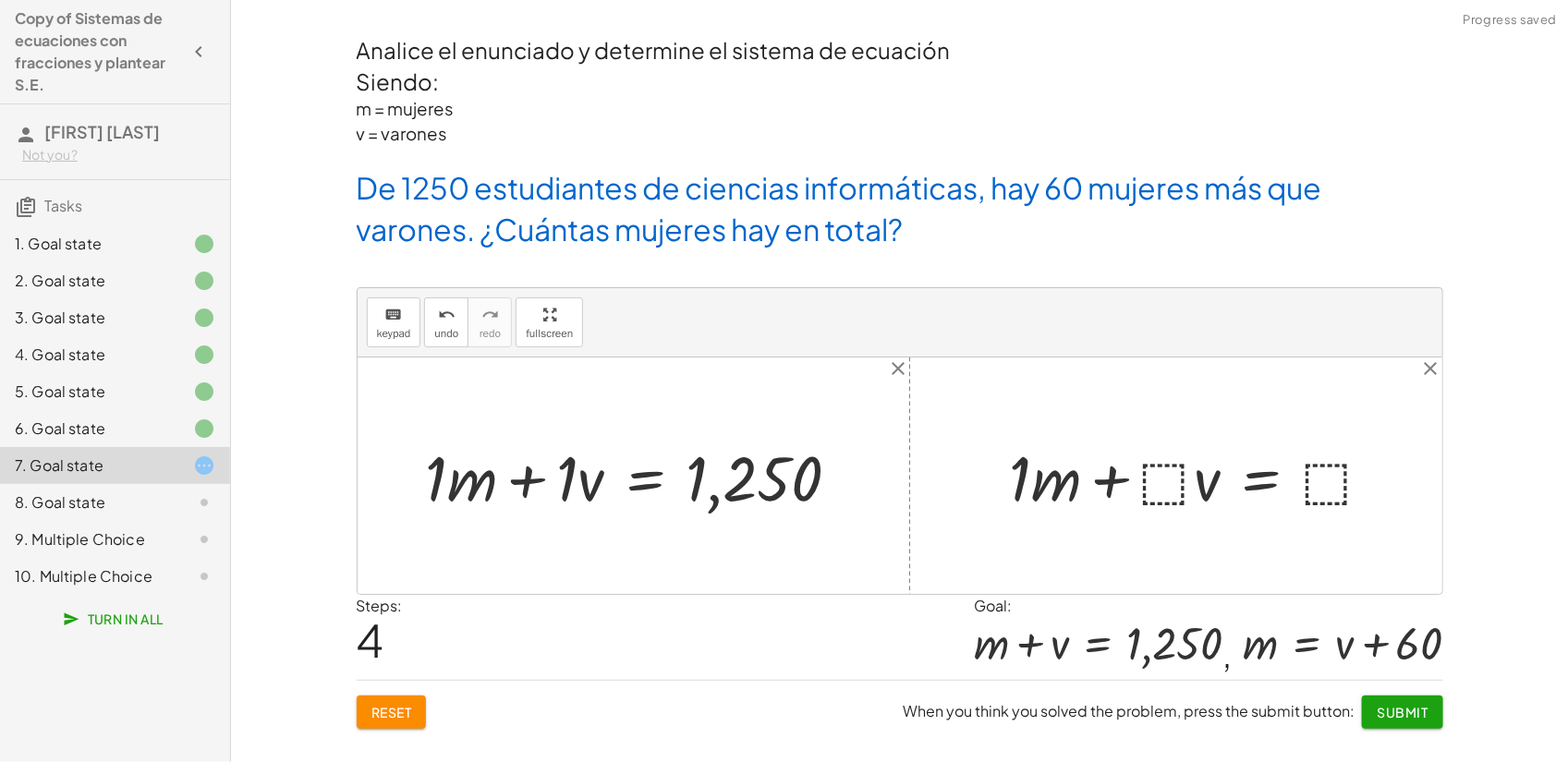 click at bounding box center [1199, 476] 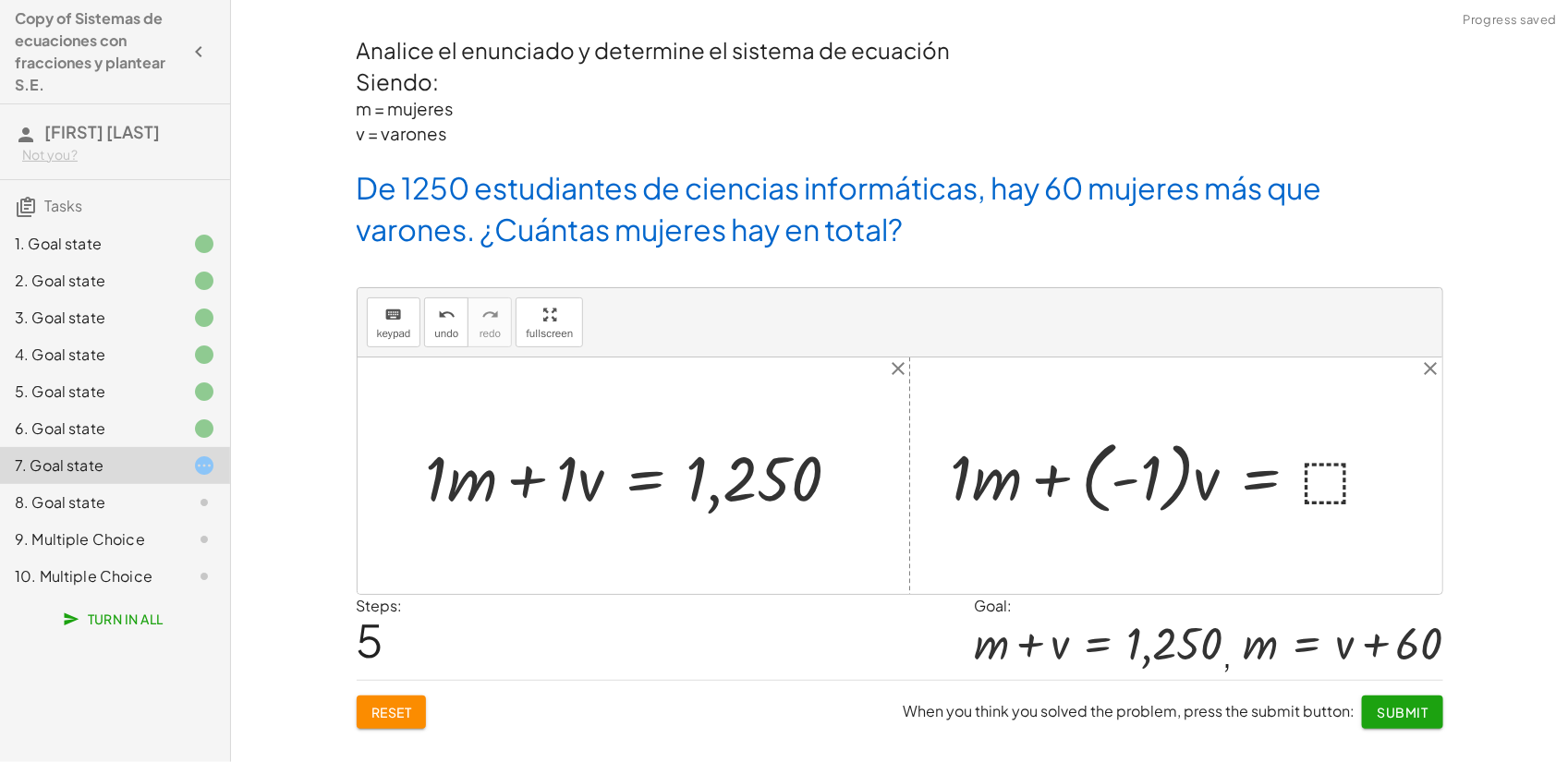 click at bounding box center [1170, 476] 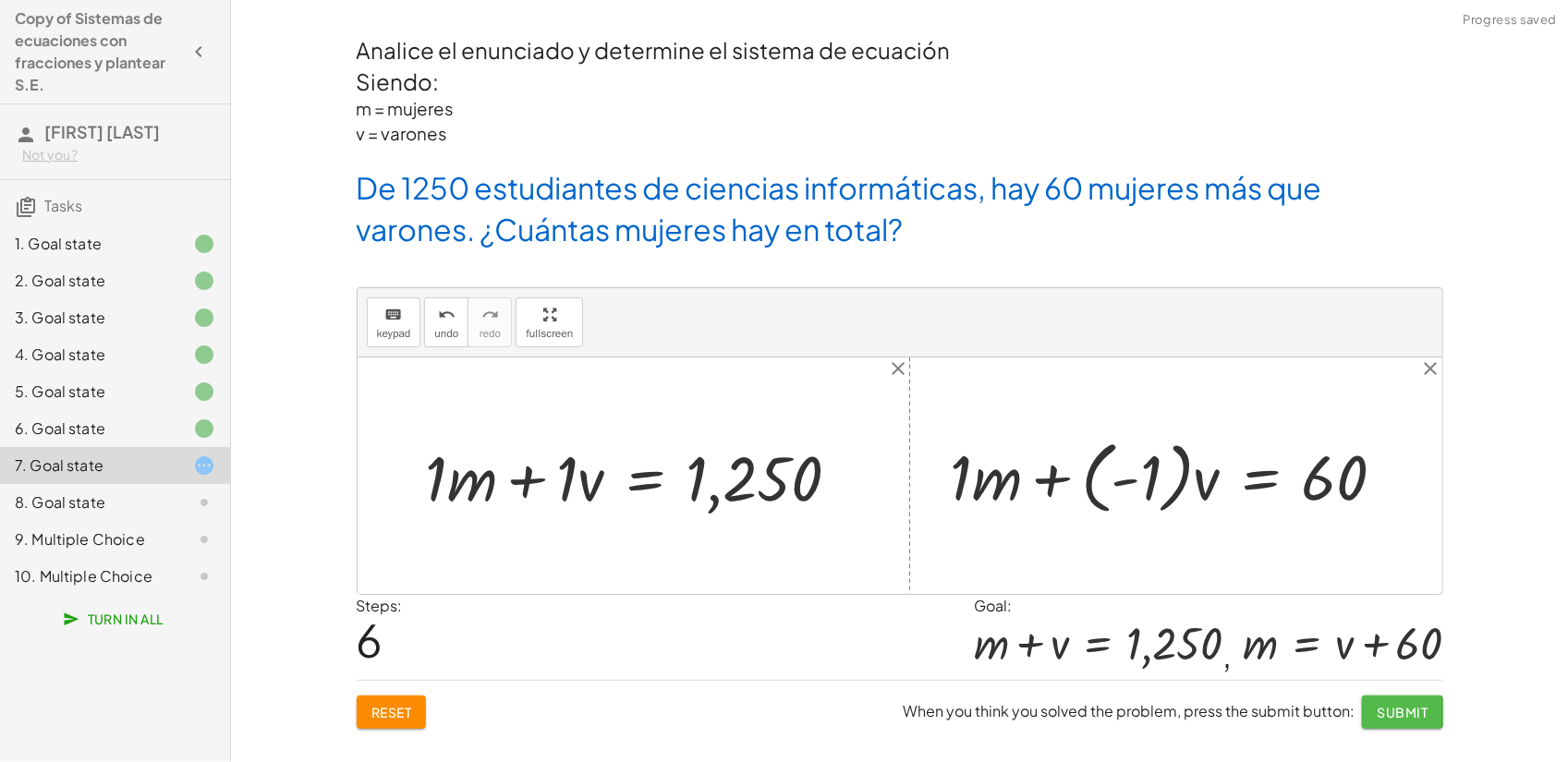 click on "Submit" 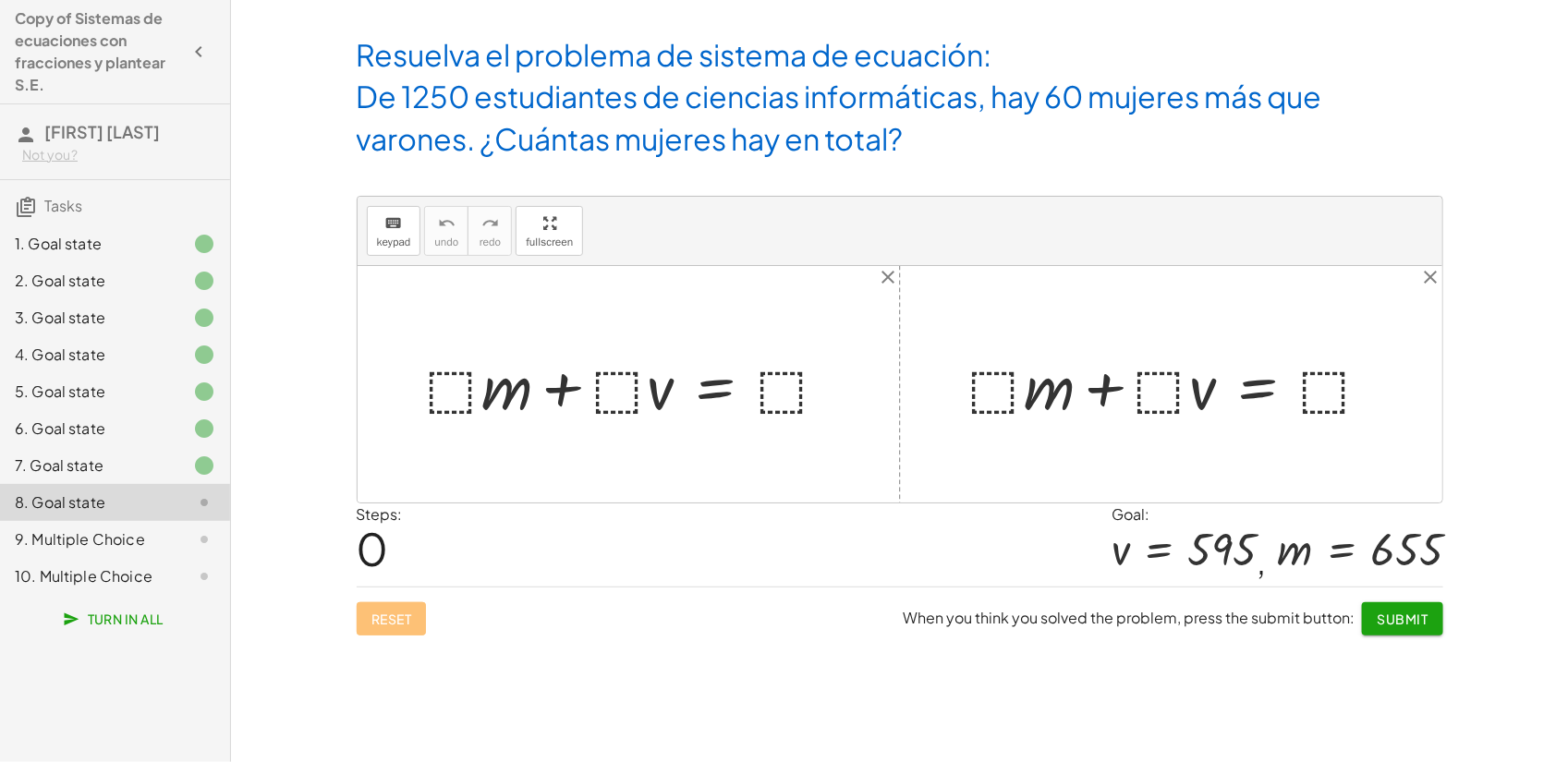 click at bounding box center [636, 384] 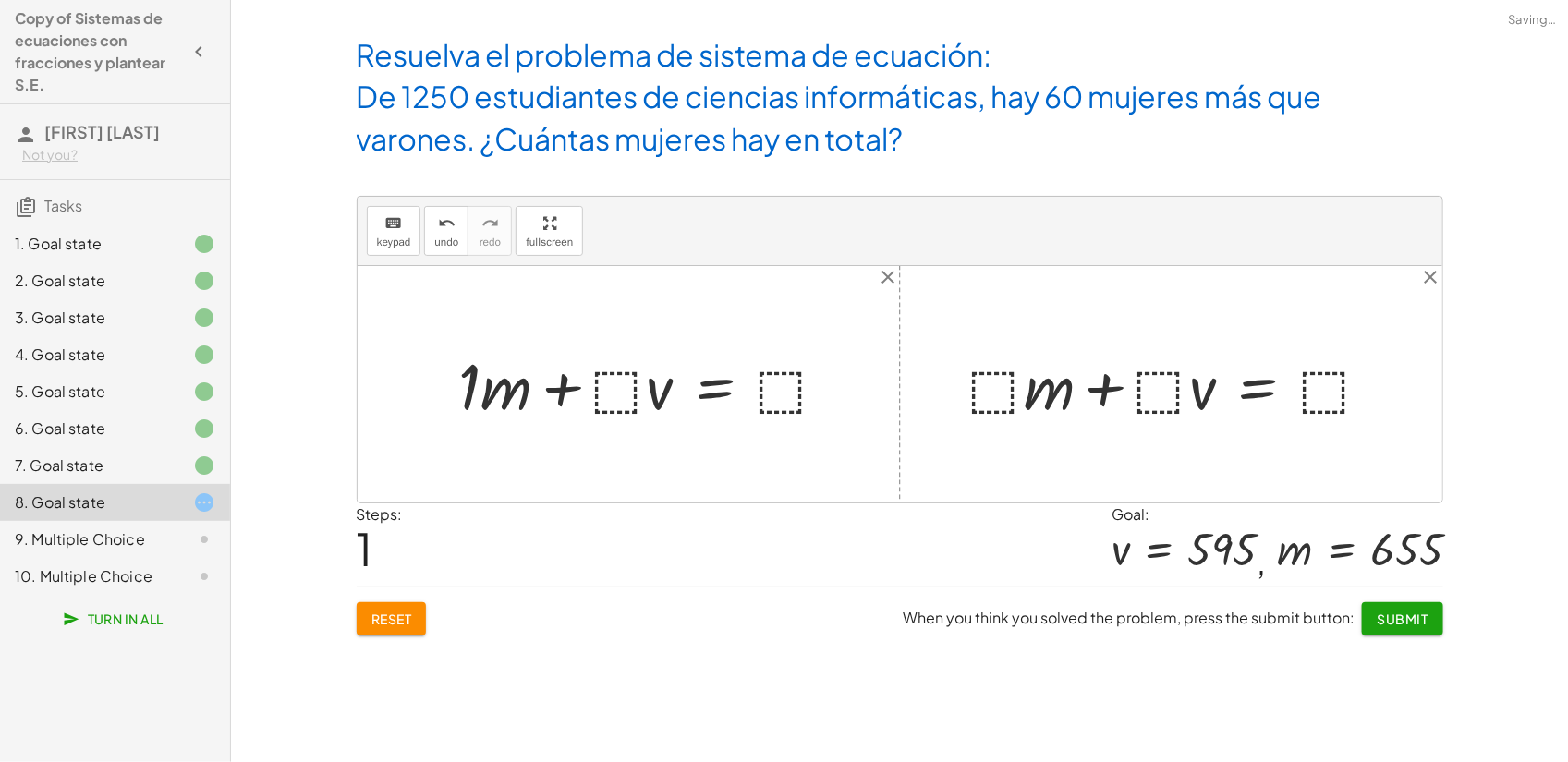 click at bounding box center (651, 384) 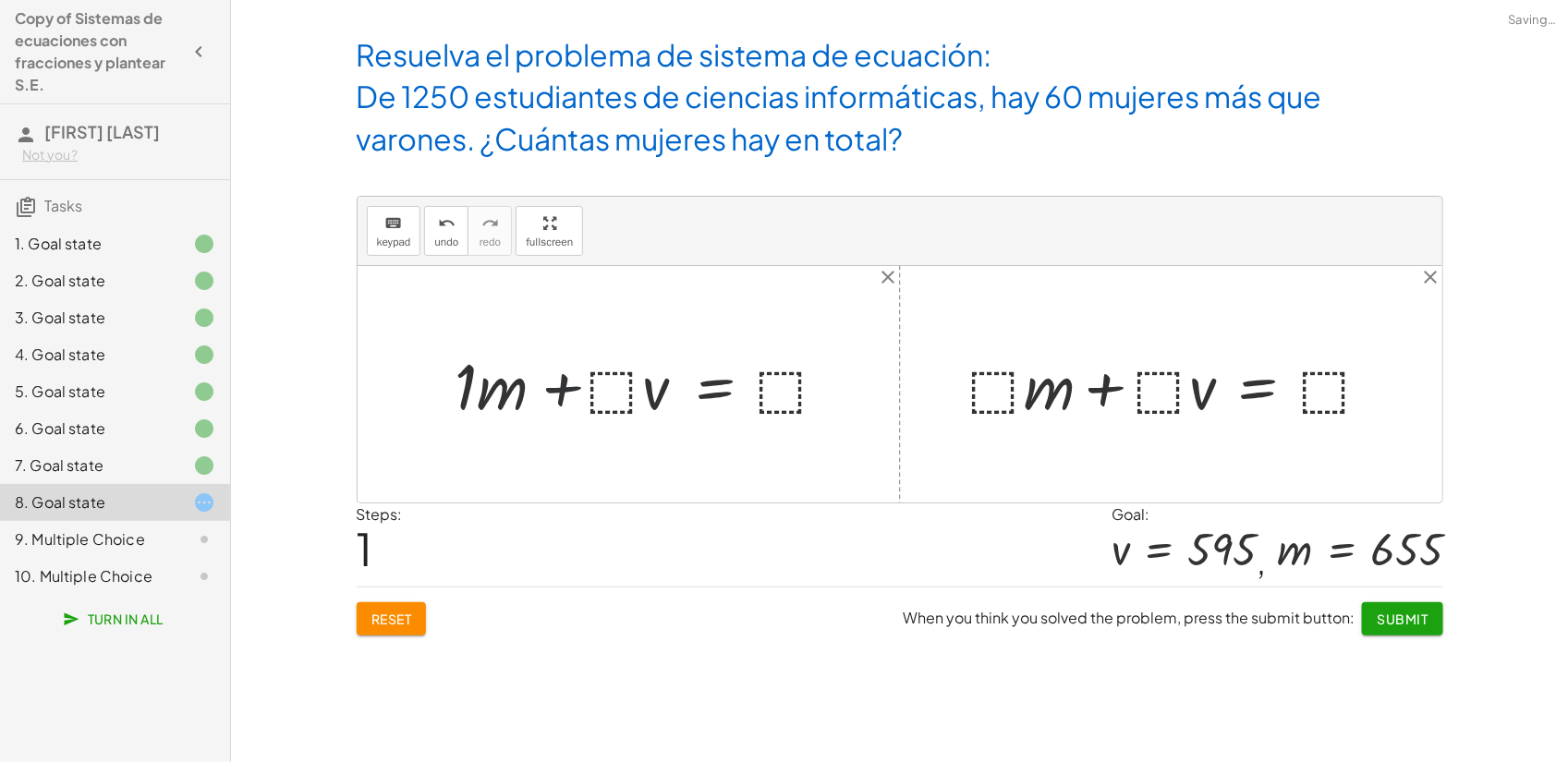 click at bounding box center [651, 384] 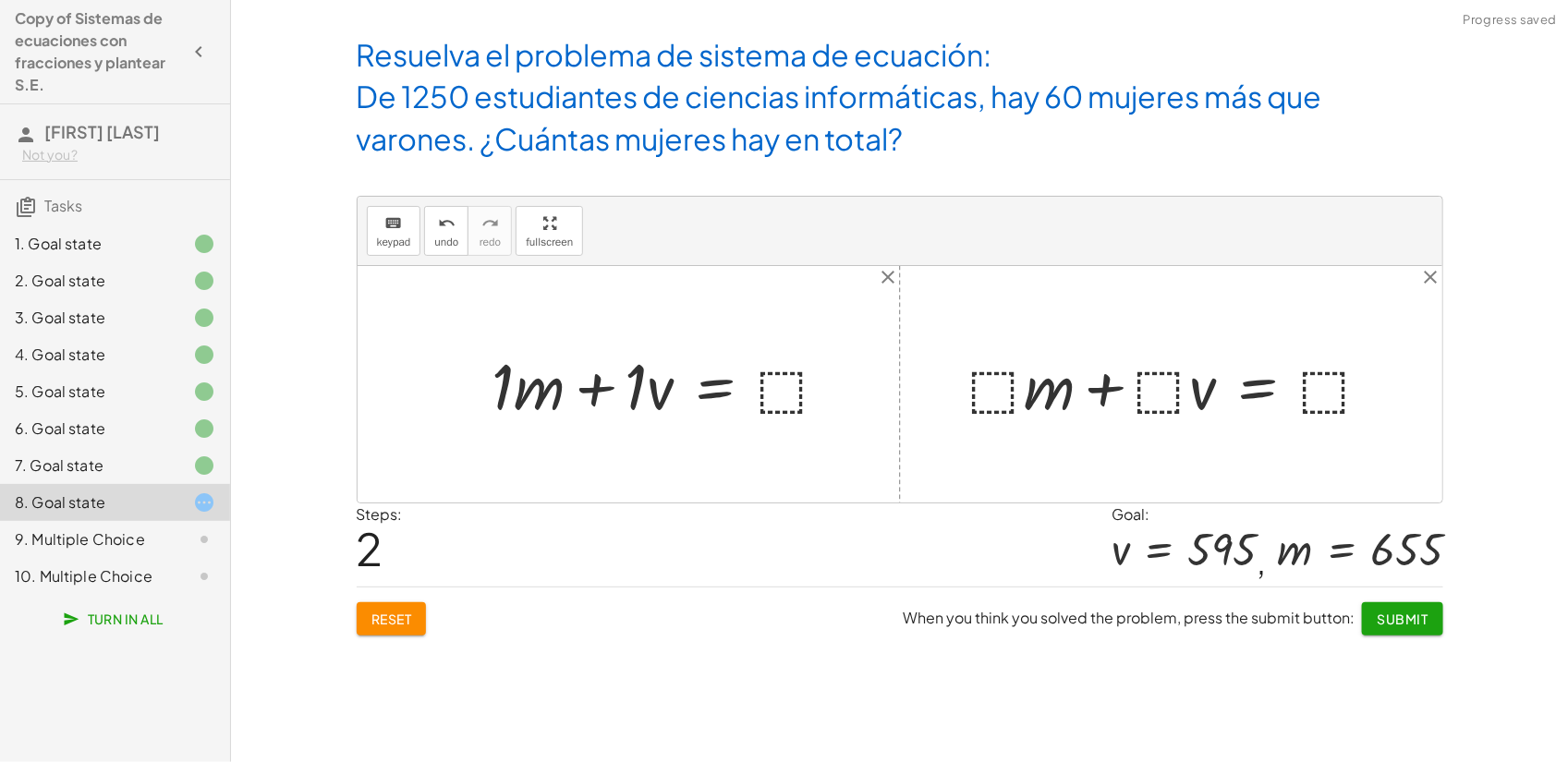 click at bounding box center [668, 384] 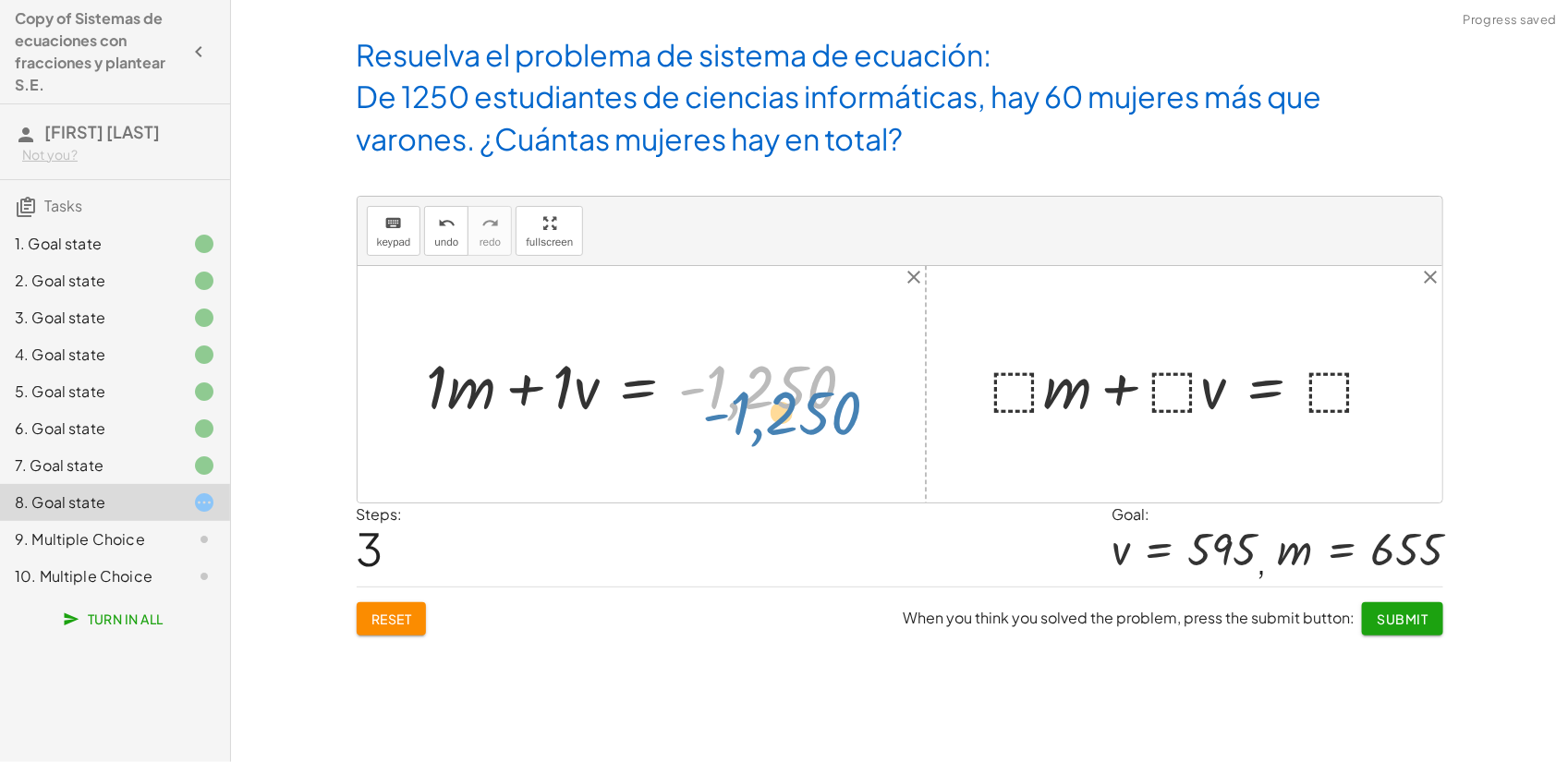 drag, startPoint x: 736, startPoint y: 395, endPoint x: 908, endPoint y: 386, distance: 172.2353 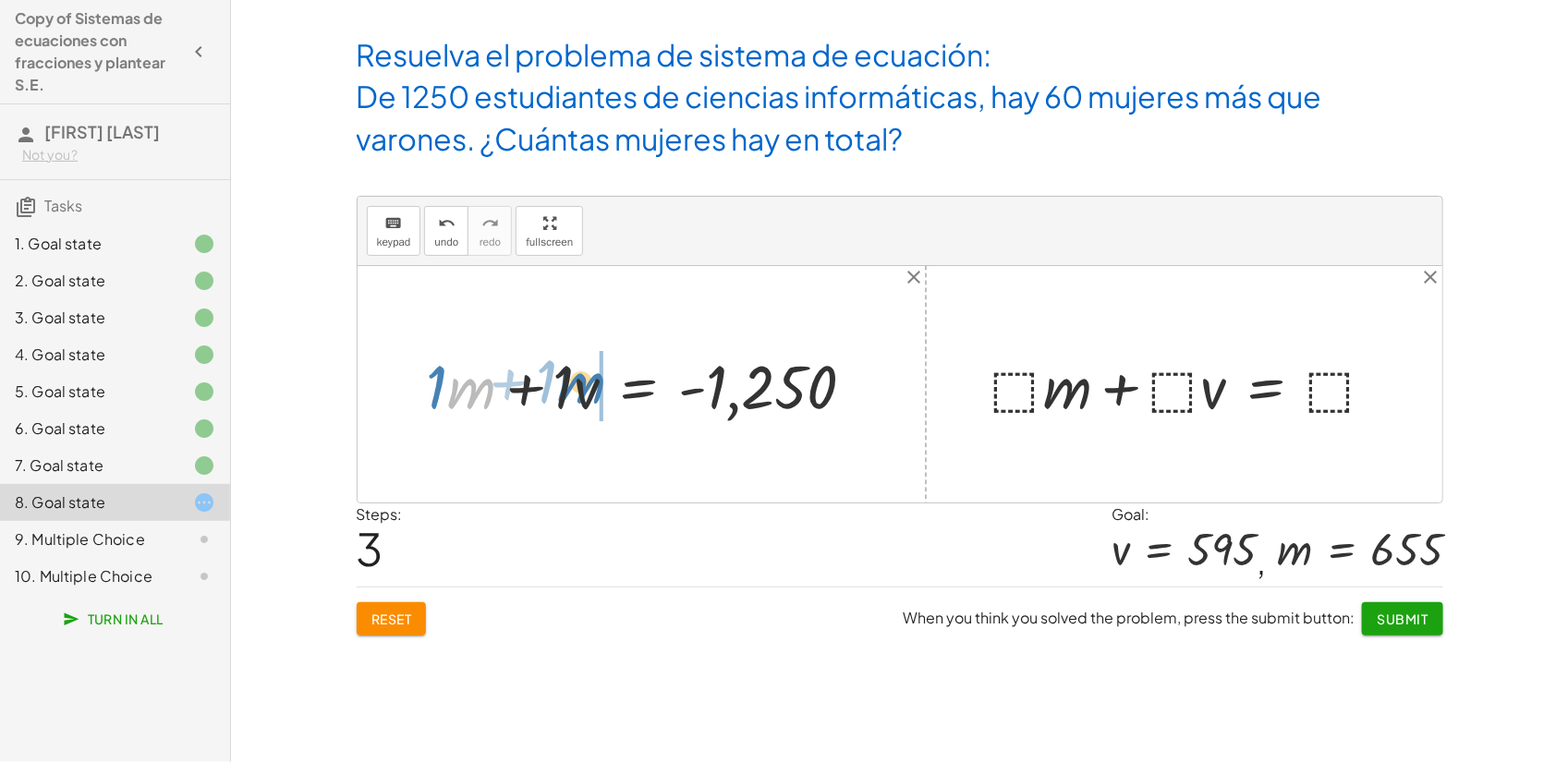 drag, startPoint x: 486, startPoint y: 394, endPoint x: 596, endPoint y: 397, distance: 110.0409 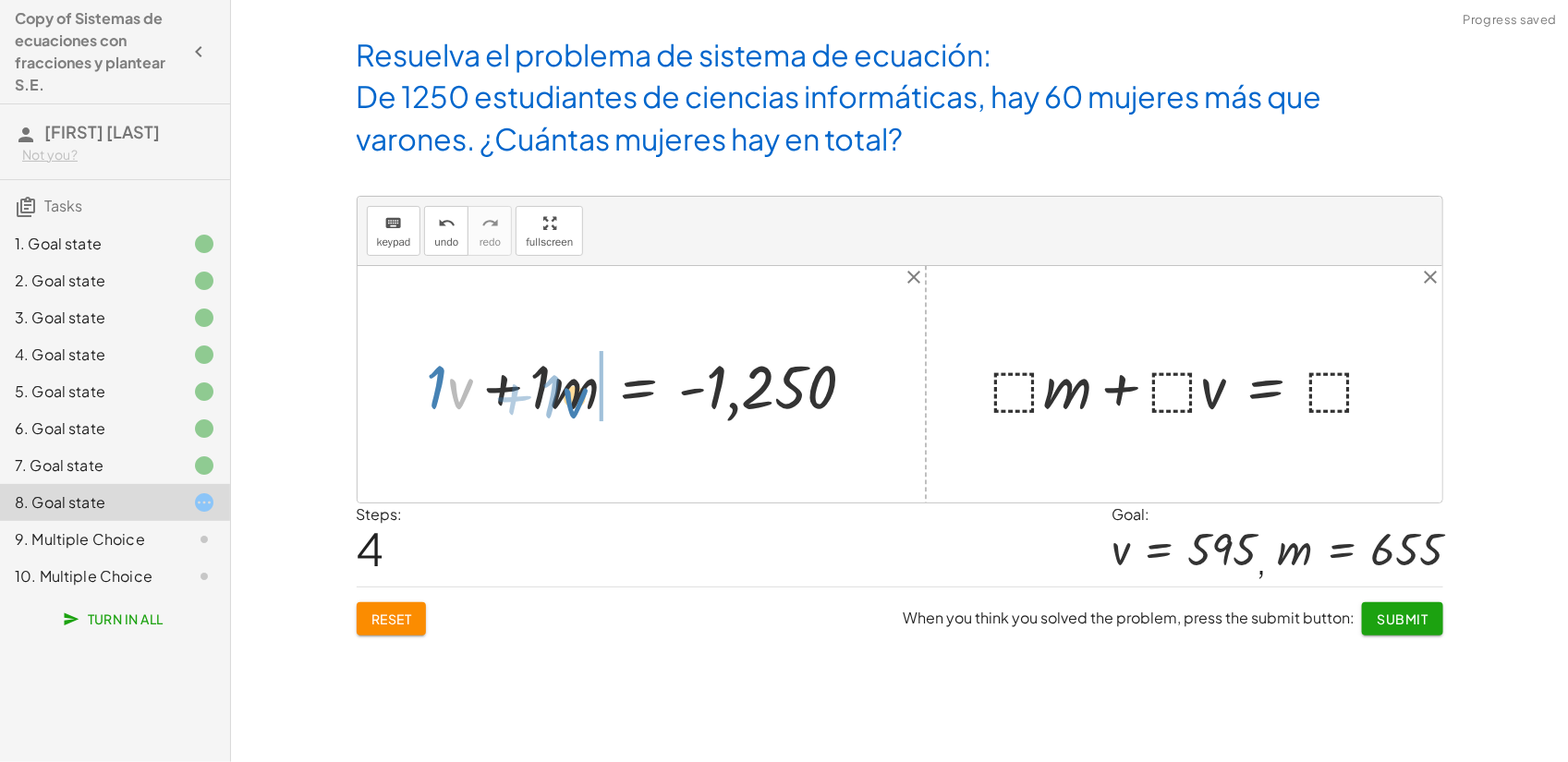 drag, startPoint x: 448, startPoint y: 379, endPoint x: 564, endPoint y: 388, distance: 116.34861 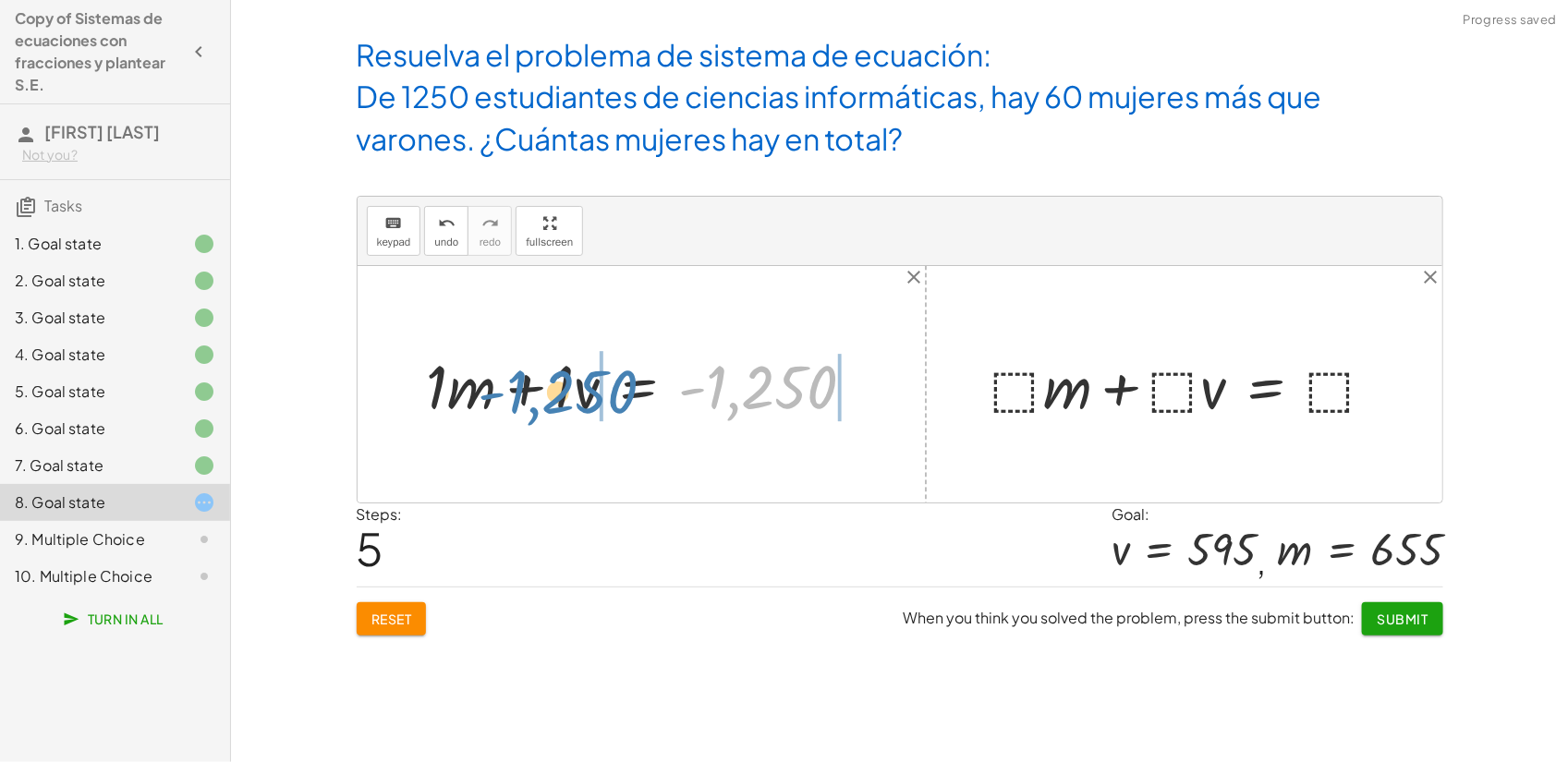 drag, startPoint x: 728, startPoint y: 385, endPoint x: 532, endPoint y: 390, distance: 196.06377 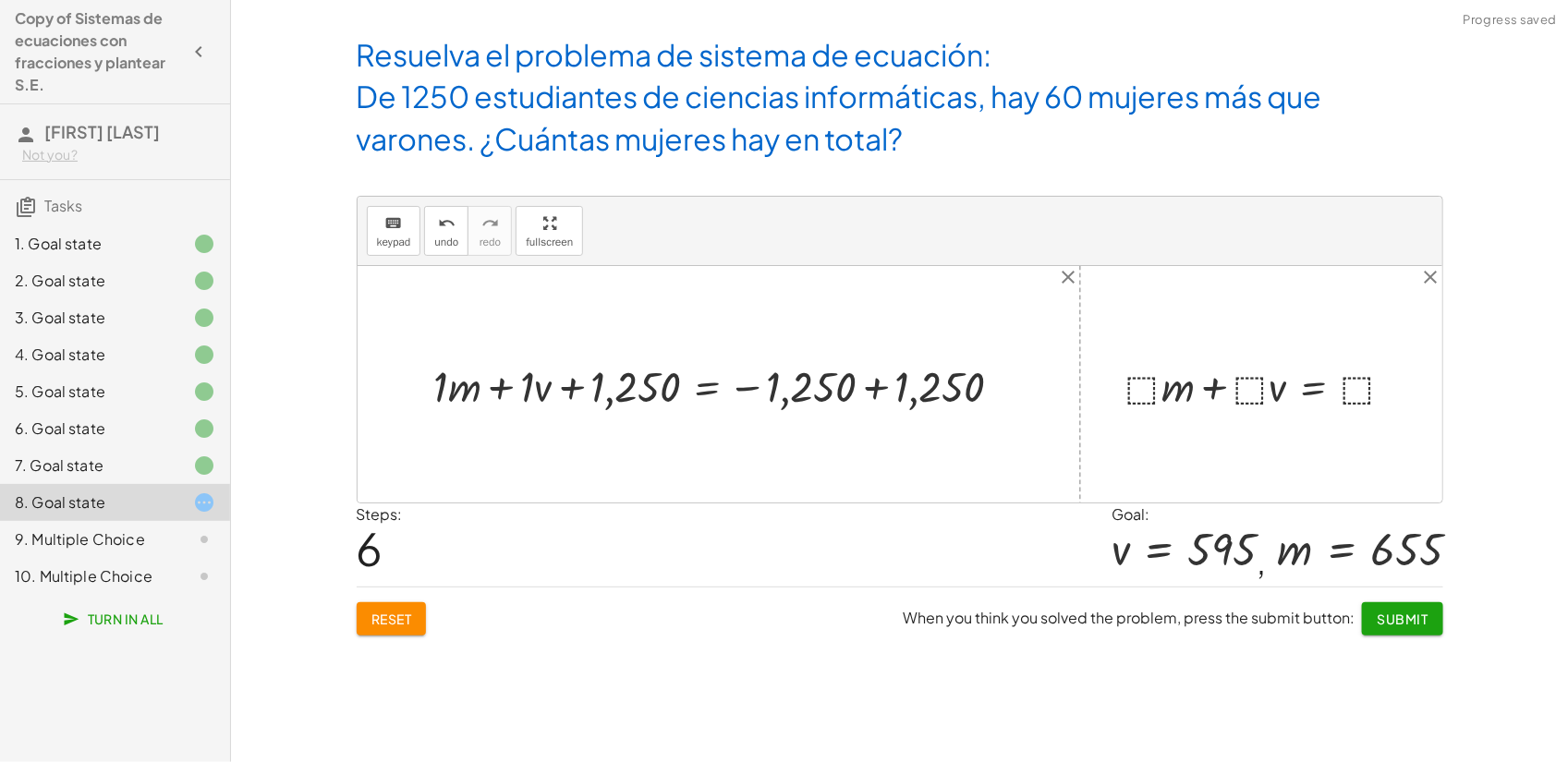 click at bounding box center (725, 384) 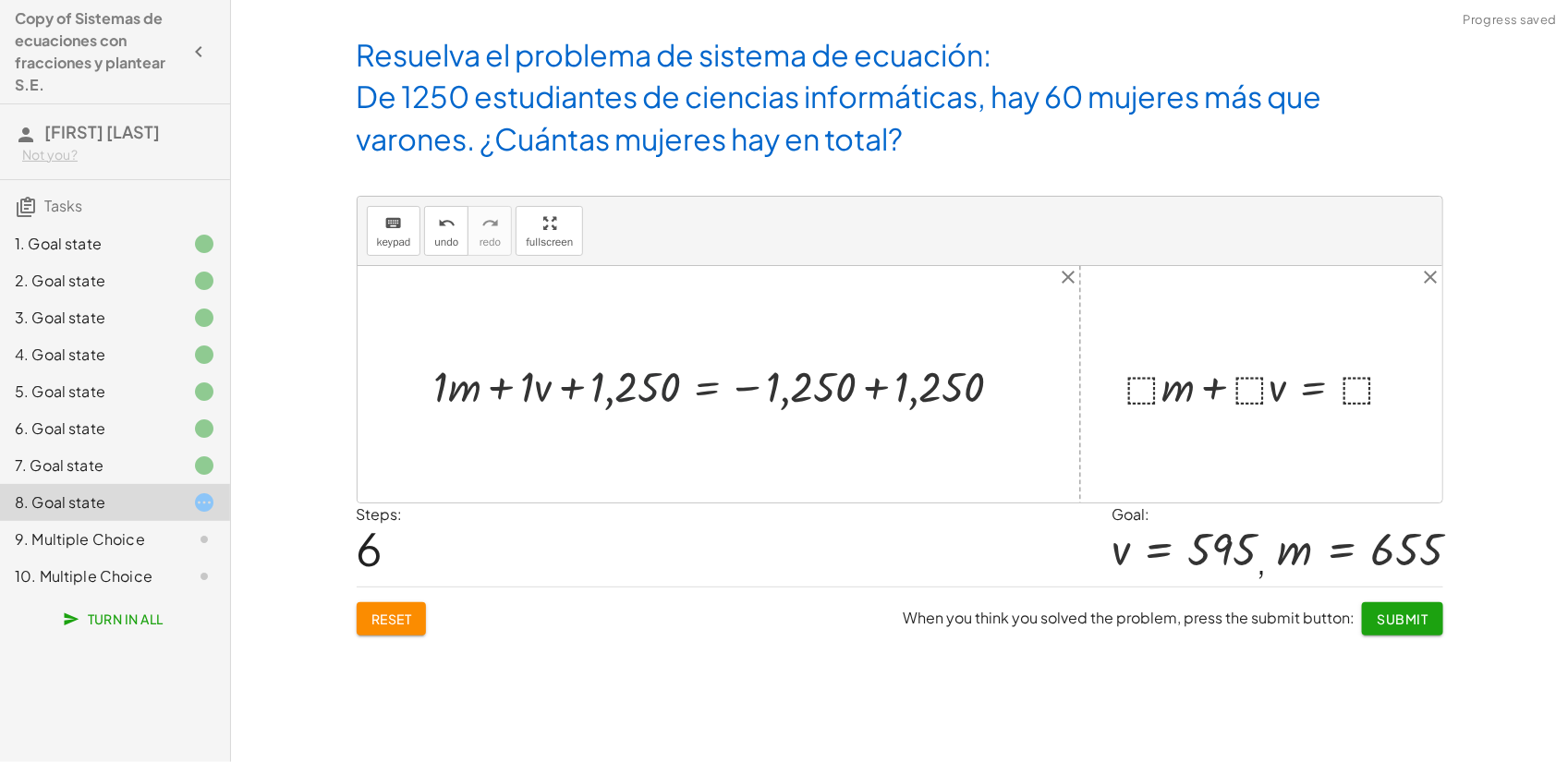 click at bounding box center (725, 384) 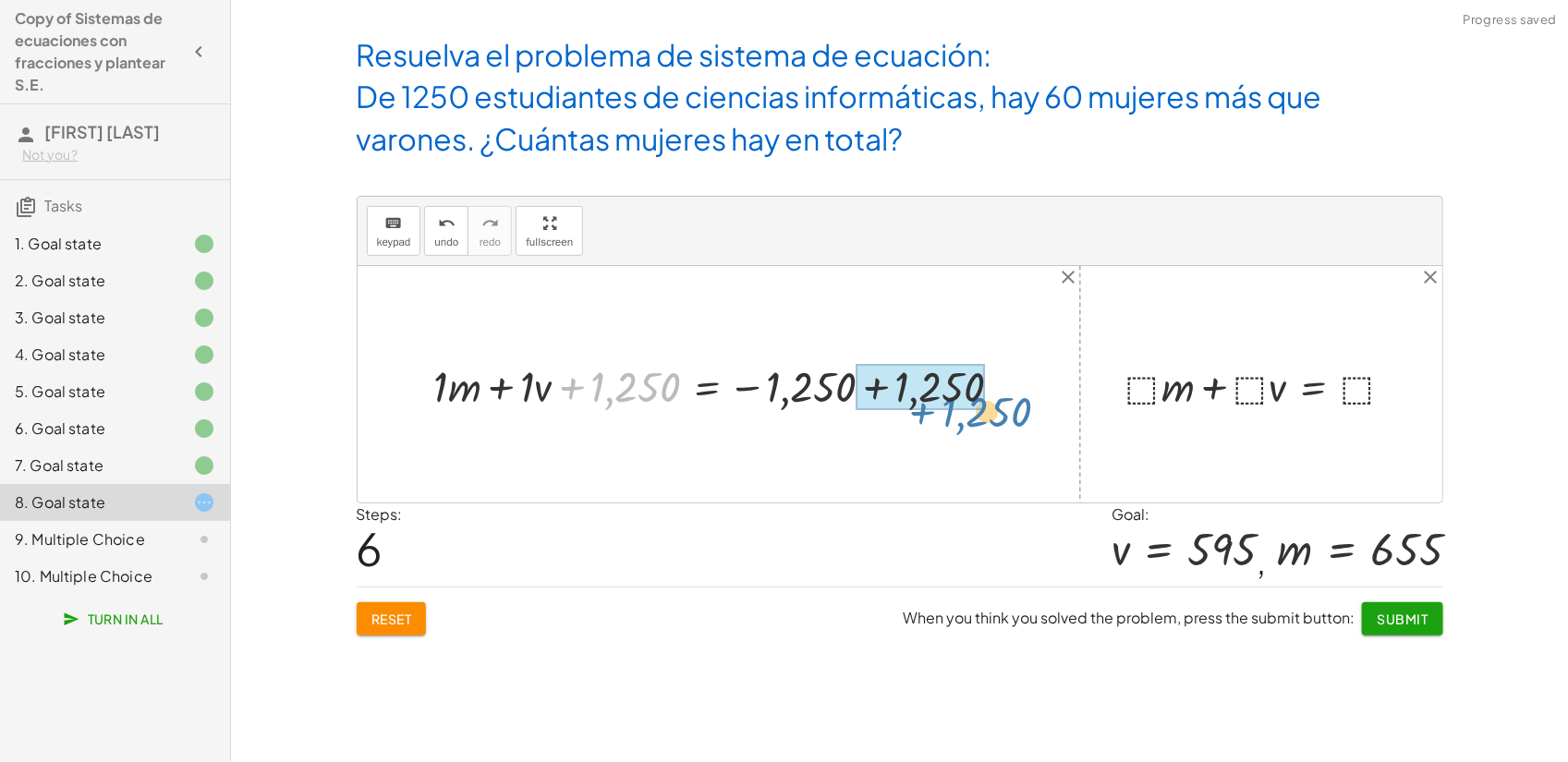 drag, startPoint x: 634, startPoint y: 391, endPoint x: 985, endPoint y: 416, distance: 351.889 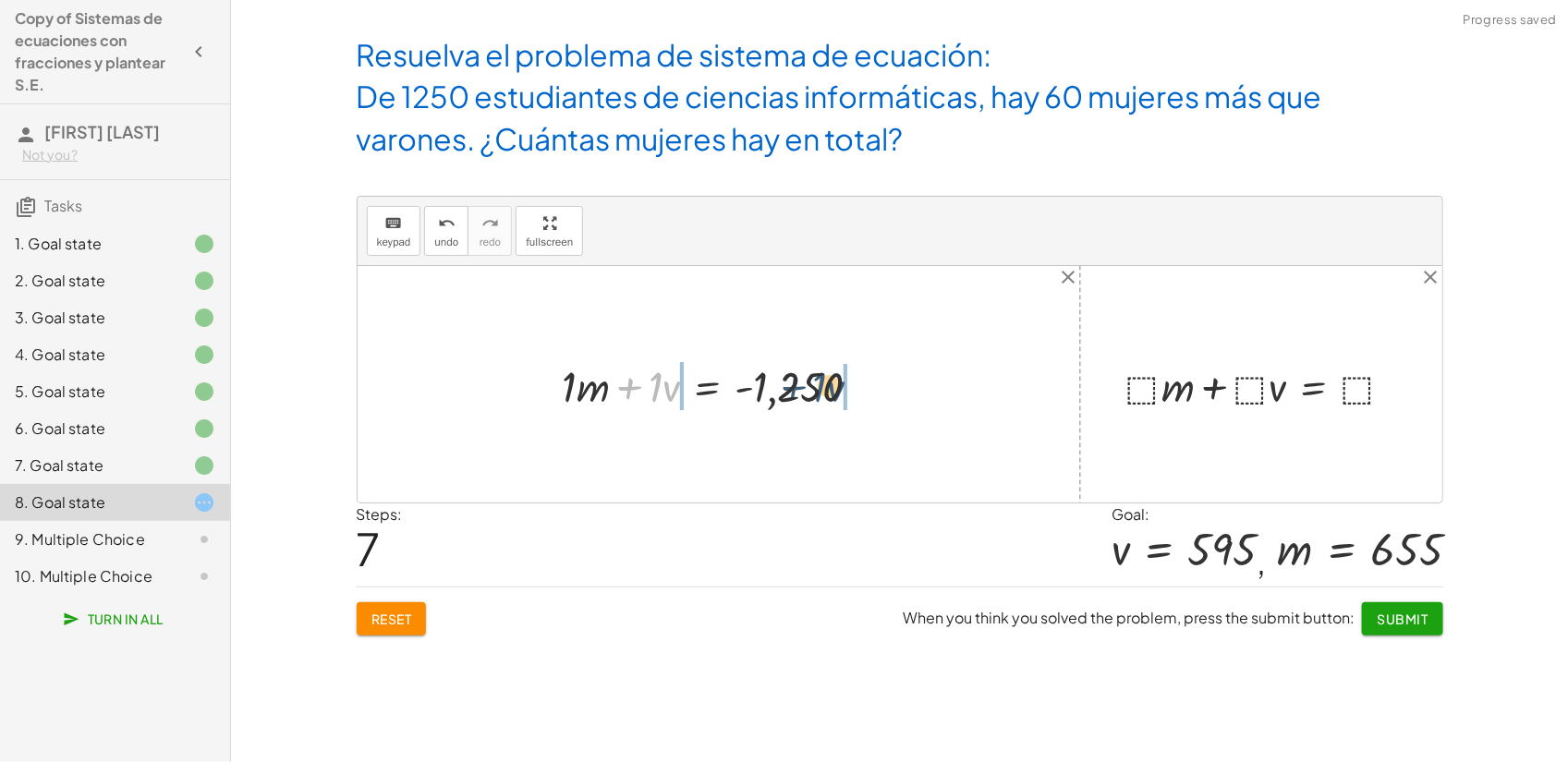 drag, startPoint x: 634, startPoint y: 381, endPoint x: 800, endPoint y: 381, distance: 166 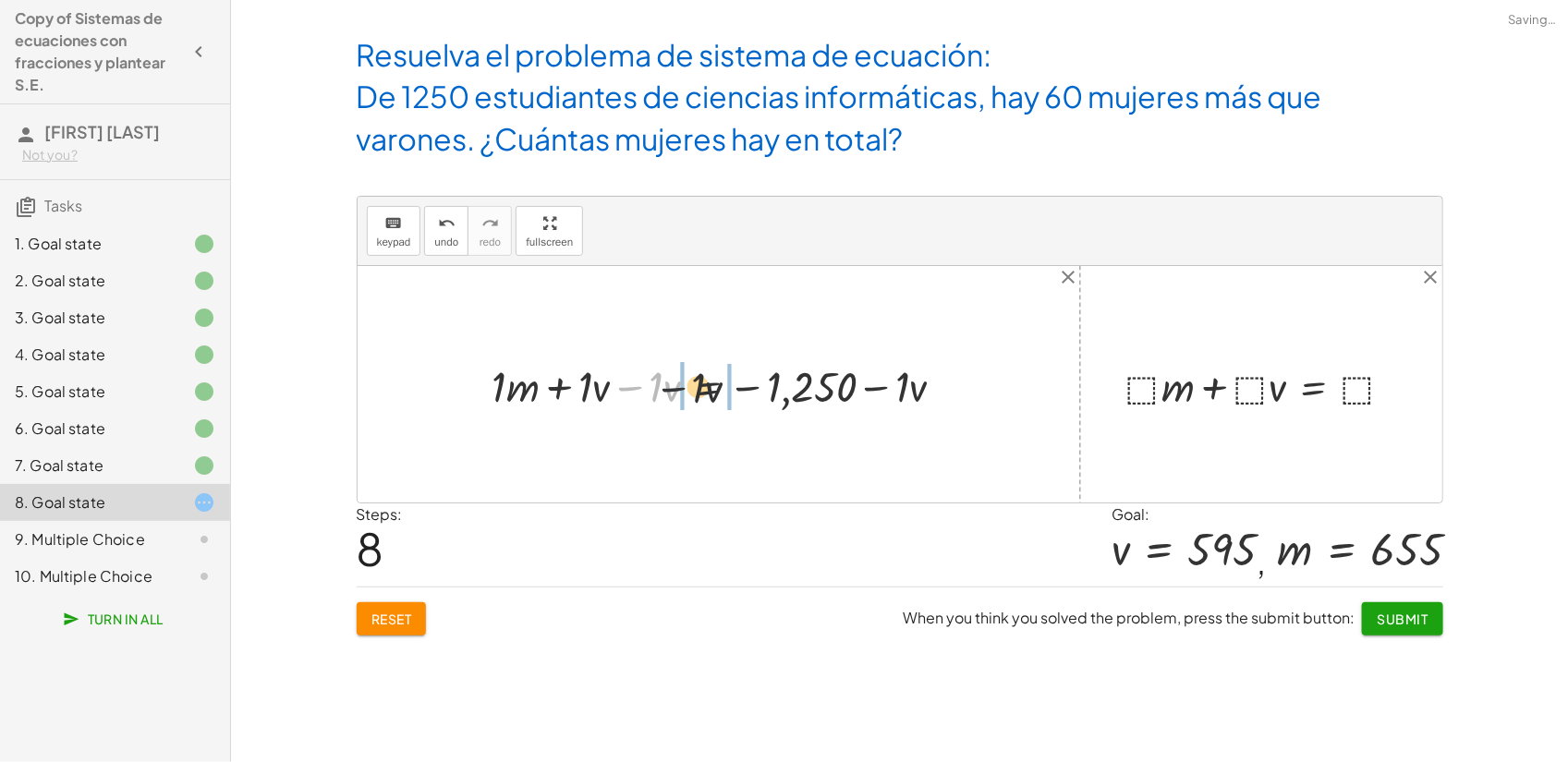 drag, startPoint x: 650, startPoint y: 380, endPoint x: 805, endPoint y: 384, distance: 155.0516 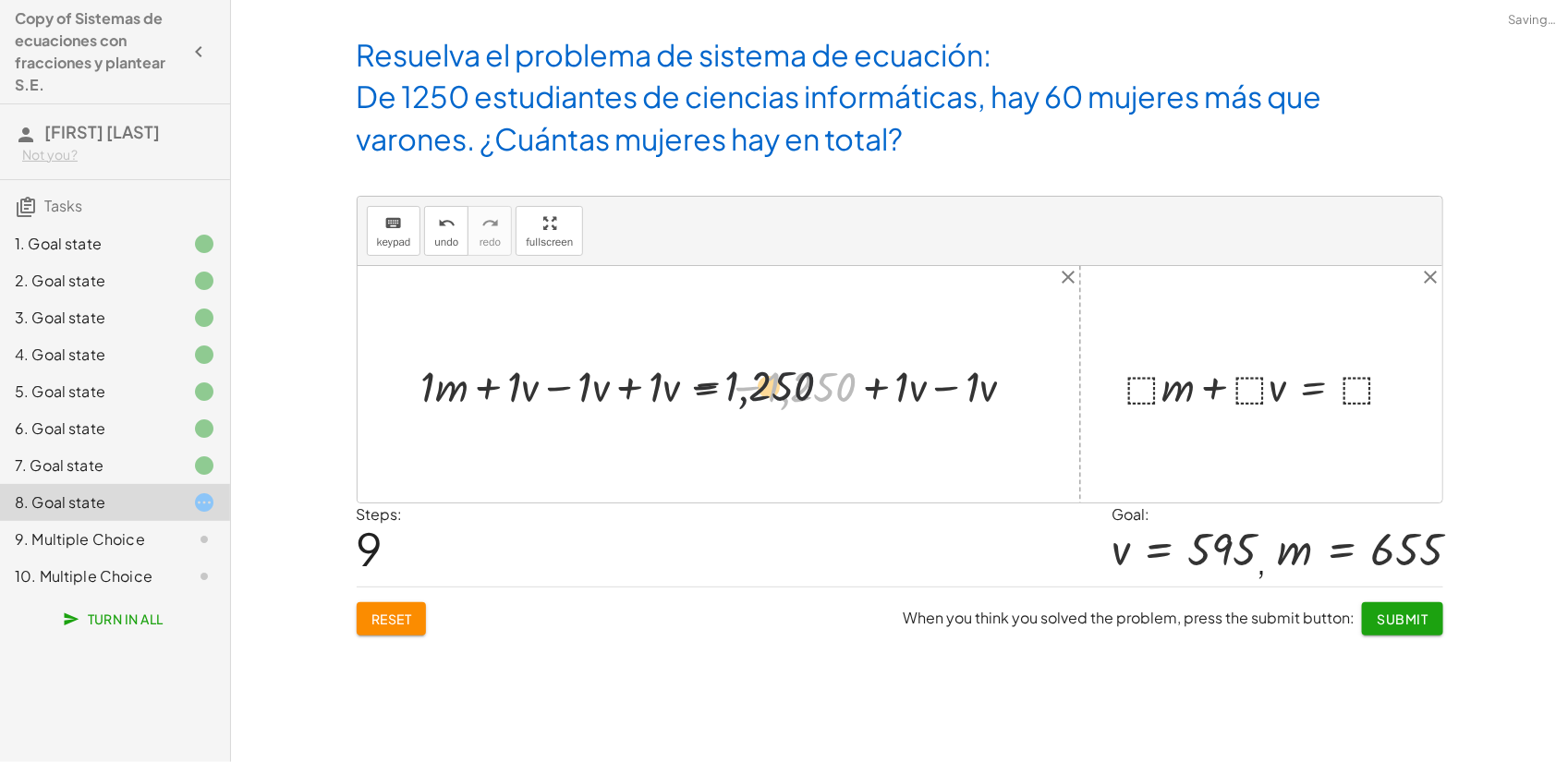 drag, startPoint x: 776, startPoint y: 389, endPoint x: 598, endPoint y: 383, distance: 178.10109 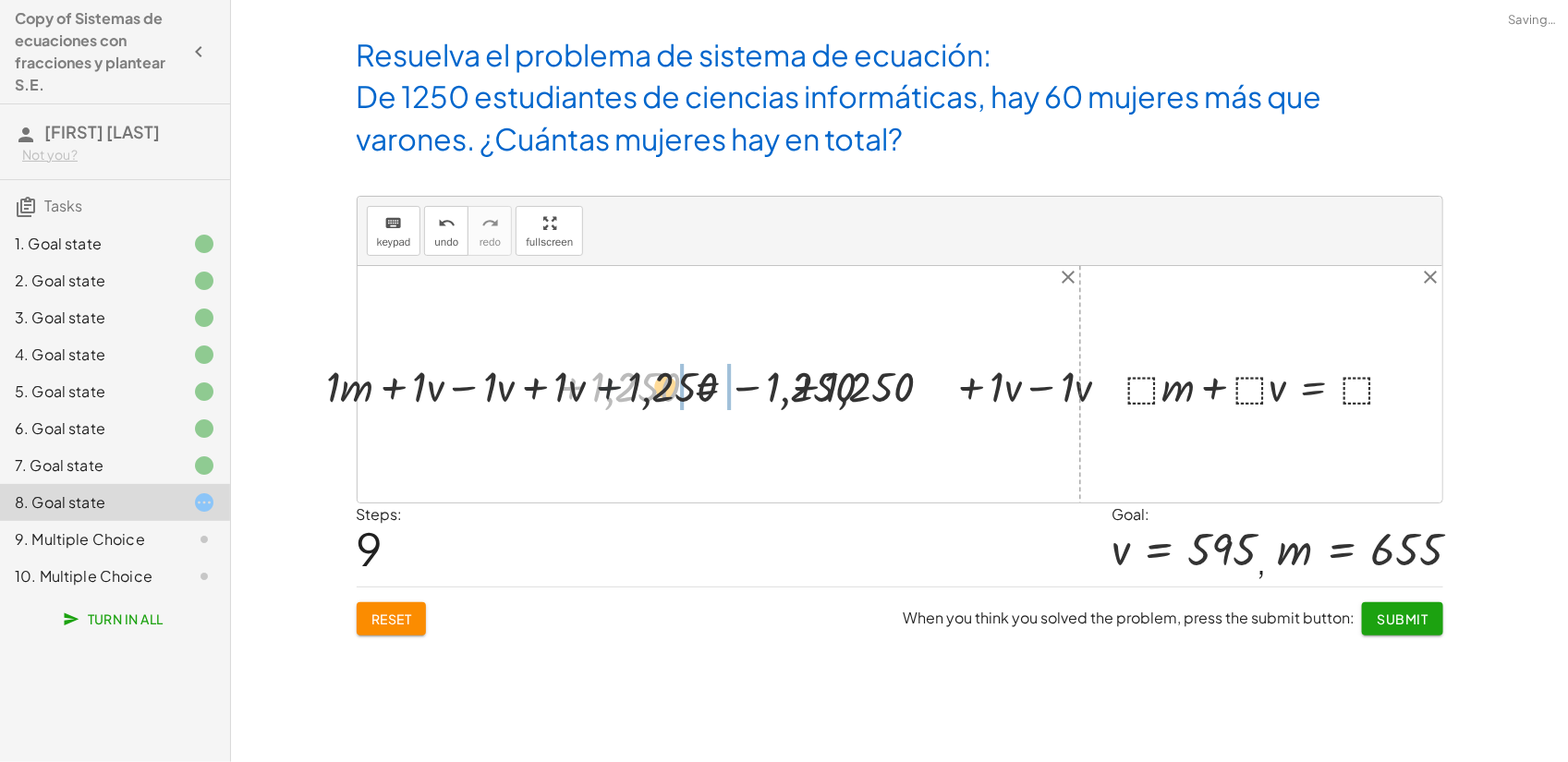 drag, startPoint x: 585, startPoint y: 385, endPoint x: 881, endPoint y: 408, distance: 296.89224 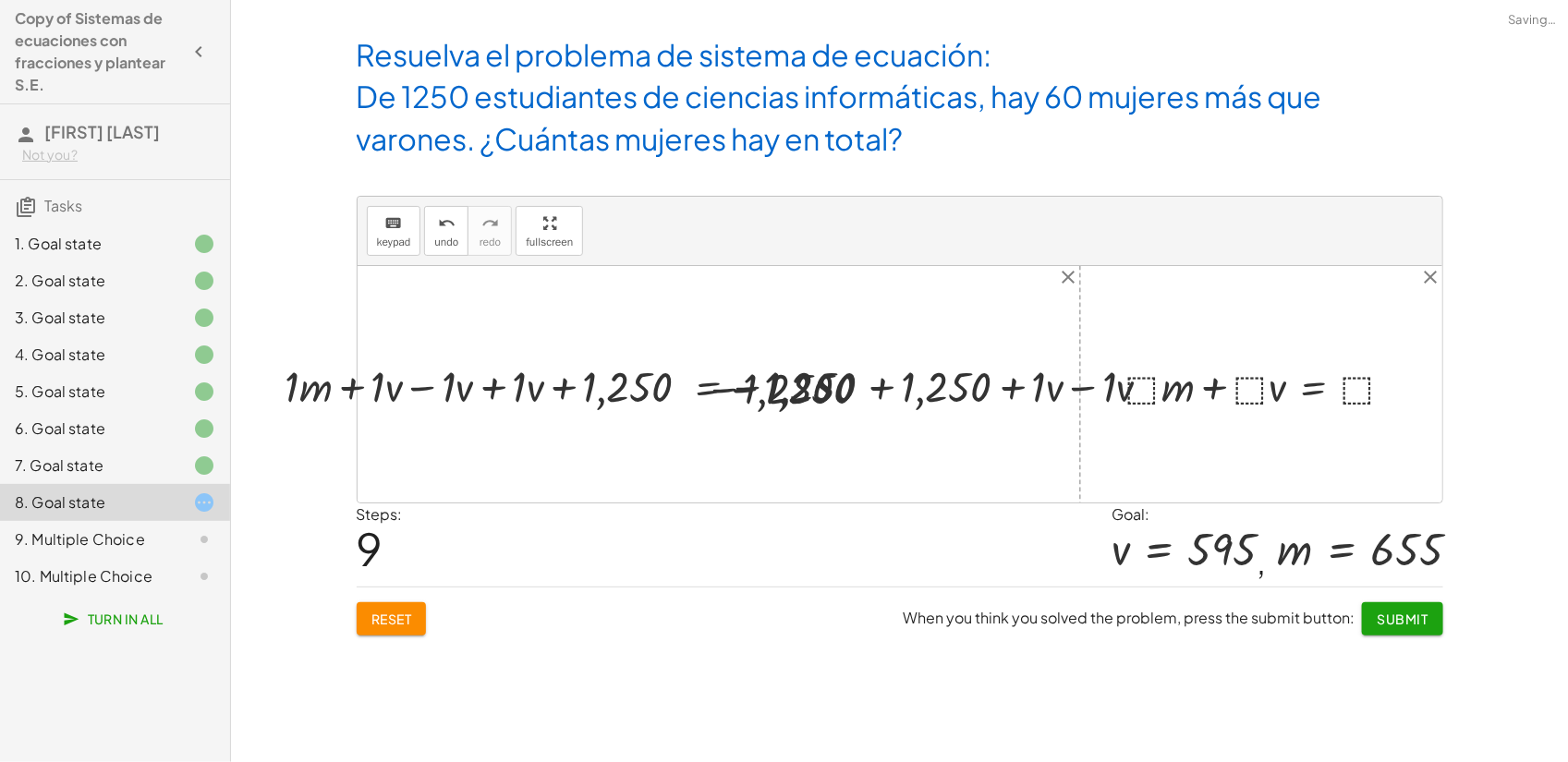drag, startPoint x: 881, startPoint y: 408, endPoint x: 565, endPoint y: 407, distance: 316.00158 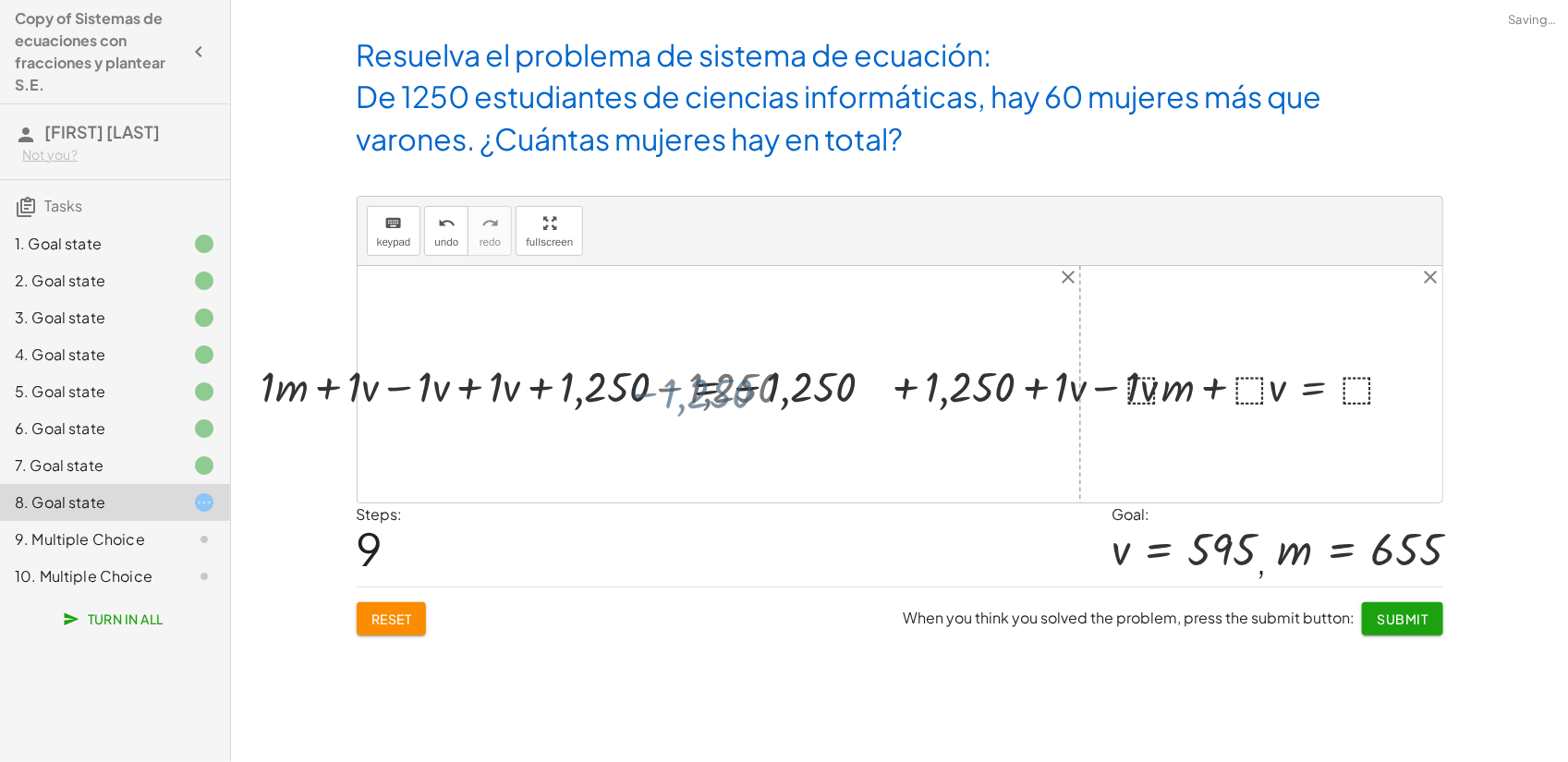 drag, startPoint x: 565, startPoint y: 407, endPoint x: 805, endPoint y: 398, distance: 240.169 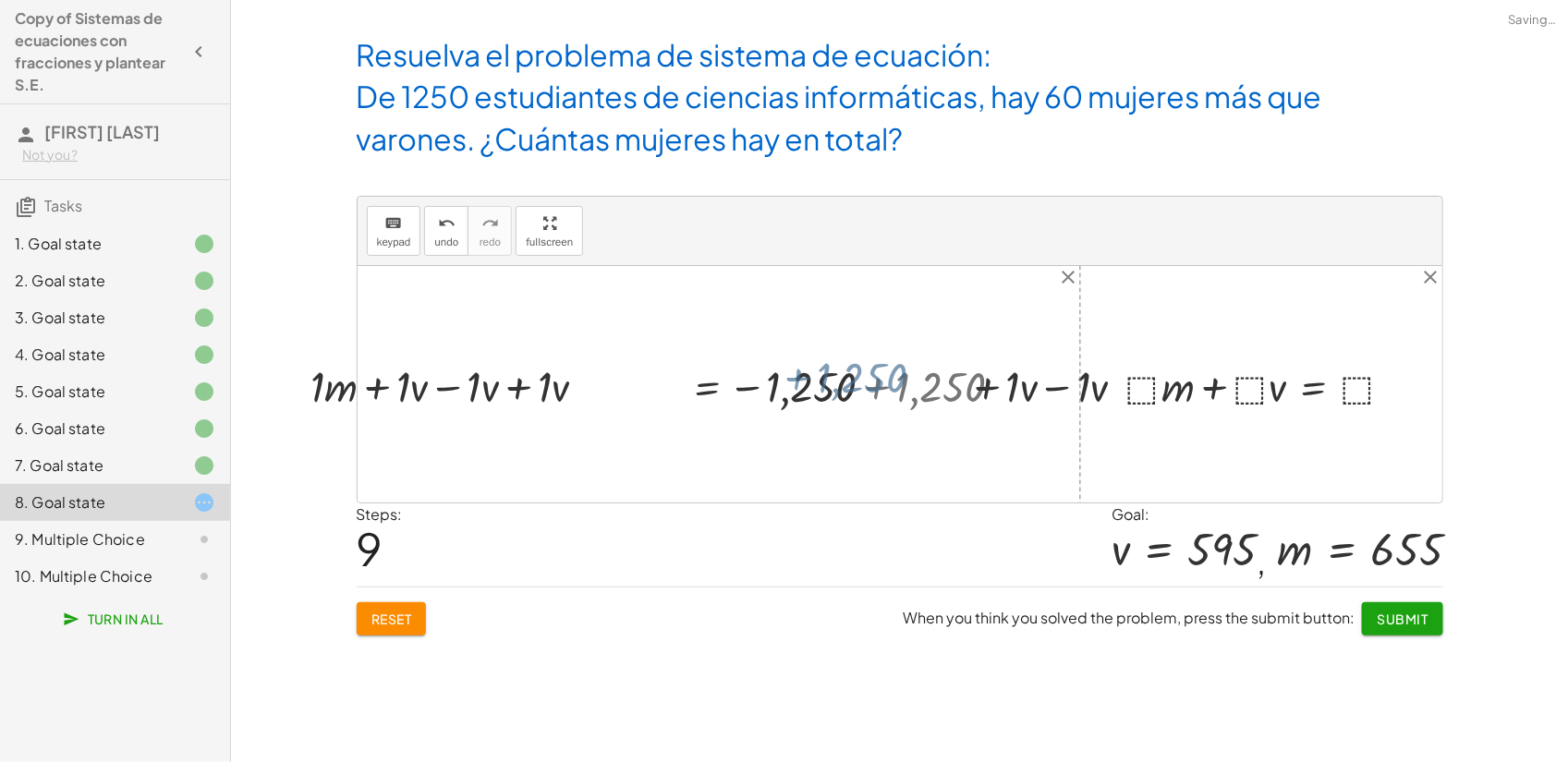 drag, startPoint x: 805, startPoint y: 398, endPoint x: 527, endPoint y: 393, distance: 278.04496 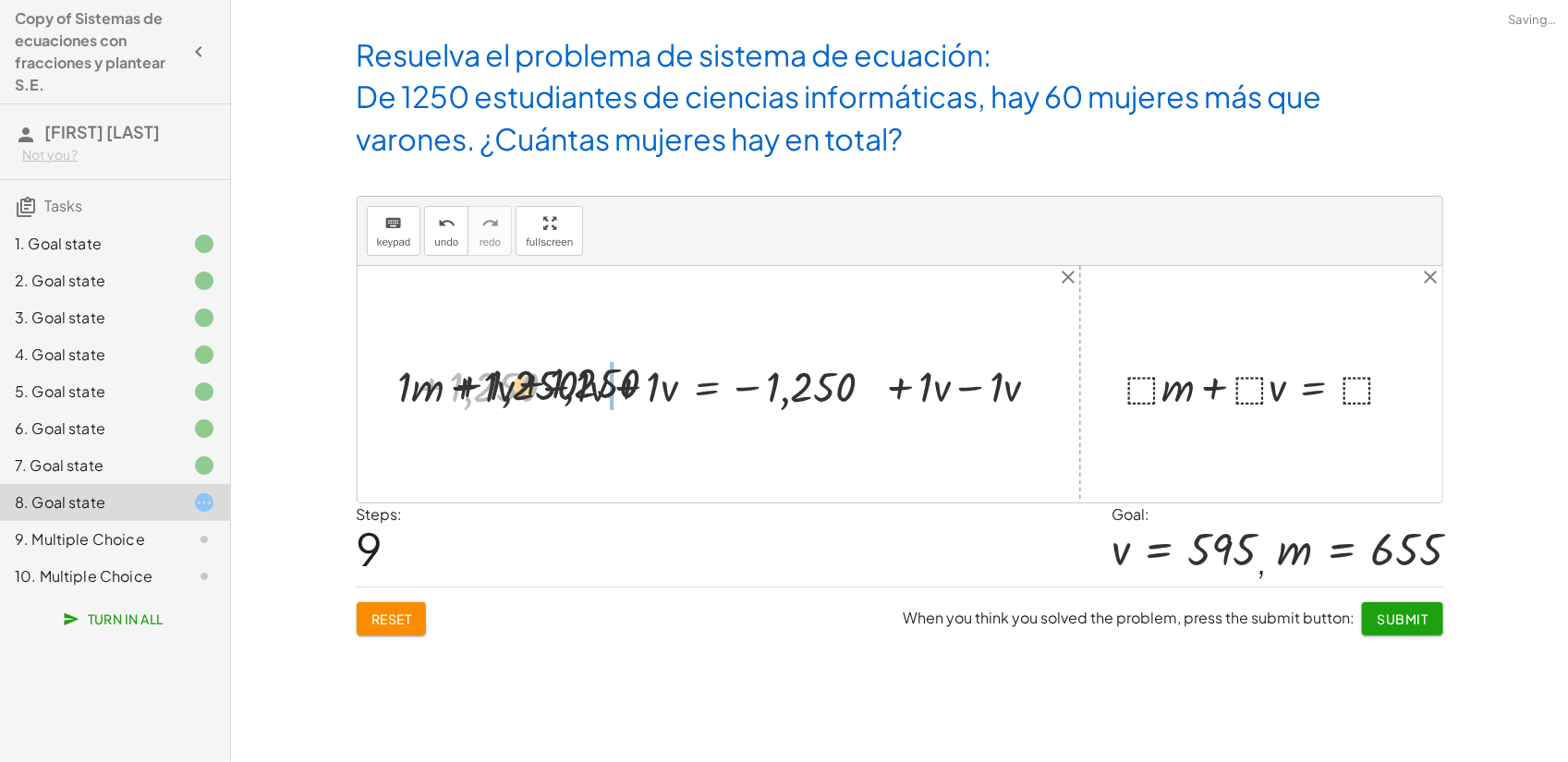 drag, startPoint x: 527, startPoint y: 393, endPoint x: 822, endPoint y: 393, distance: 295 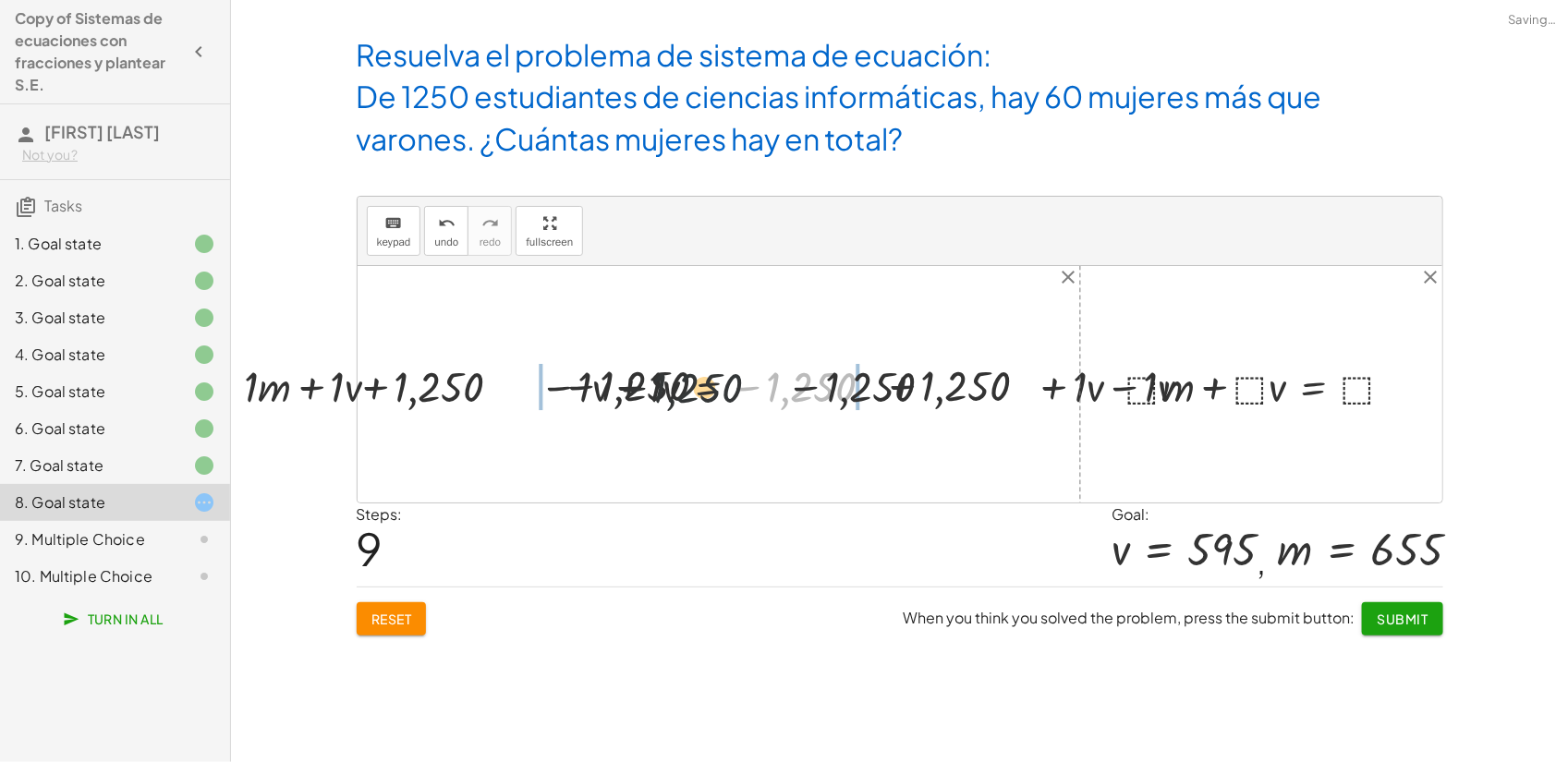 drag, startPoint x: 822, startPoint y: 393, endPoint x: 444, endPoint y: 390, distance: 378.0119 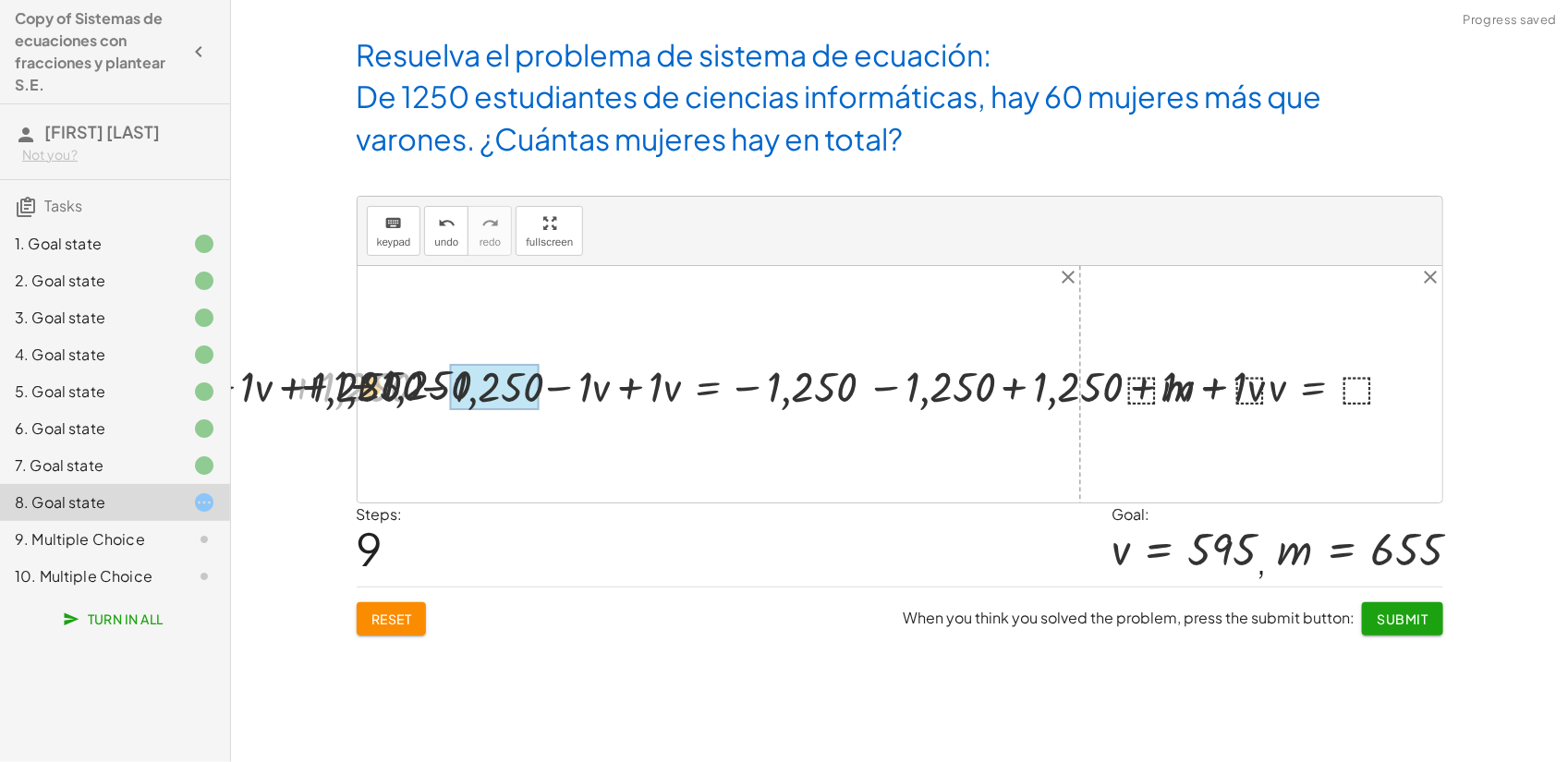 drag, startPoint x: 444, startPoint y: 390, endPoint x: 883, endPoint y: 427, distance: 440.55647 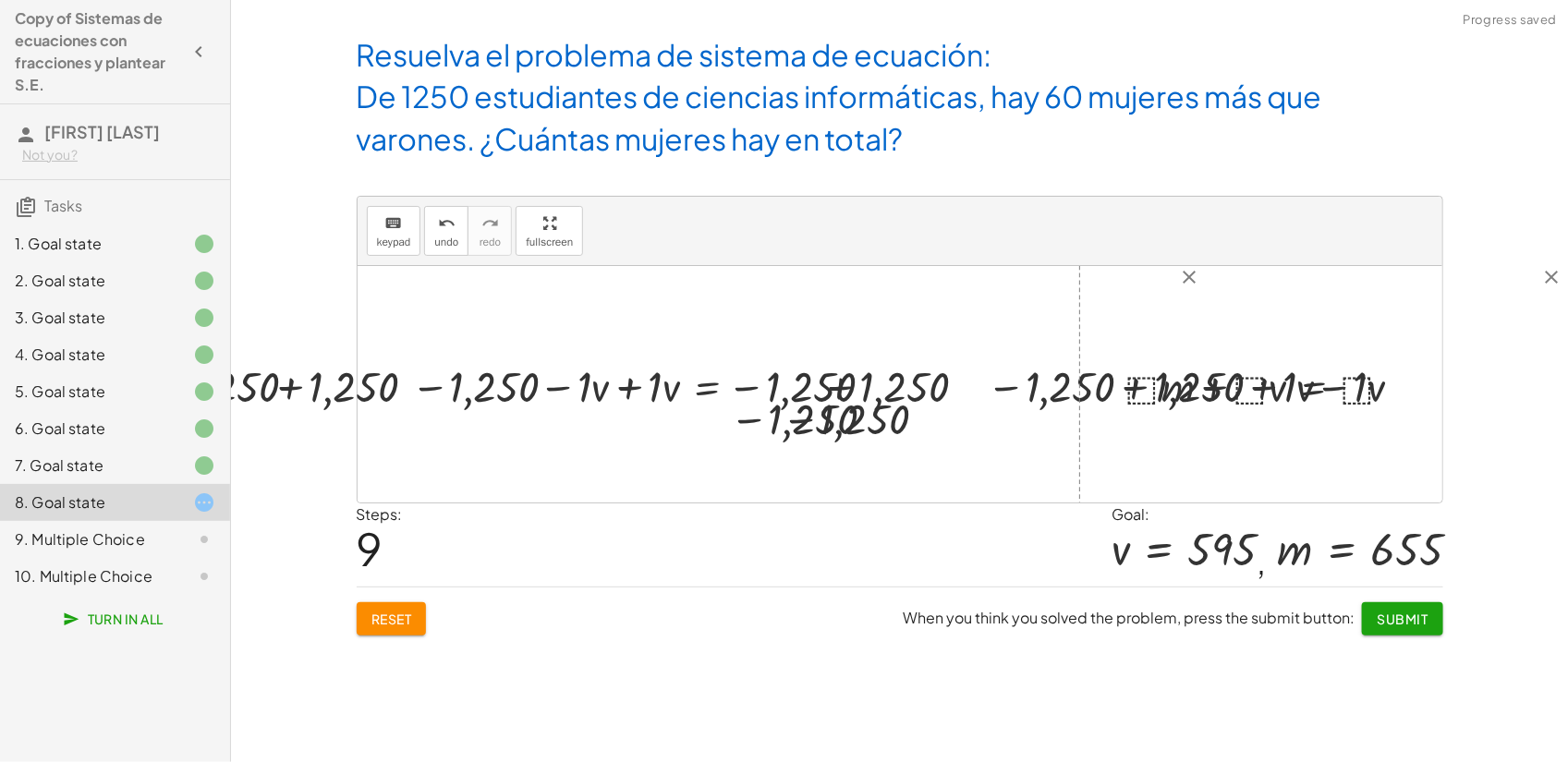 drag, startPoint x: 883, startPoint y: 427, endPoint x: 689, endPoint y: 426, distance: 194.00258 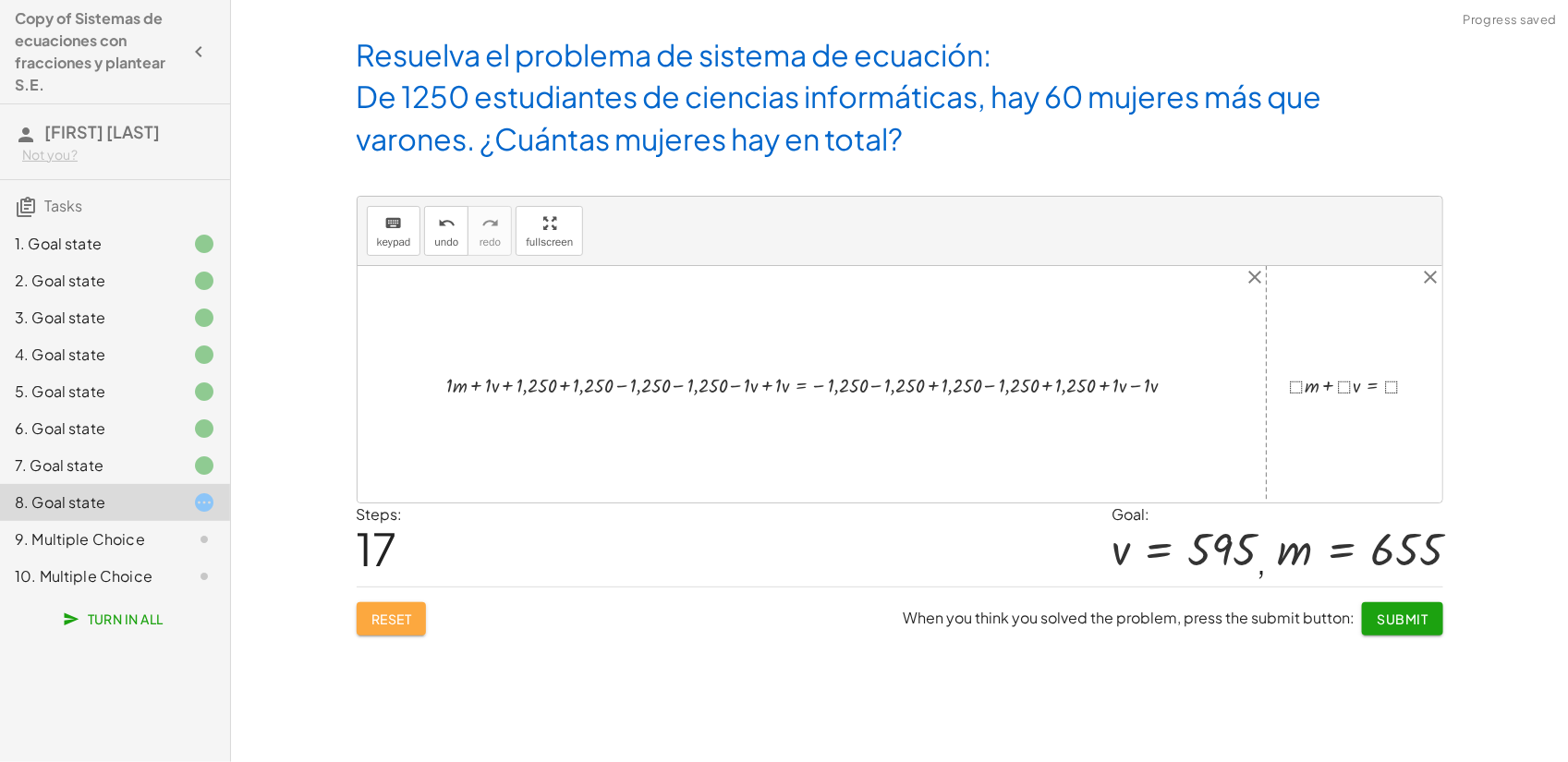 click on "Reset" 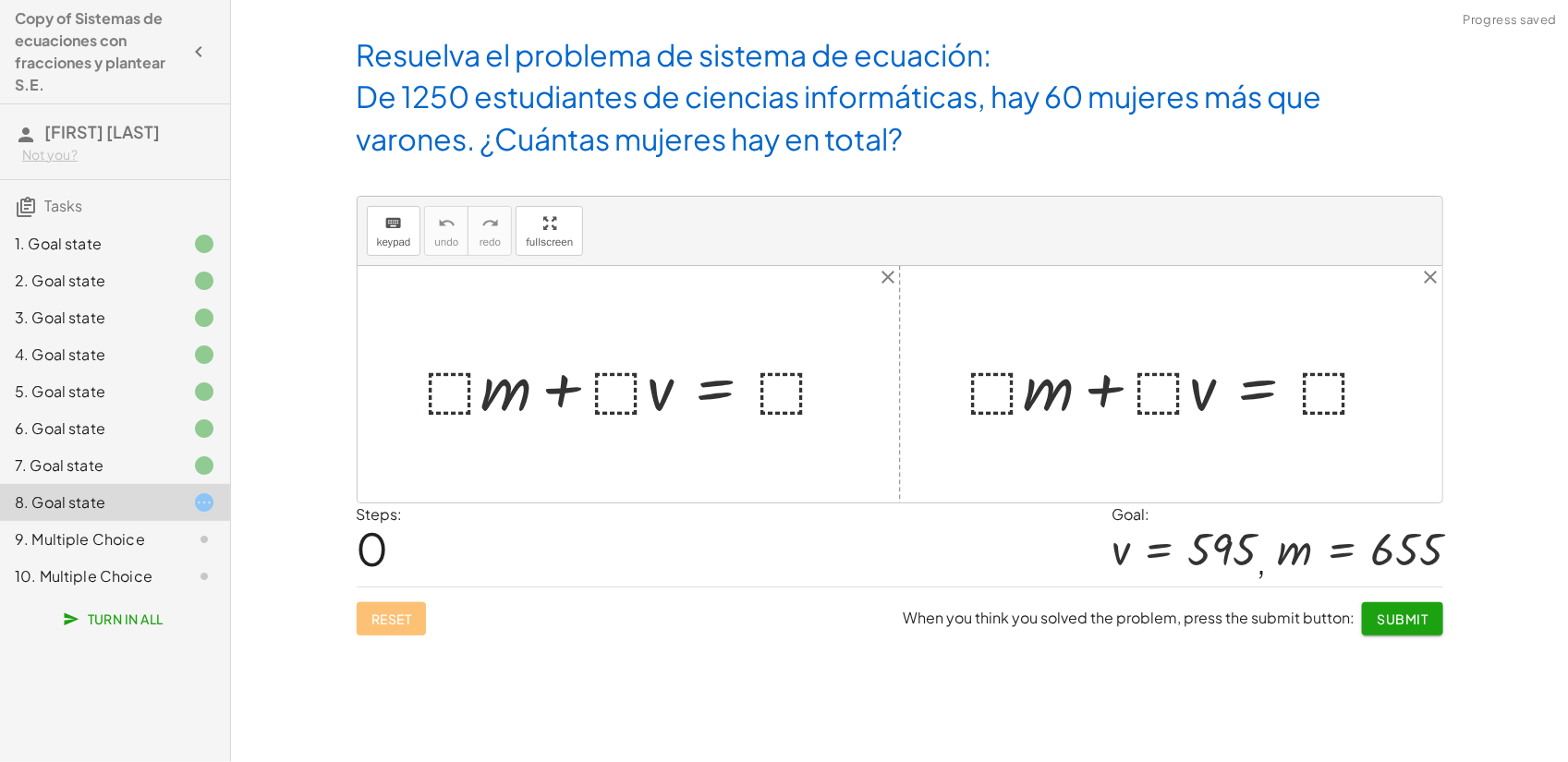 click at bounding box center (636, 384) 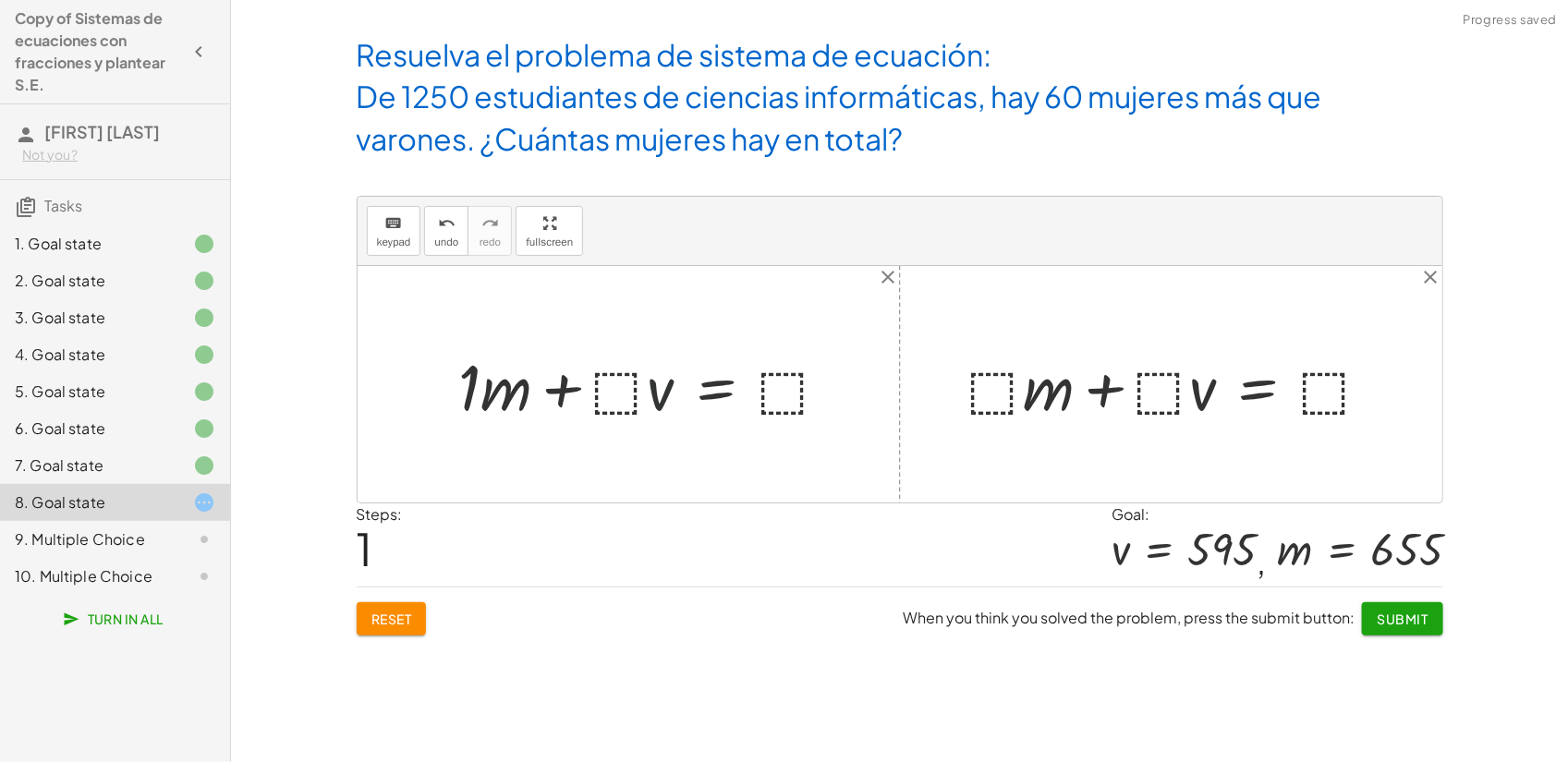 click at bounding box center [652, 384] 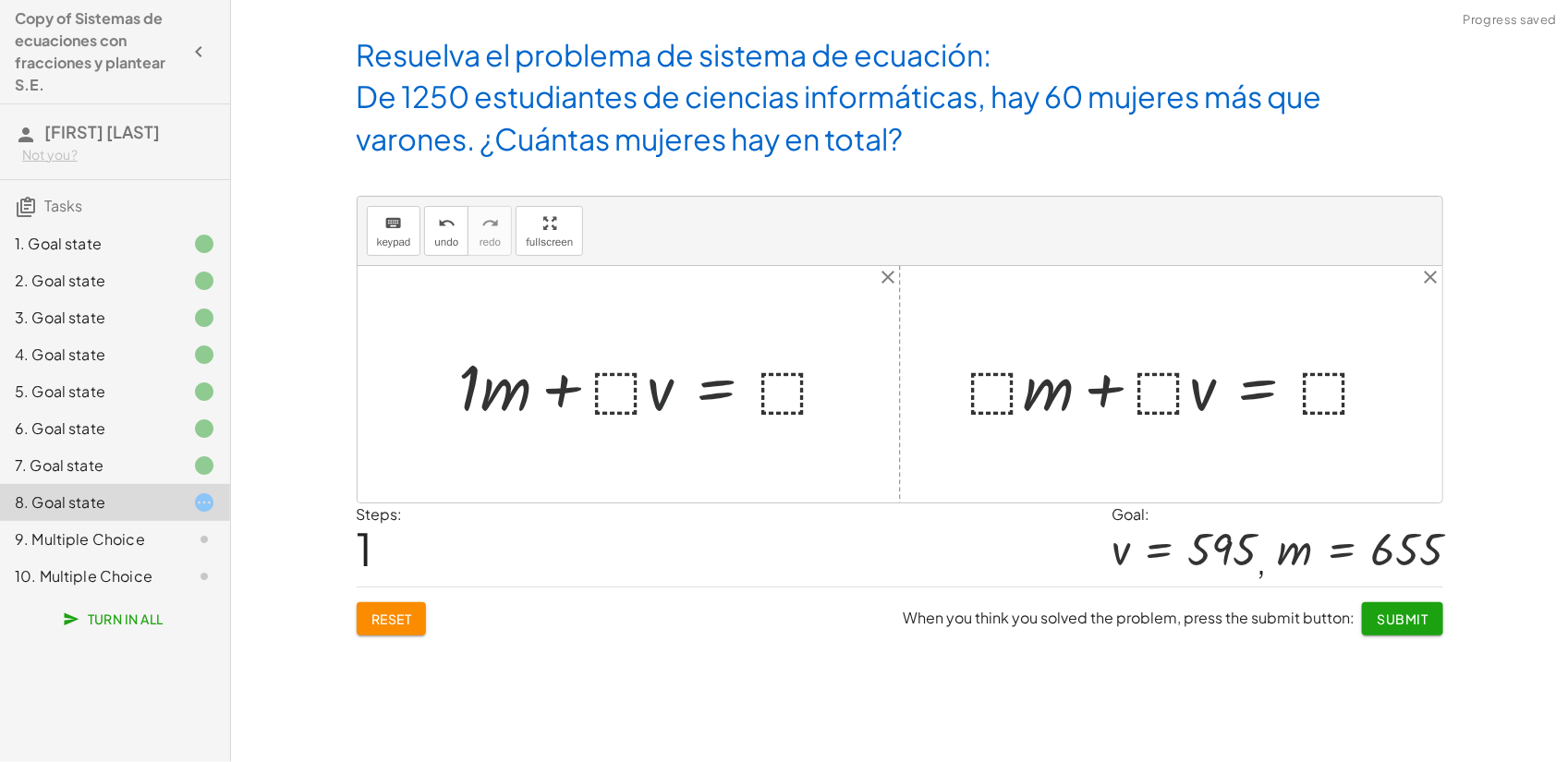 click at bounding box center (652, 384) 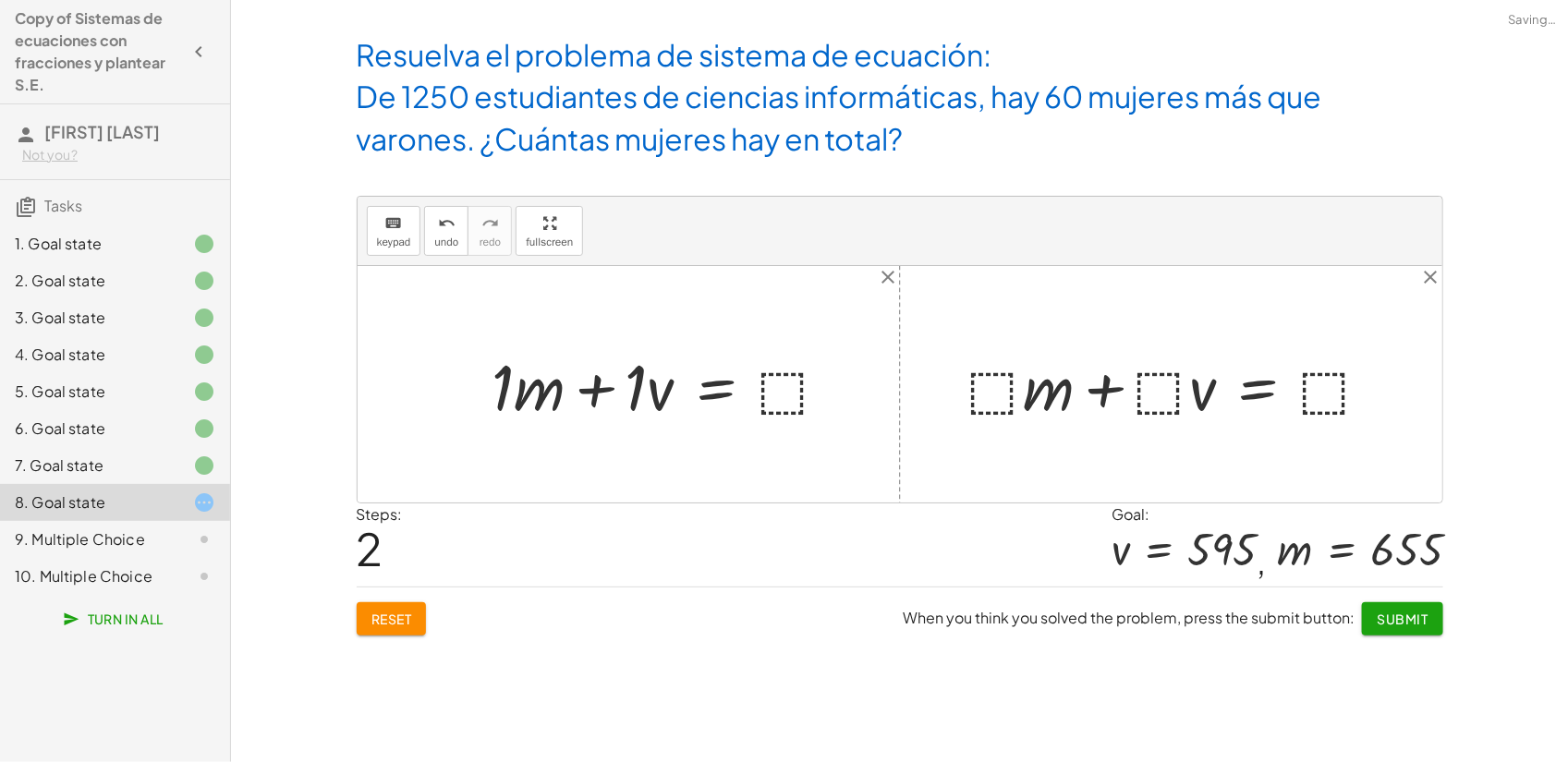 click at bounding box center (669, 384) 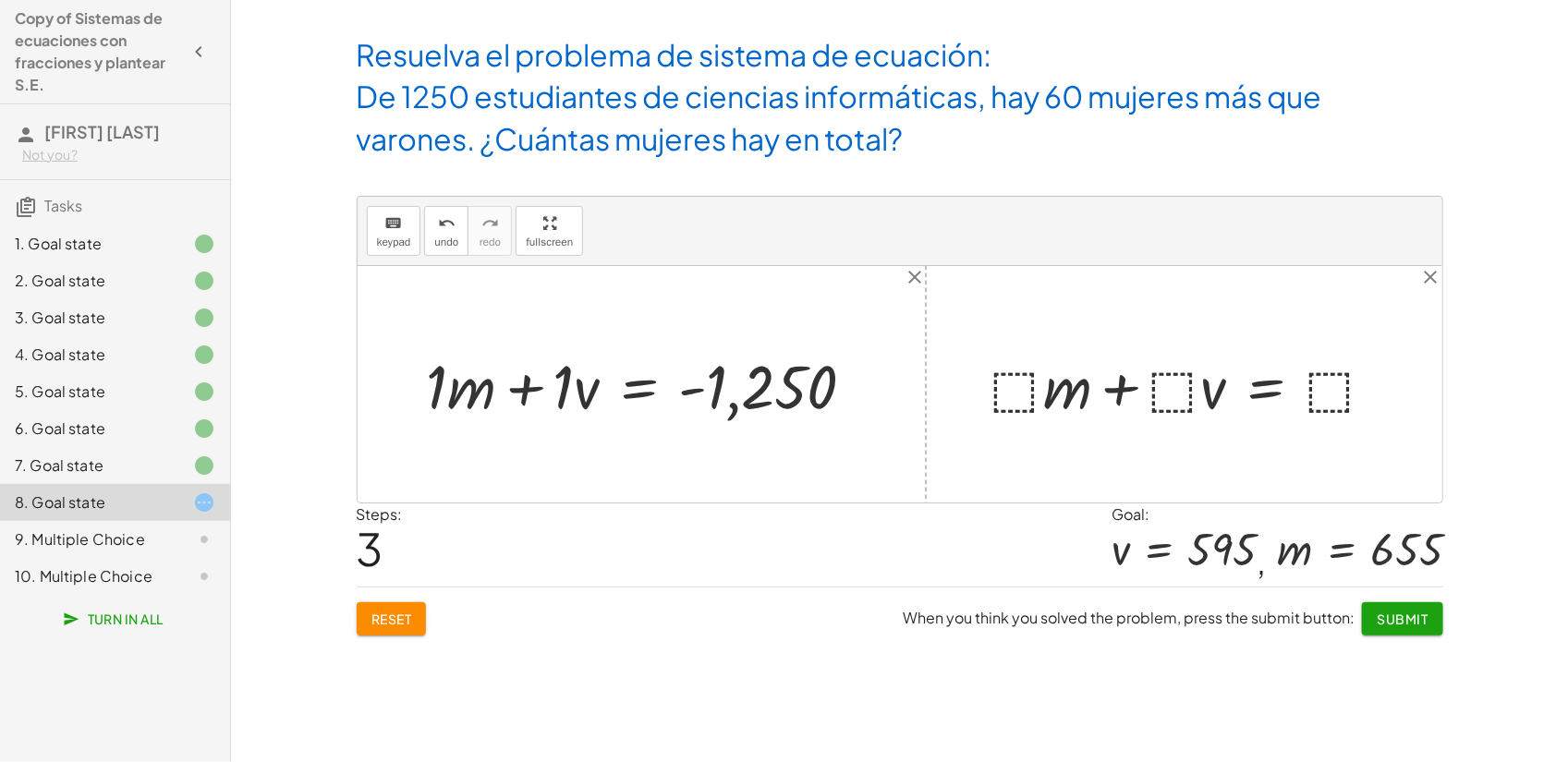 click at bounding box center (1191, 384) 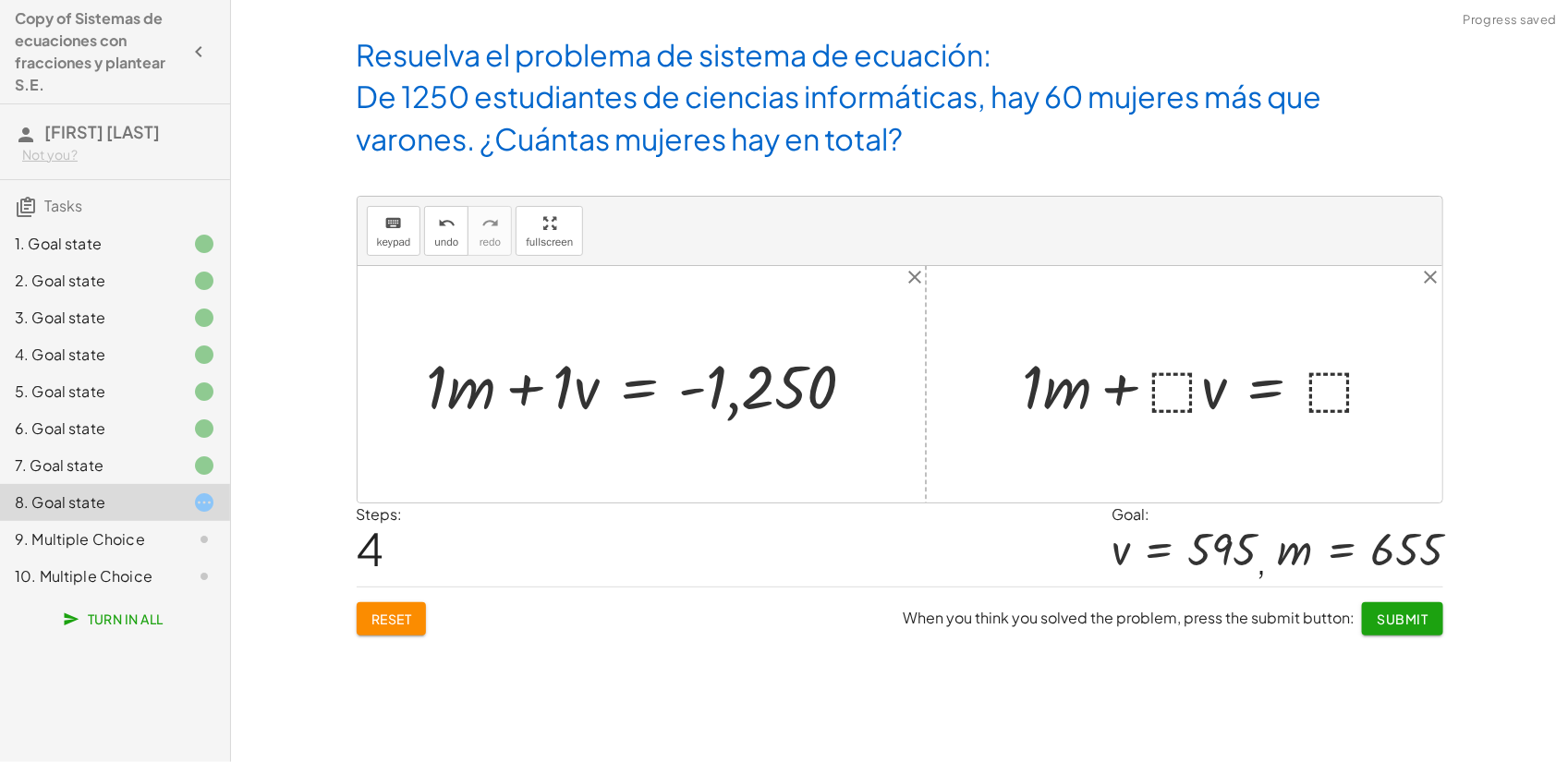 click at bounding box center [1207, 384] 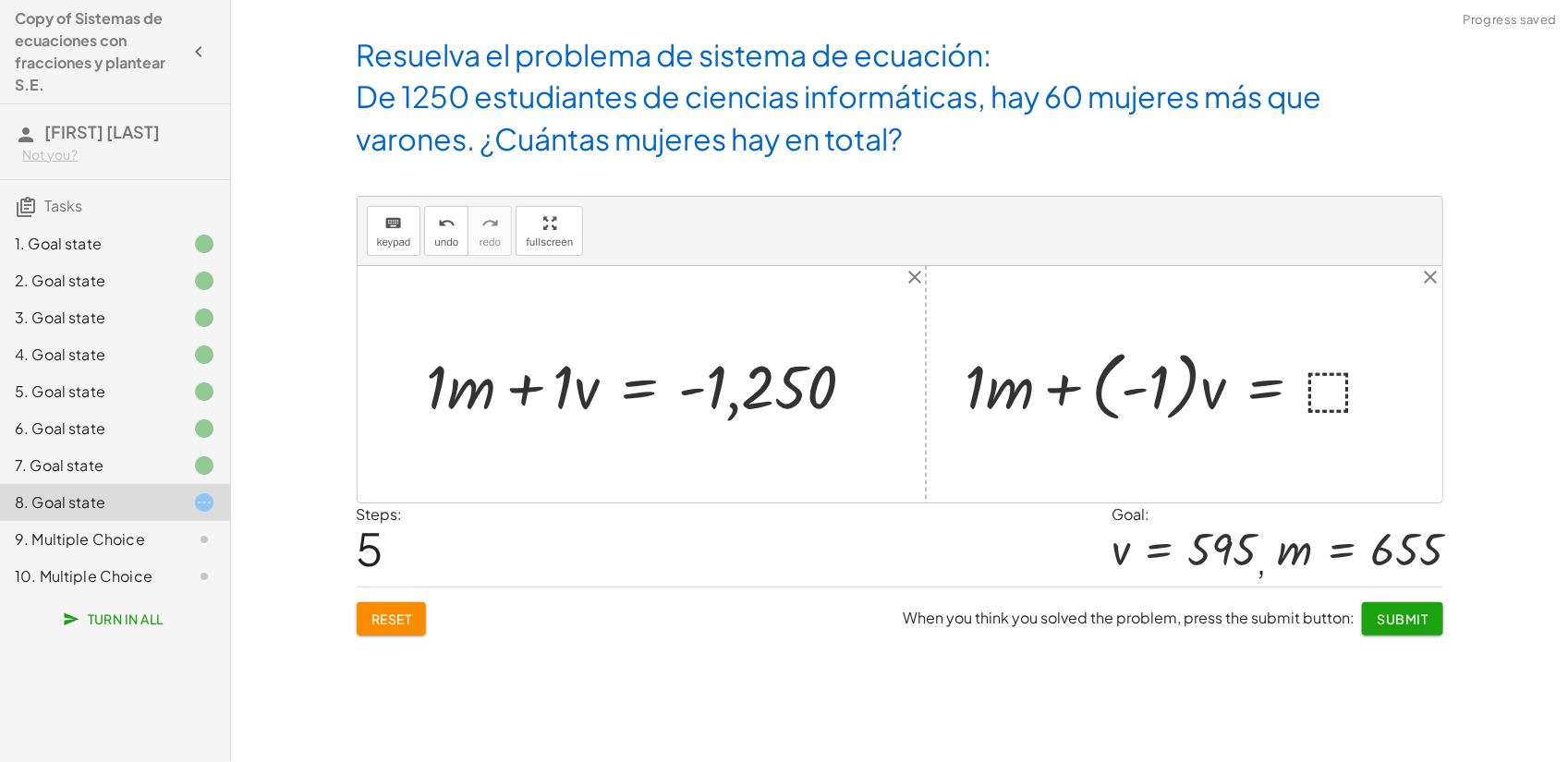 click at bounding box center [1178, 384] 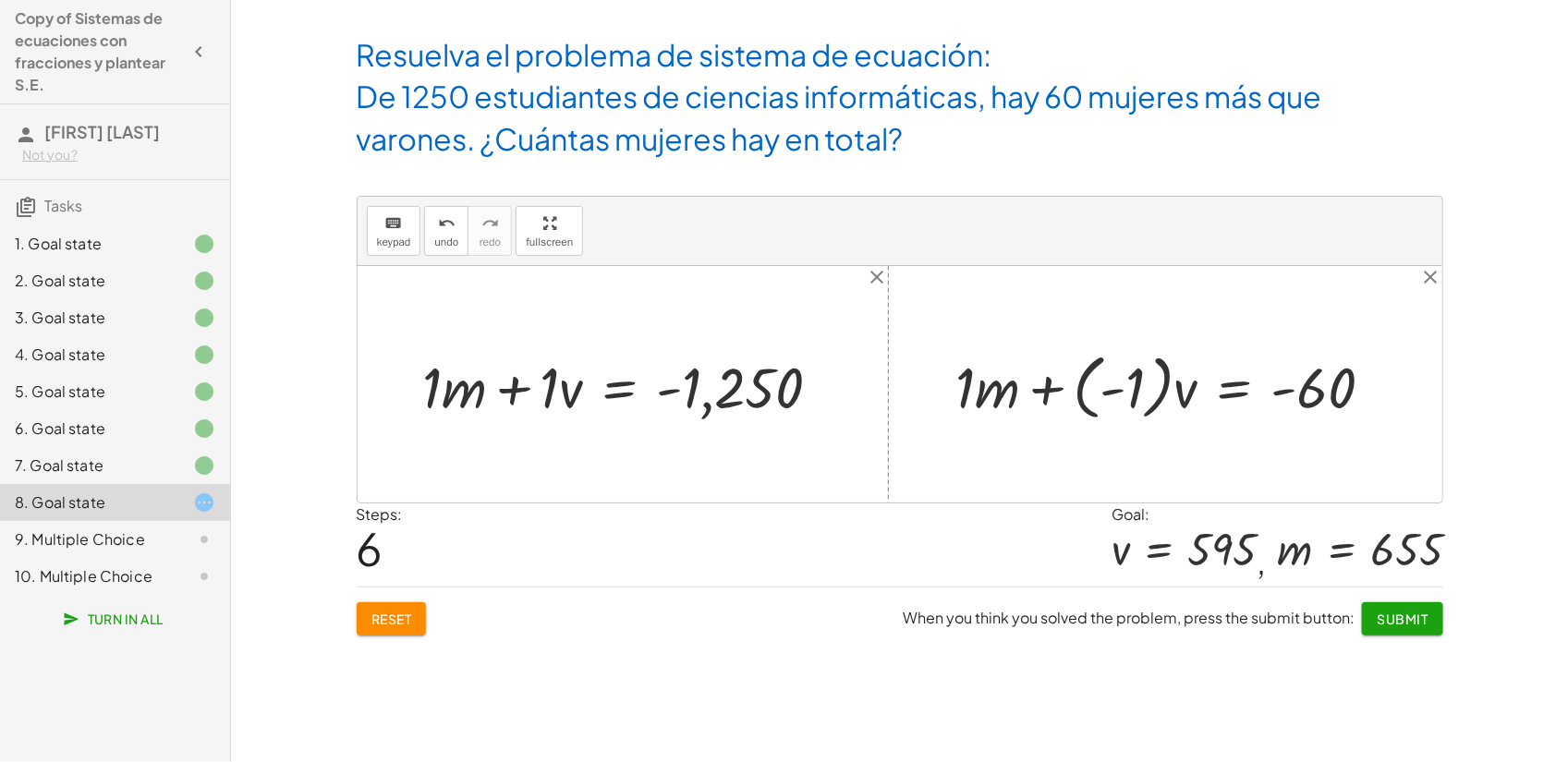 click on "Submit" at bounding box center [1402, 619] 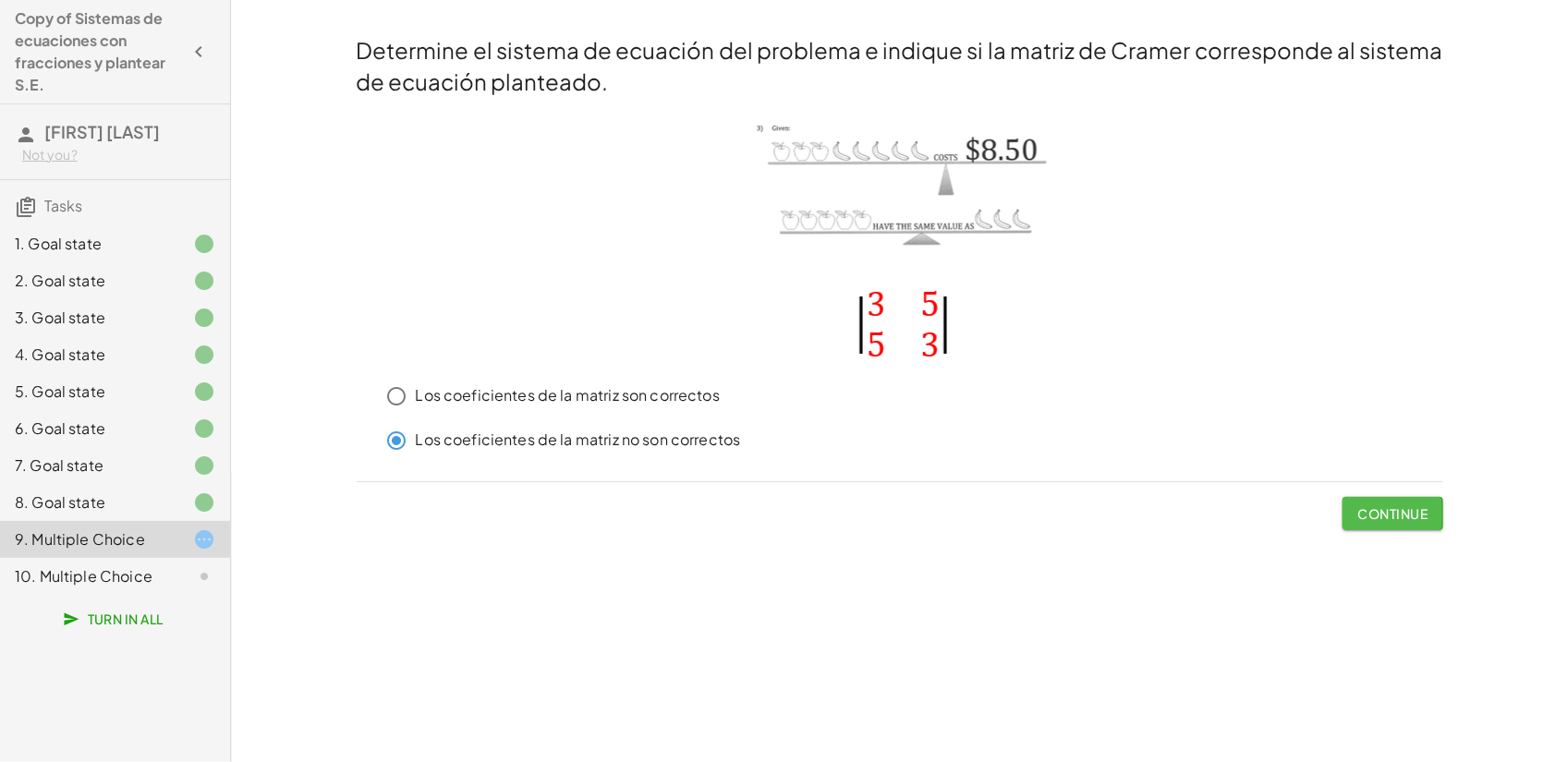 click on "Continue" 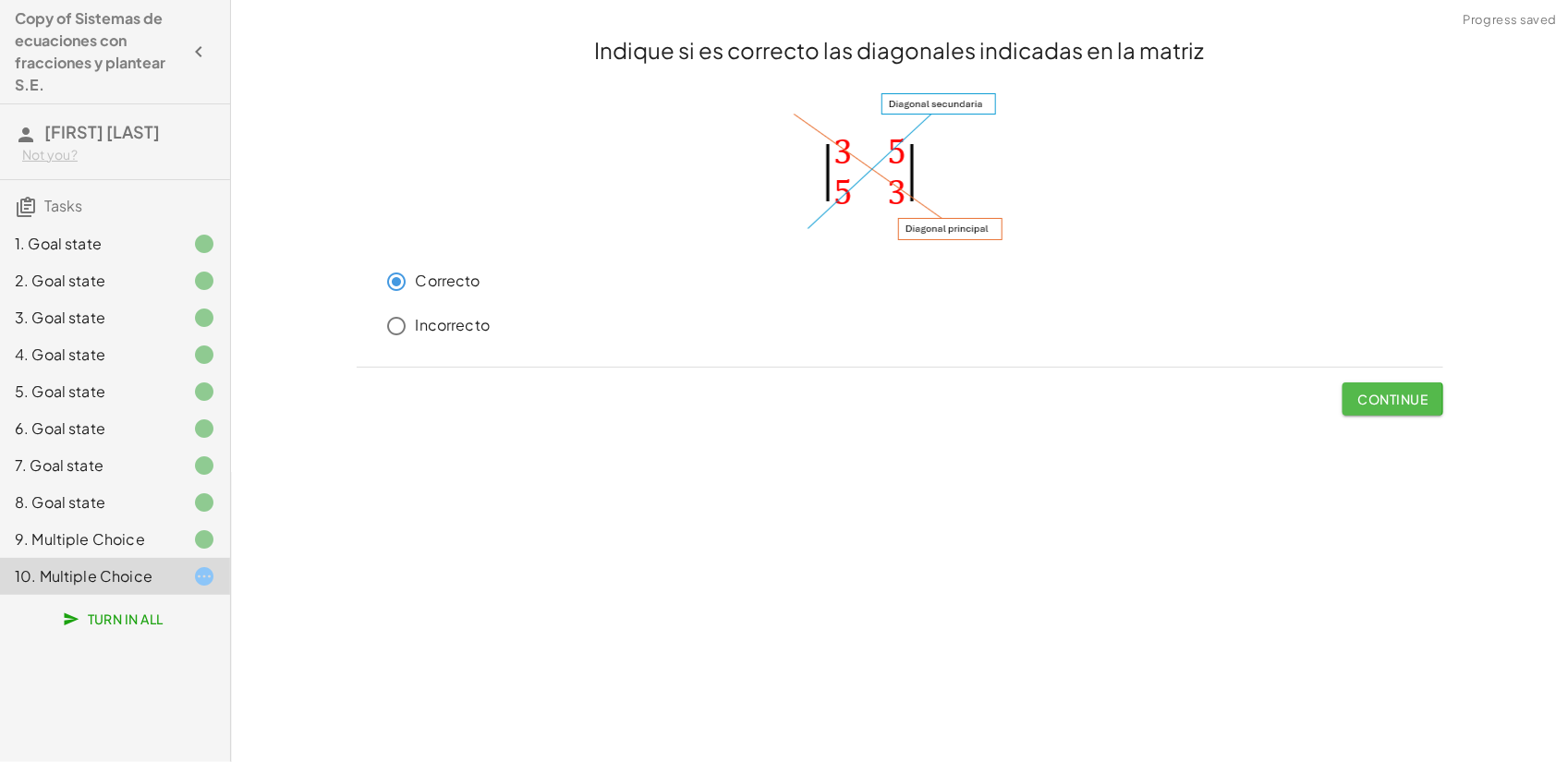 click on "Continue" at bounding box center (1392, 399) 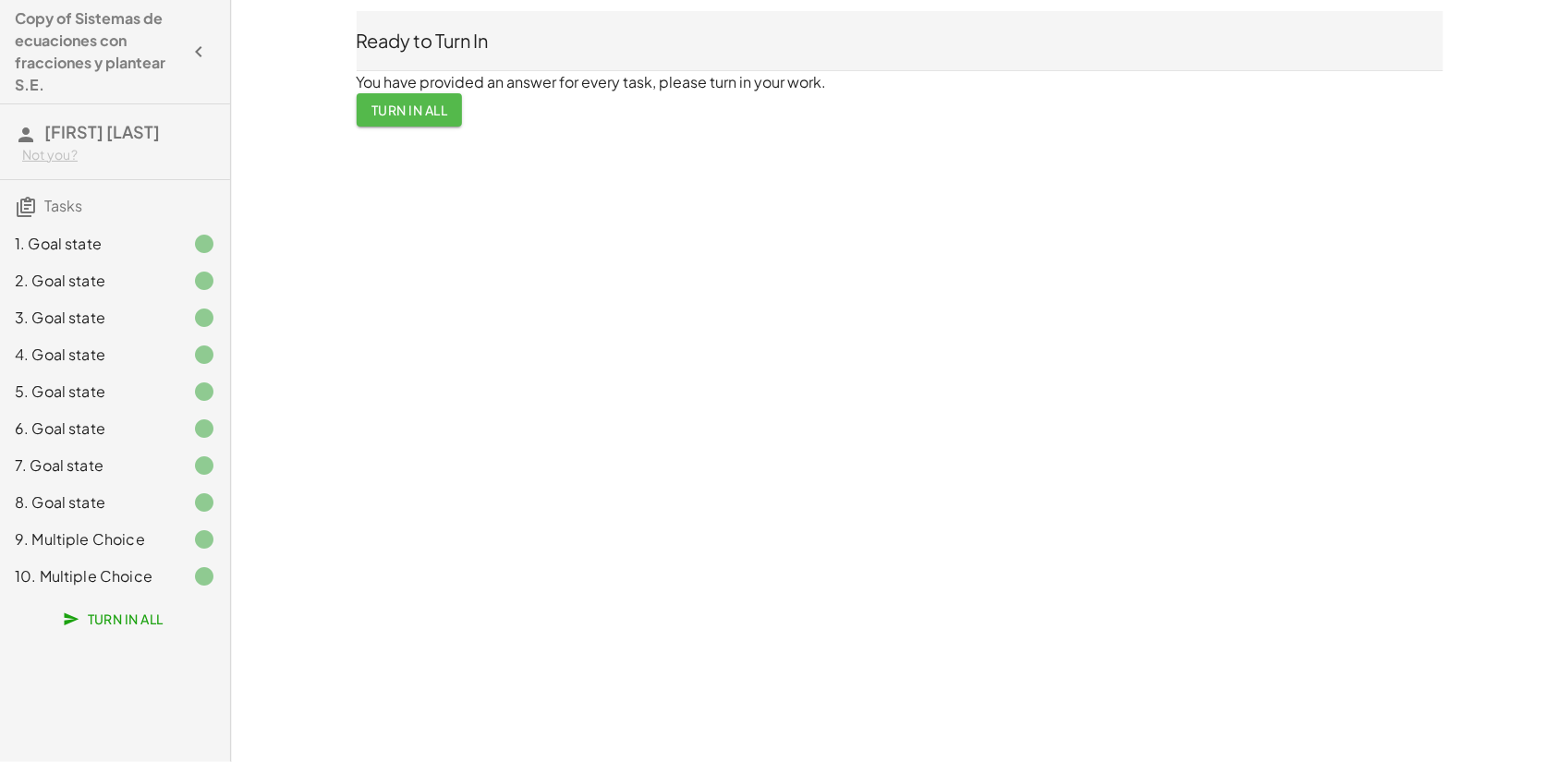 click on "Turn In All" 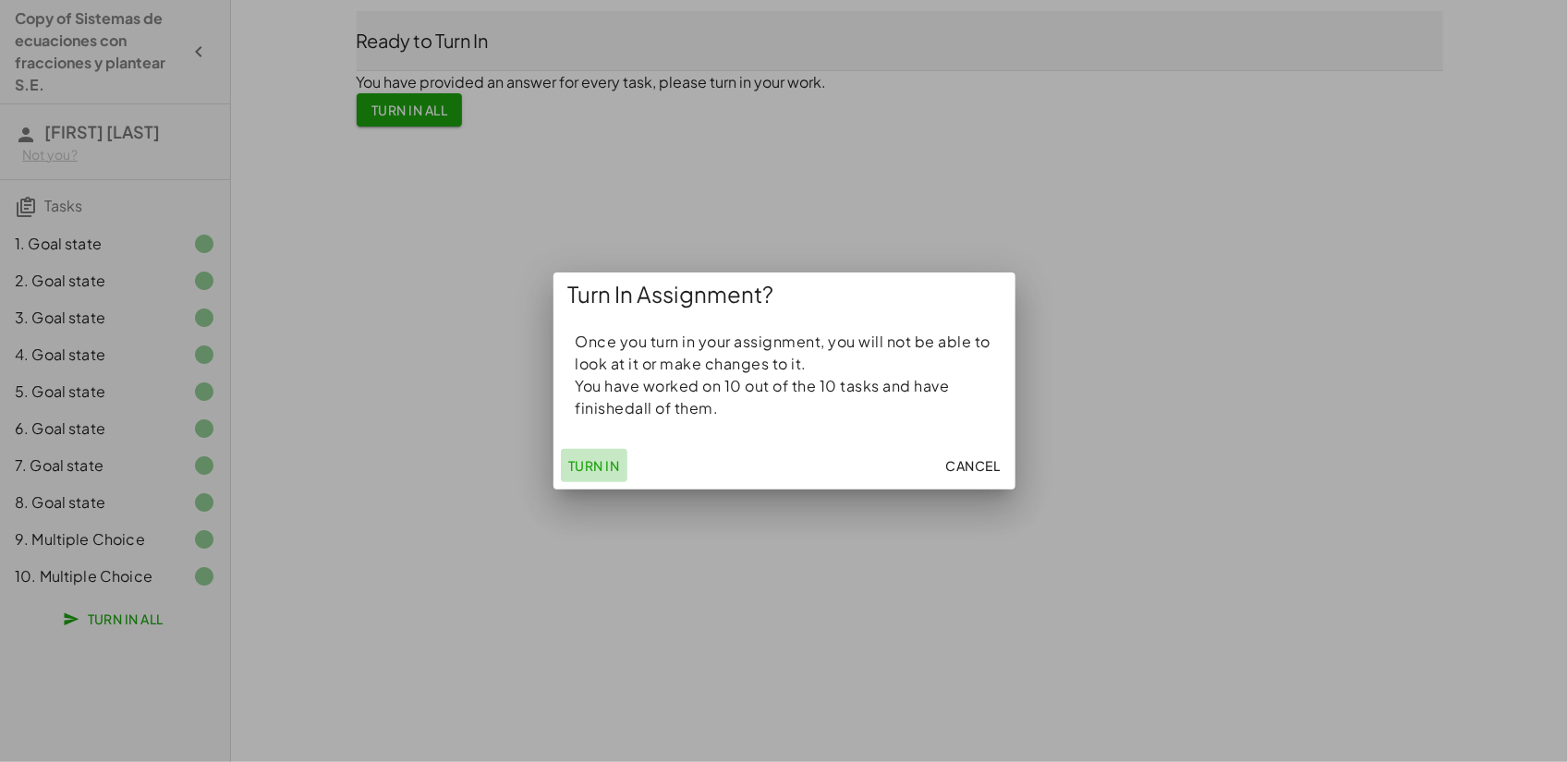 click on "Turn In" 